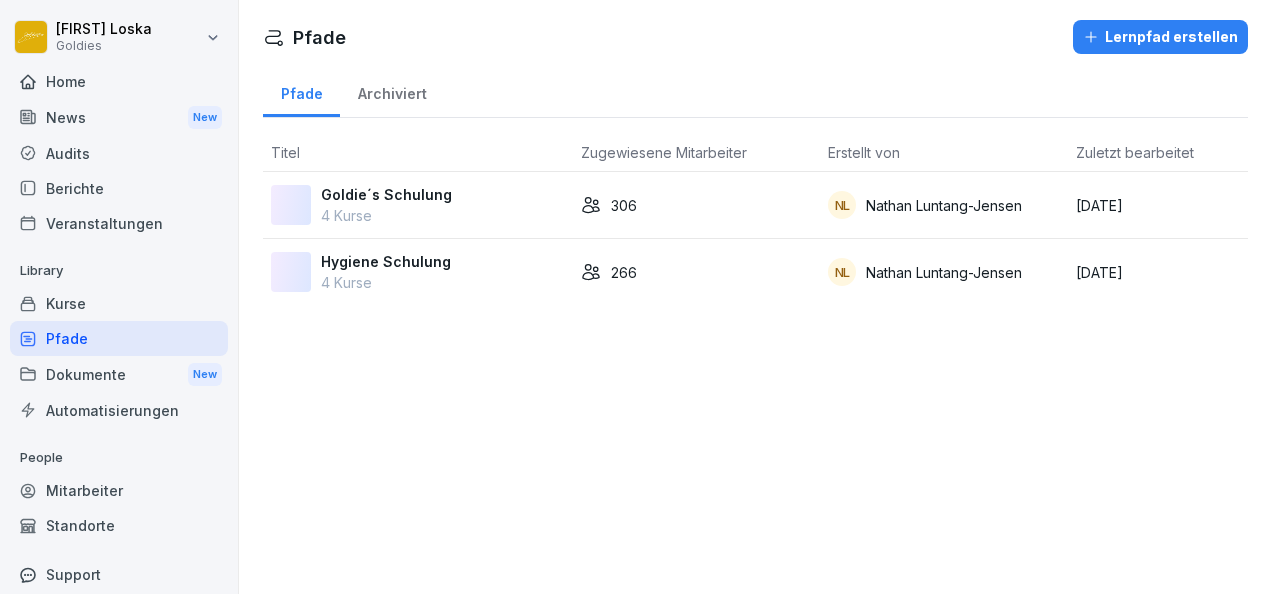 scroll, scrollTop: 0, scrollLeft: 0, axis: both 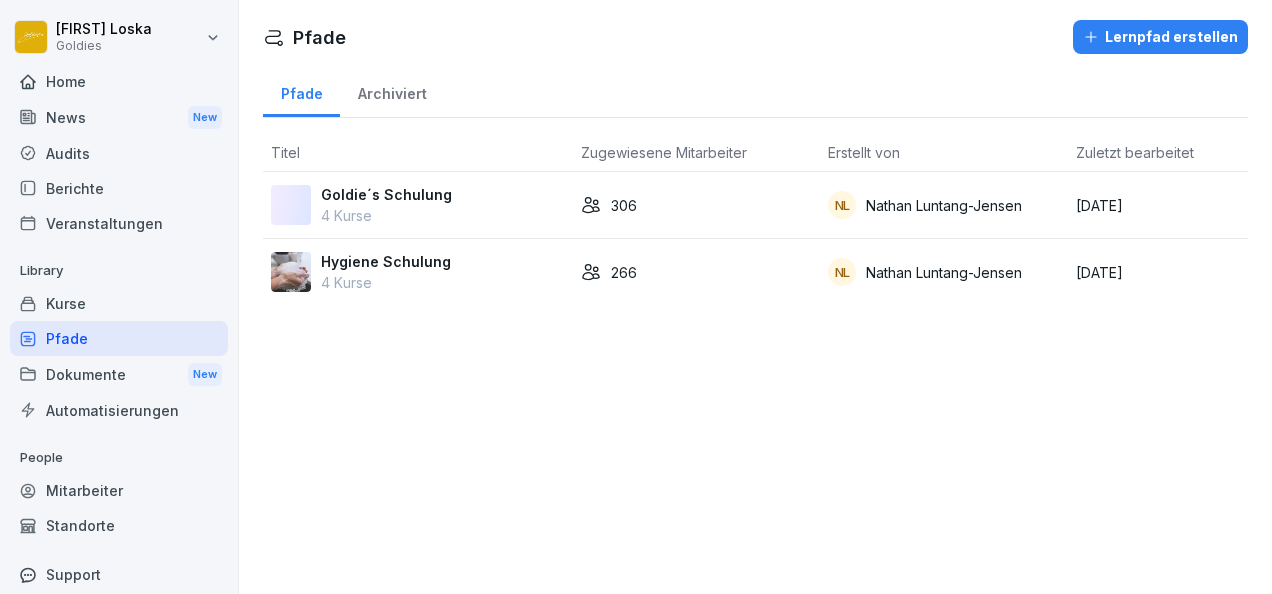 click on "Home" at bounding box center (119, 81) 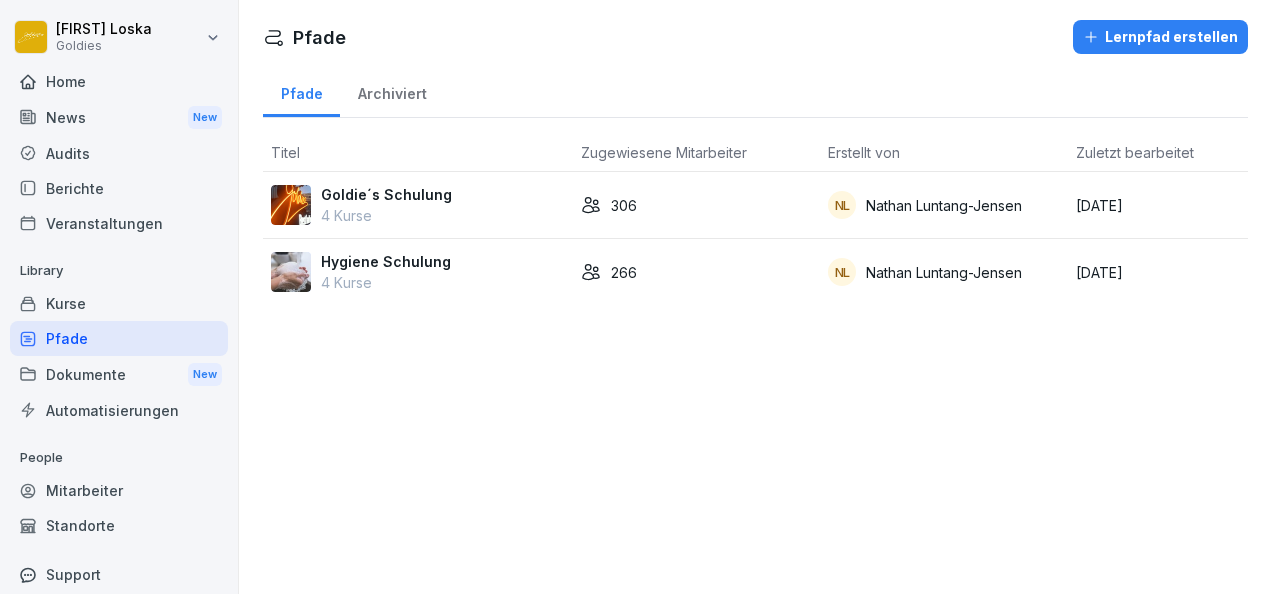 scroll, scrollTop: 49, scrollLeft: 0, axis: vertical 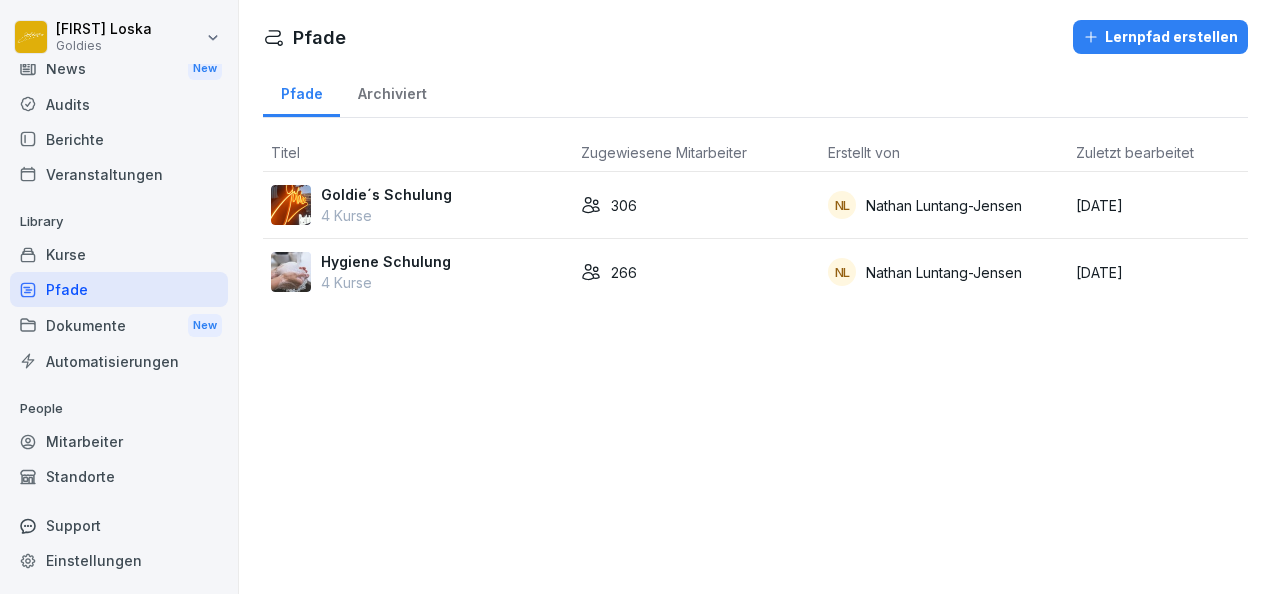 click on "Pfade" at bounding box center (119, 289) 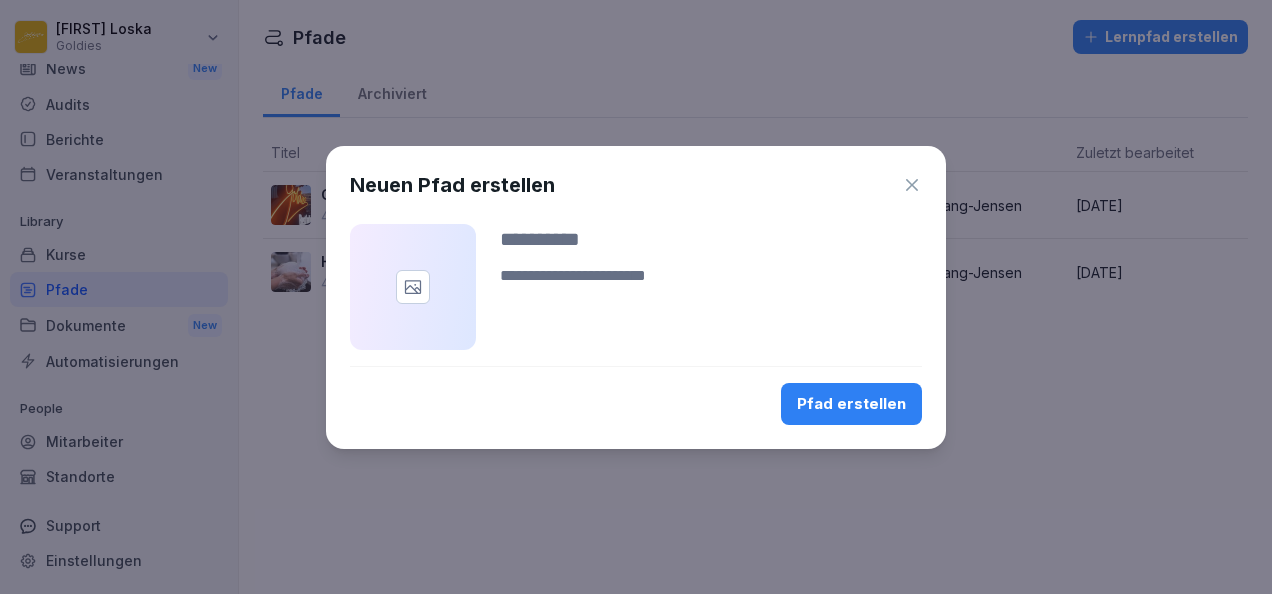 click on "Pfad erstellen" at bounding box center [851, 404] 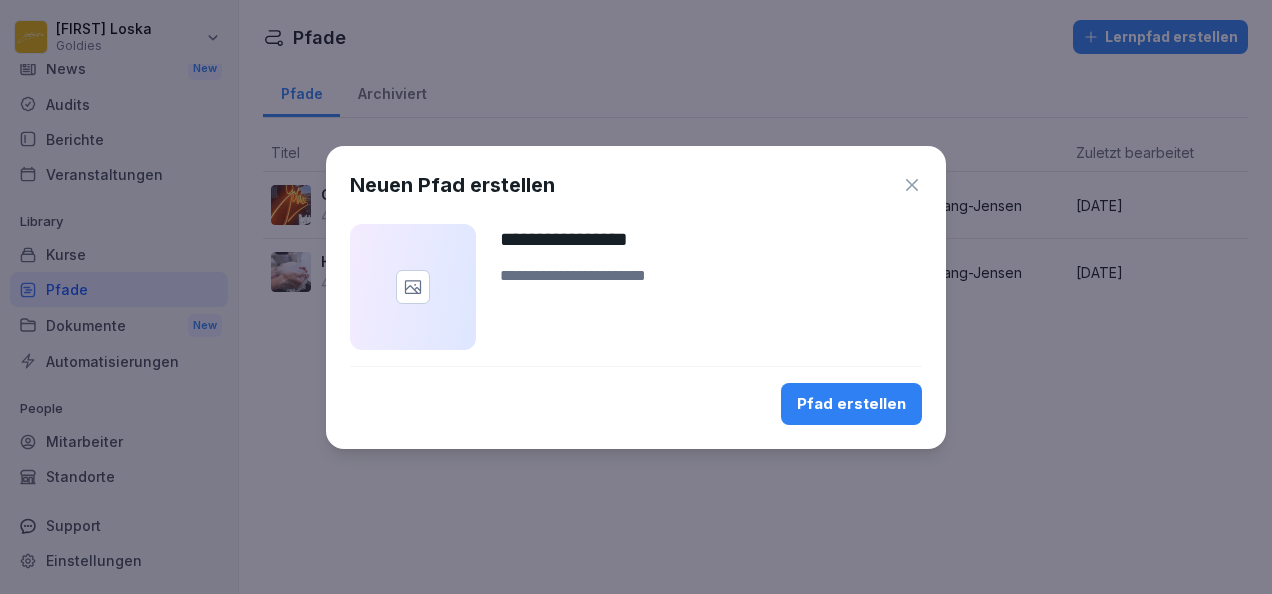 click on "**********" at bounding box center (711, 239) 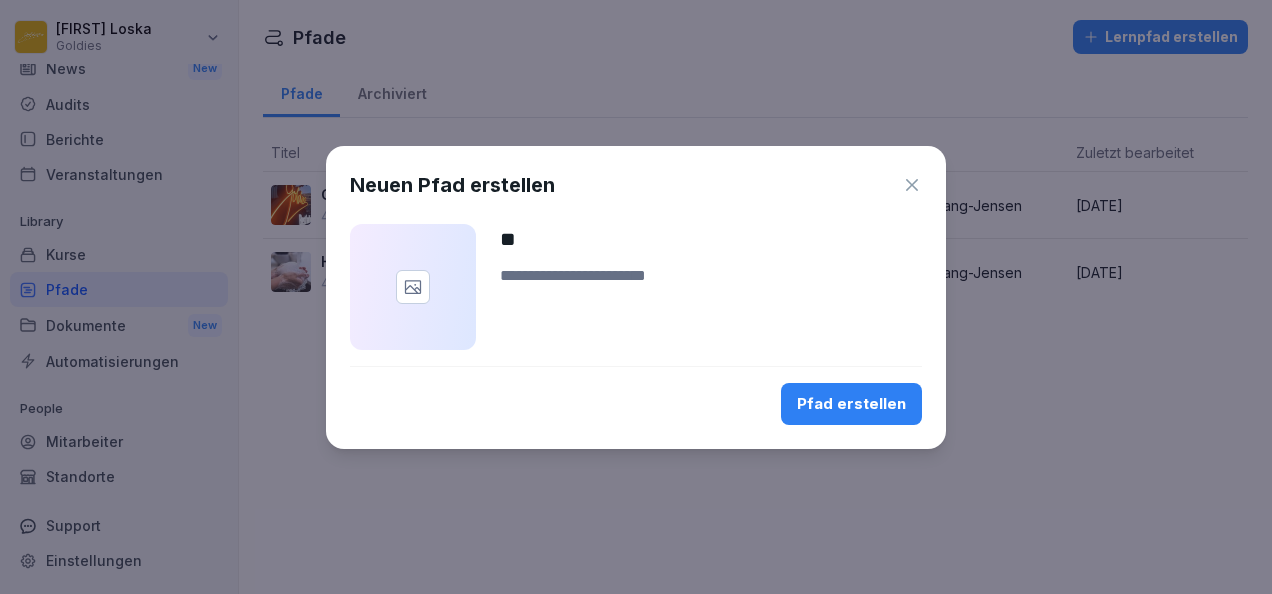 type on "*" 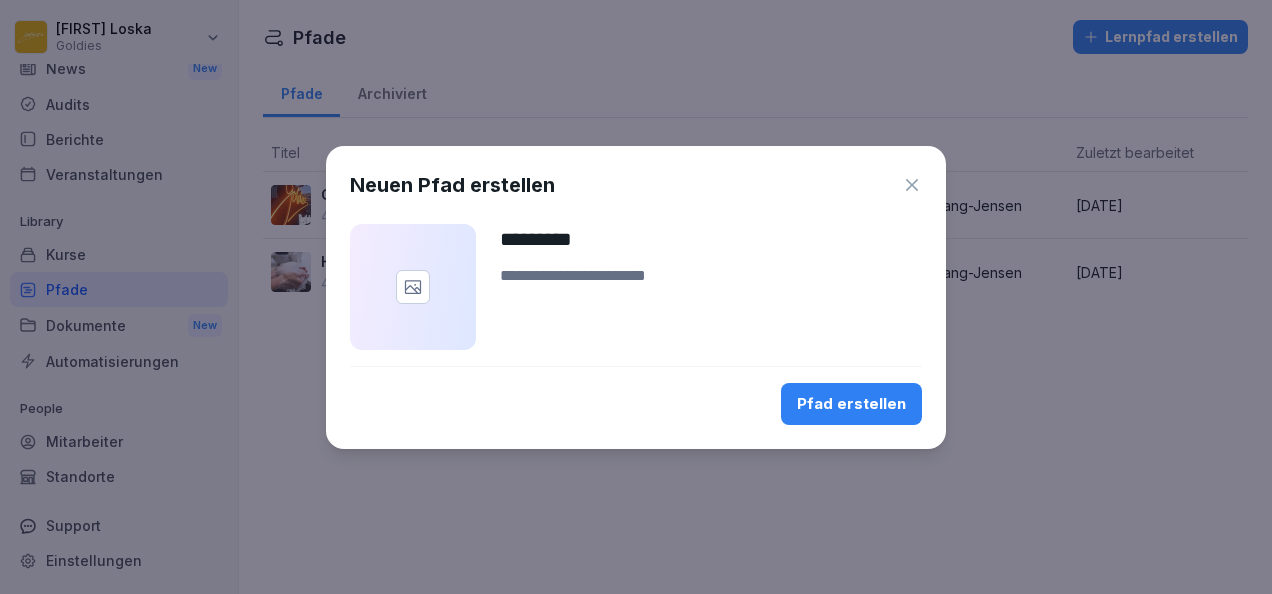 type on "*********" 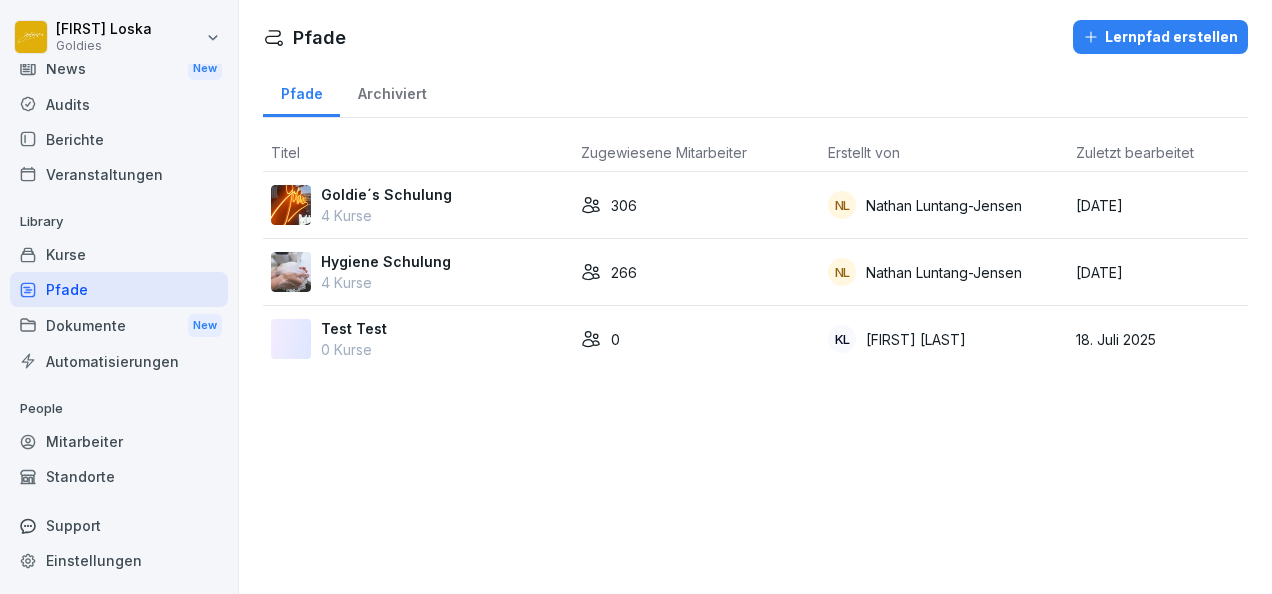 click on "Test Test" at bounding box center (354, 328) 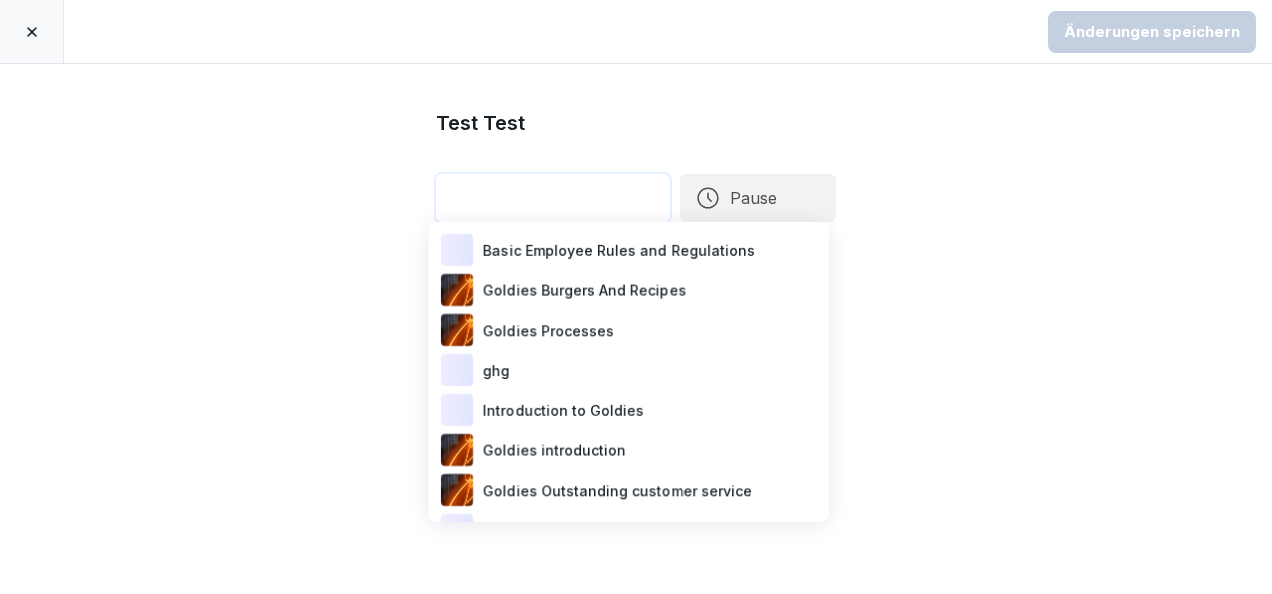 scroll, scrollTop: 0, scrollLeft: 0, axis: both 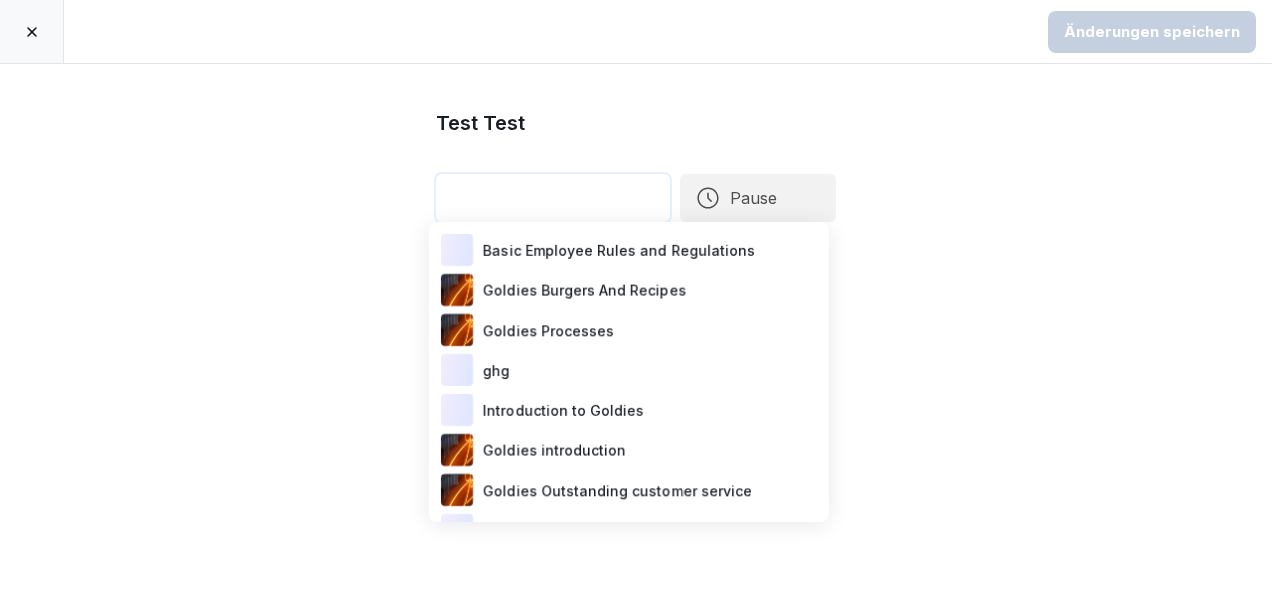 click on "Test Test
To pick up a draggable item, press the space bar.
While dragging, use the arrow keys to move the item.
Press space again to drop the item in its new position, or press escape to cancel.
Pause Vorschau Test Test" at bounding box center (636, 329) 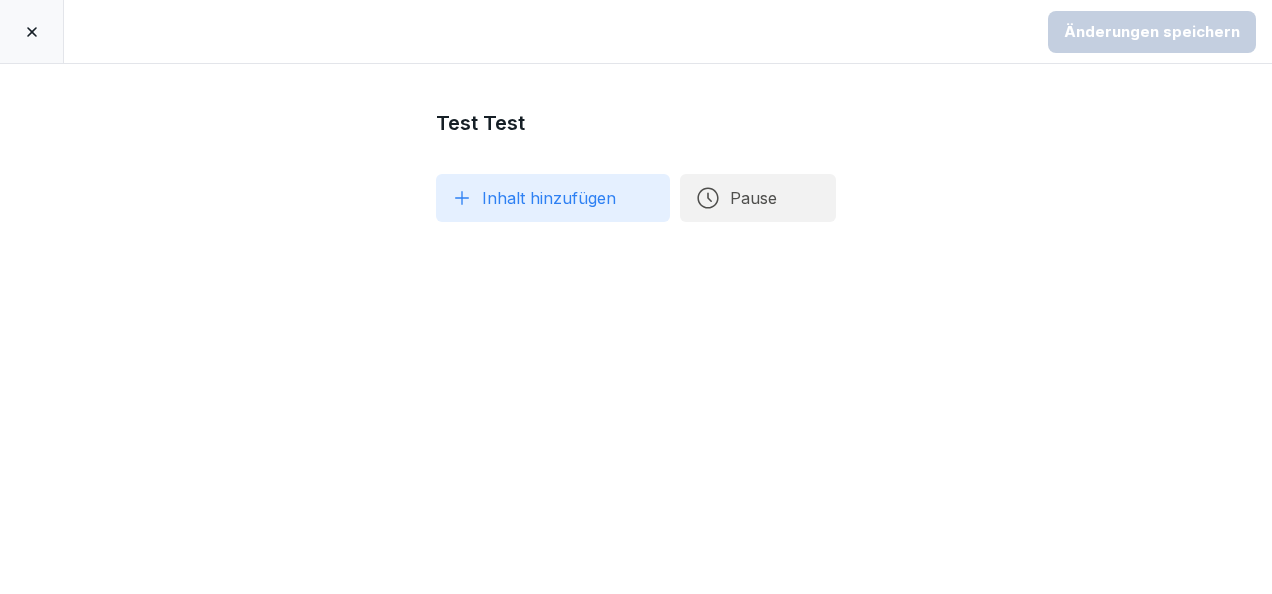 click on "Inhalt hinzufügen" at bounding box center (553, 198) 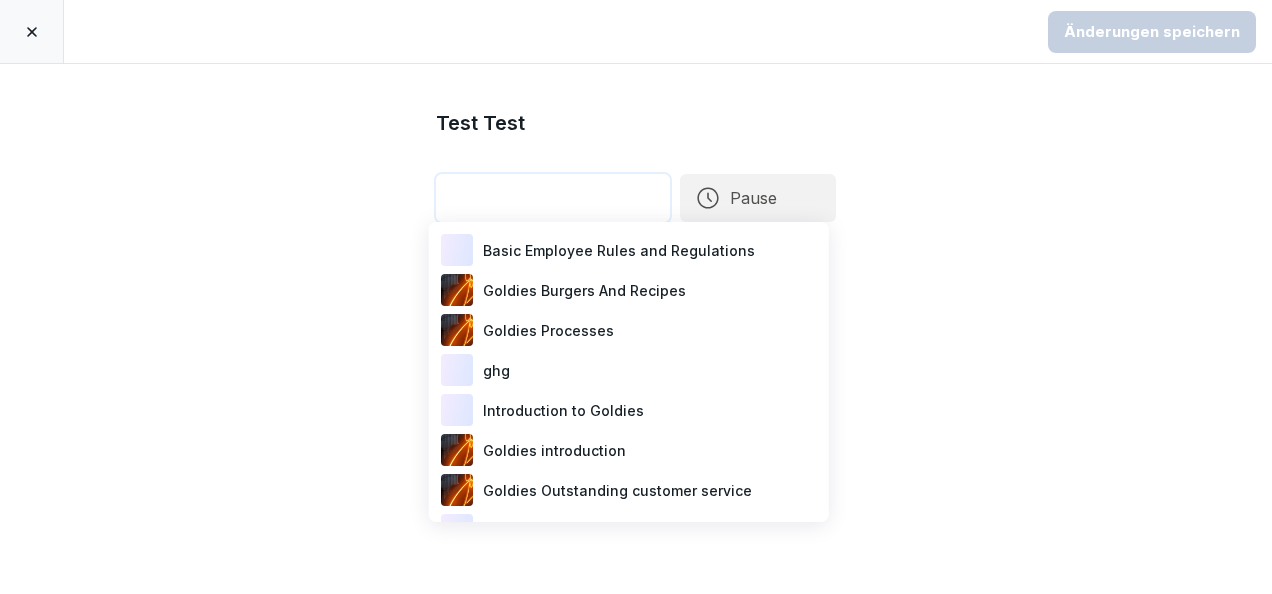 click on "Test Test
To pick up a draggable item, press the space bar.
While dragging, use the arrow keys to move the item.
Press space again to drop the item in its new position, or press escape to cancel.
Pause Vorschau Test Test" at bounding box center [636, 329] 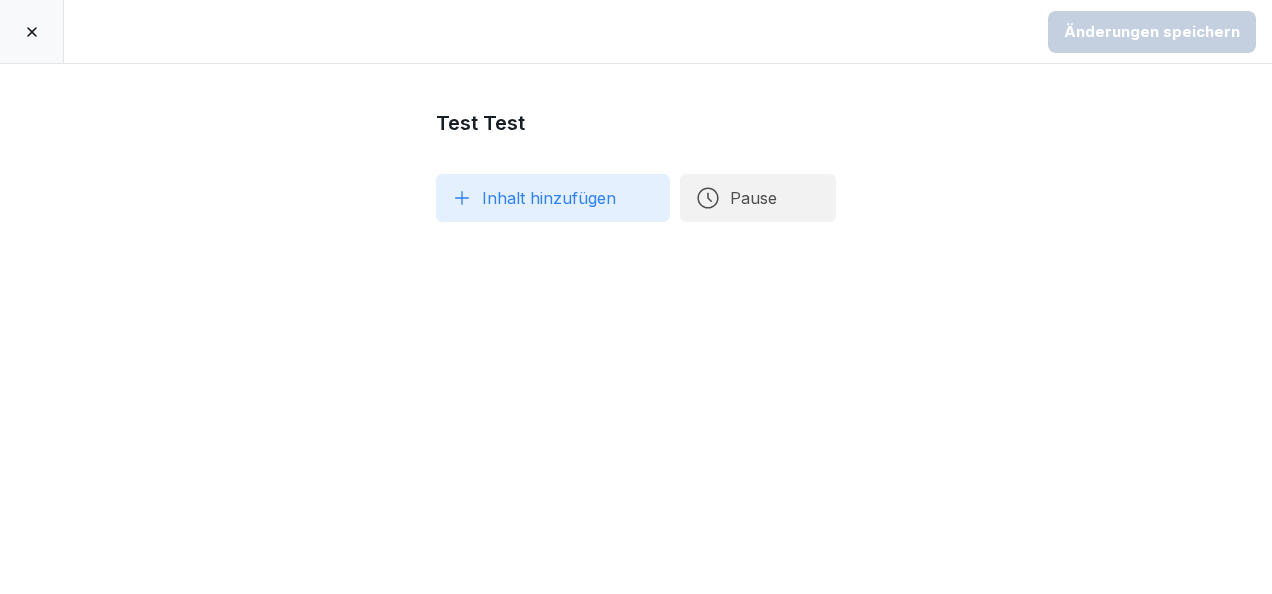 click at bounding box center (32, 31) 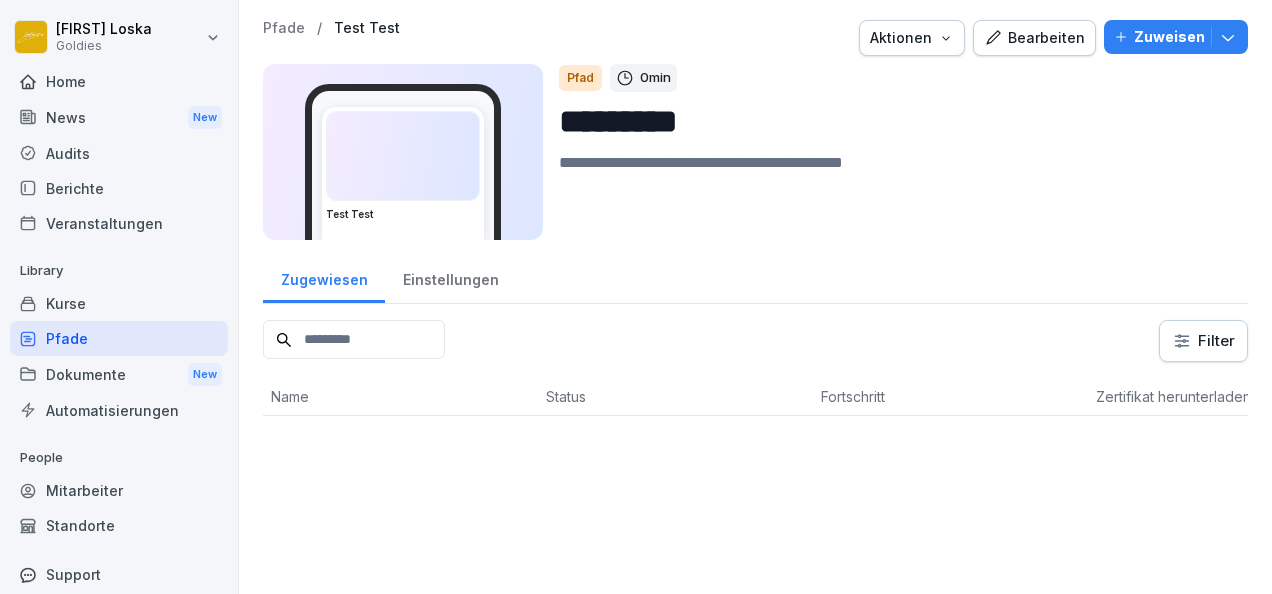 scroll, scrollTop: 0, scrollLeft: 0, axis: both 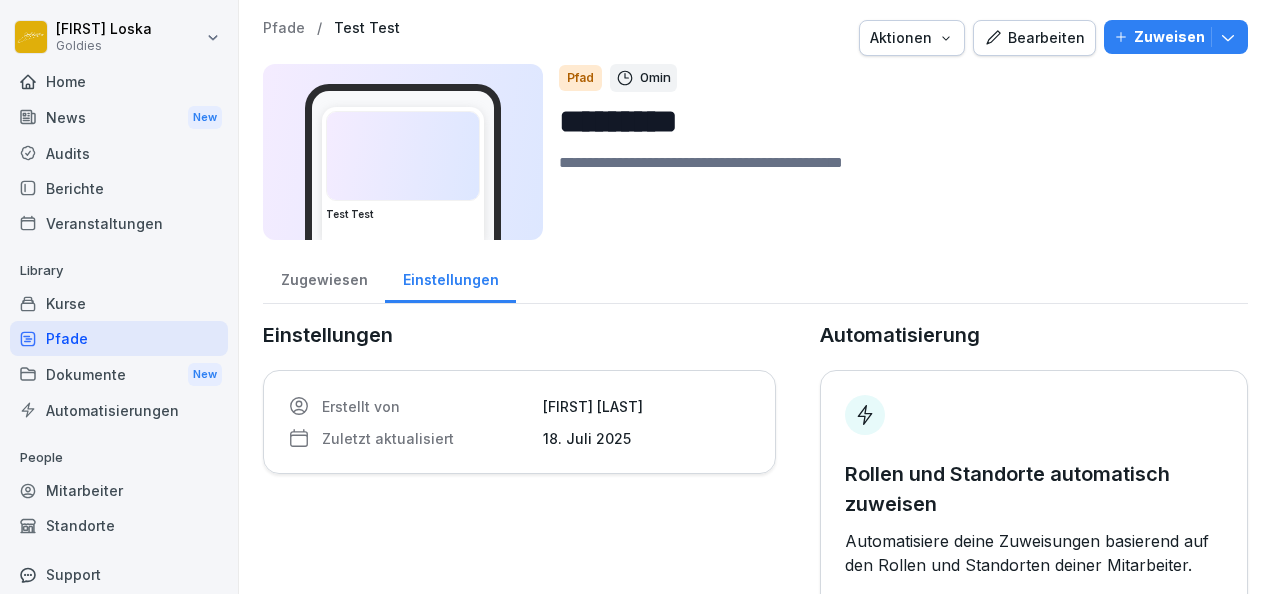 click on "Bearbeiten" at bounding box center (1034, 38) 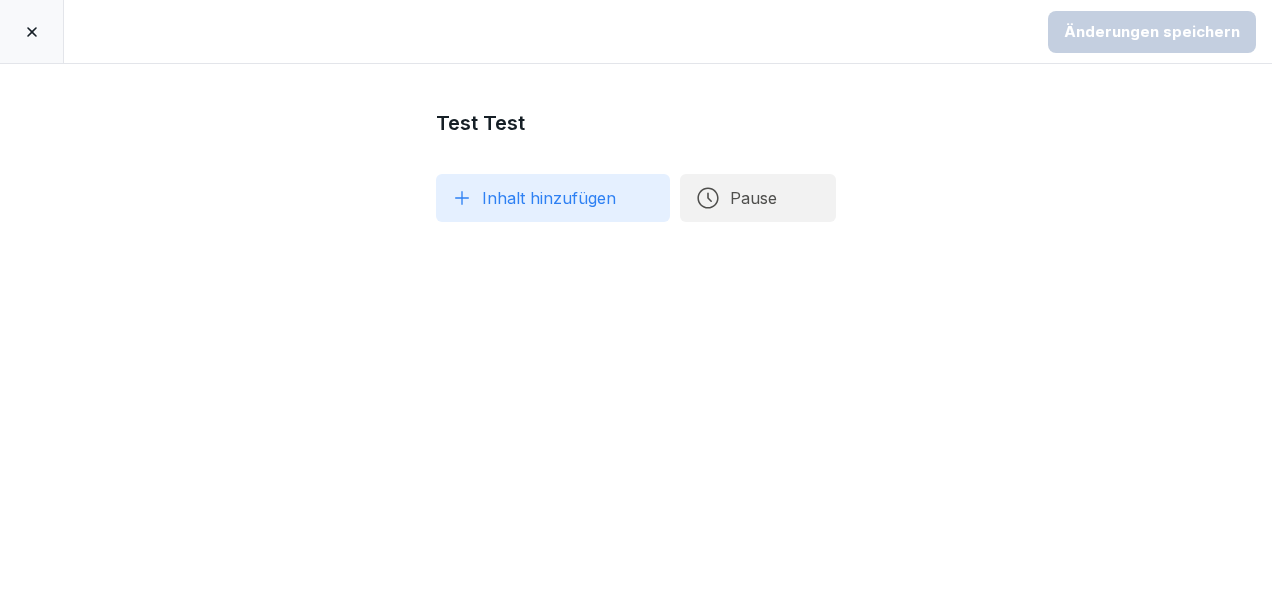 click on "Inhalt hinzufügen" at bounding box center [553, 198] 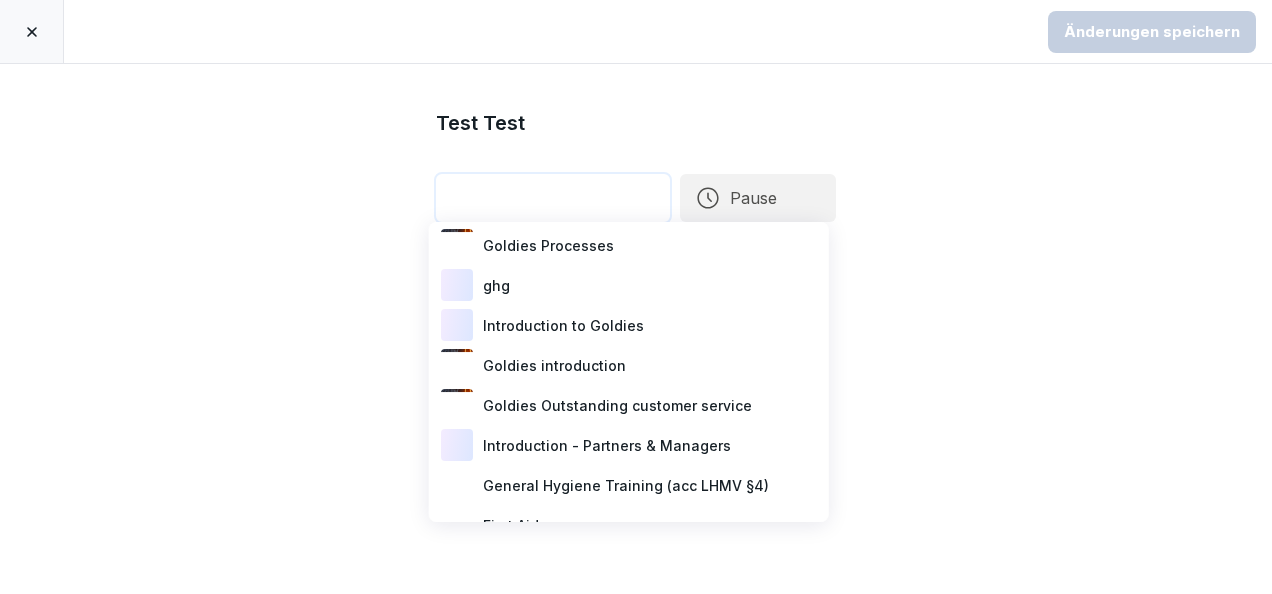 scroll, scrollTop: 243, scrollLeft: 0, axis: vertical 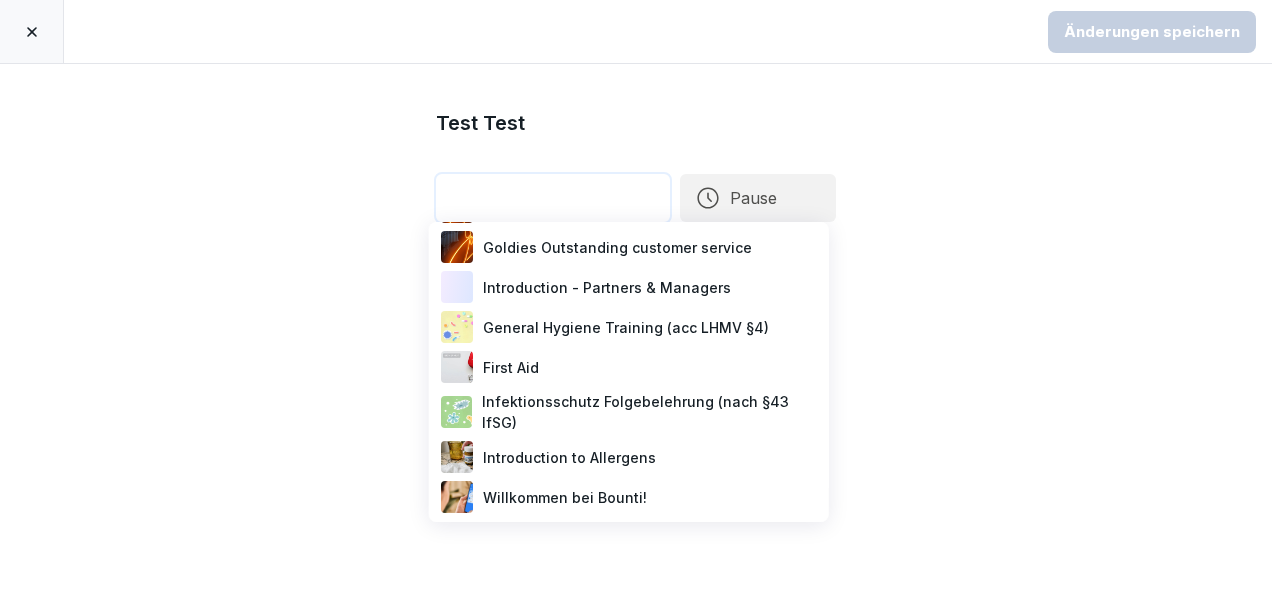 click on "General Hygiene Training (acc LHMV §4)" at bounding box center (629, 327) 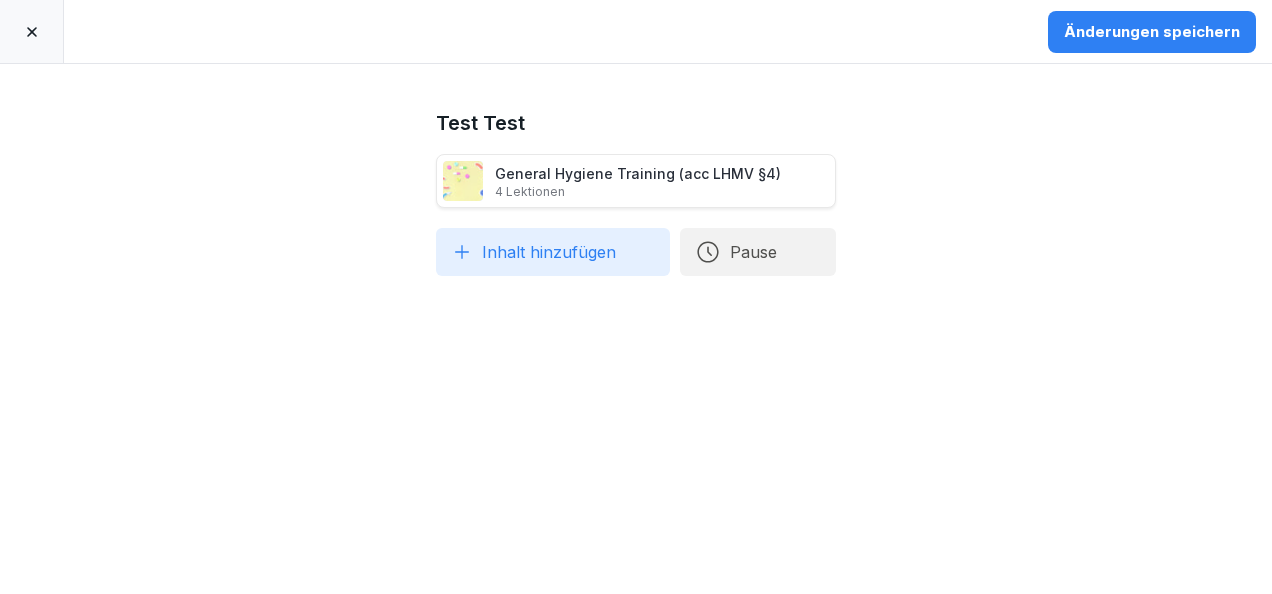 click on "General Hygiene Training (acc LHMV §4) 4 Lektionen" at bounding box center [638, 181] 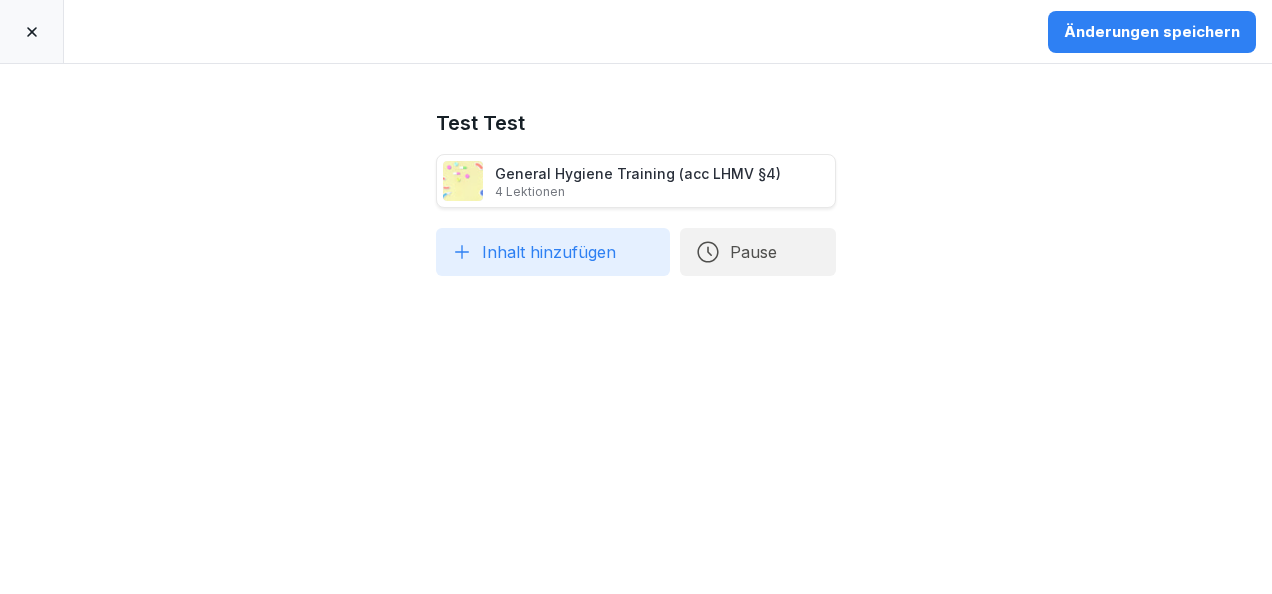 click at bounding box center (32, 31) 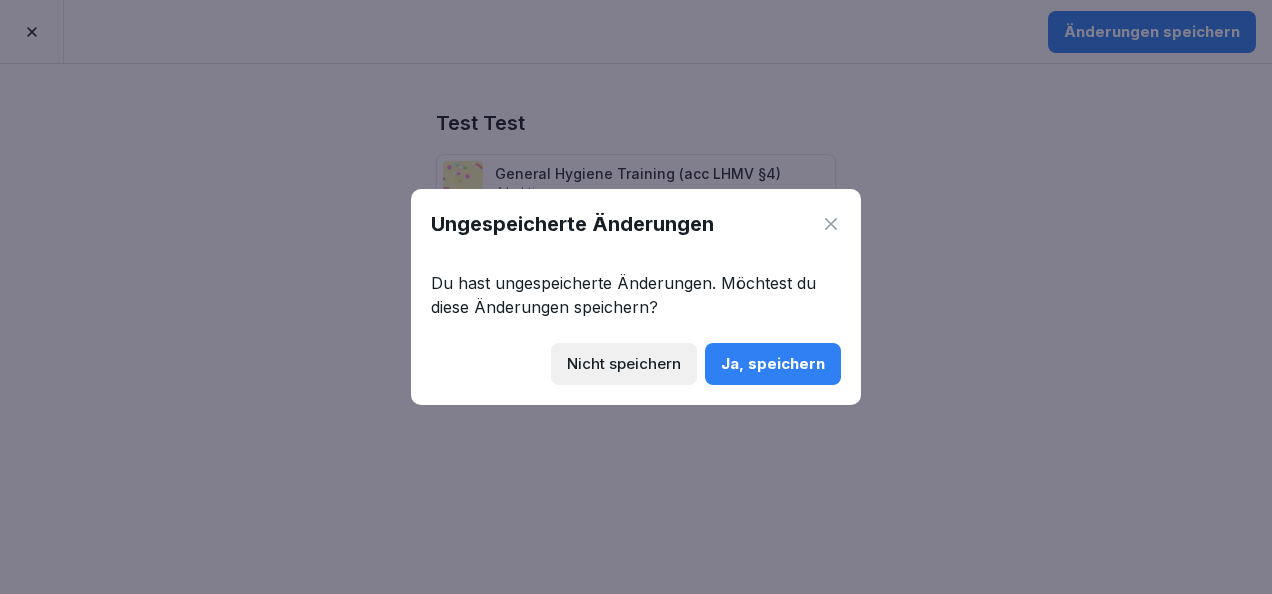 click on "Nicht speichern" at bounding box center (624, 364) 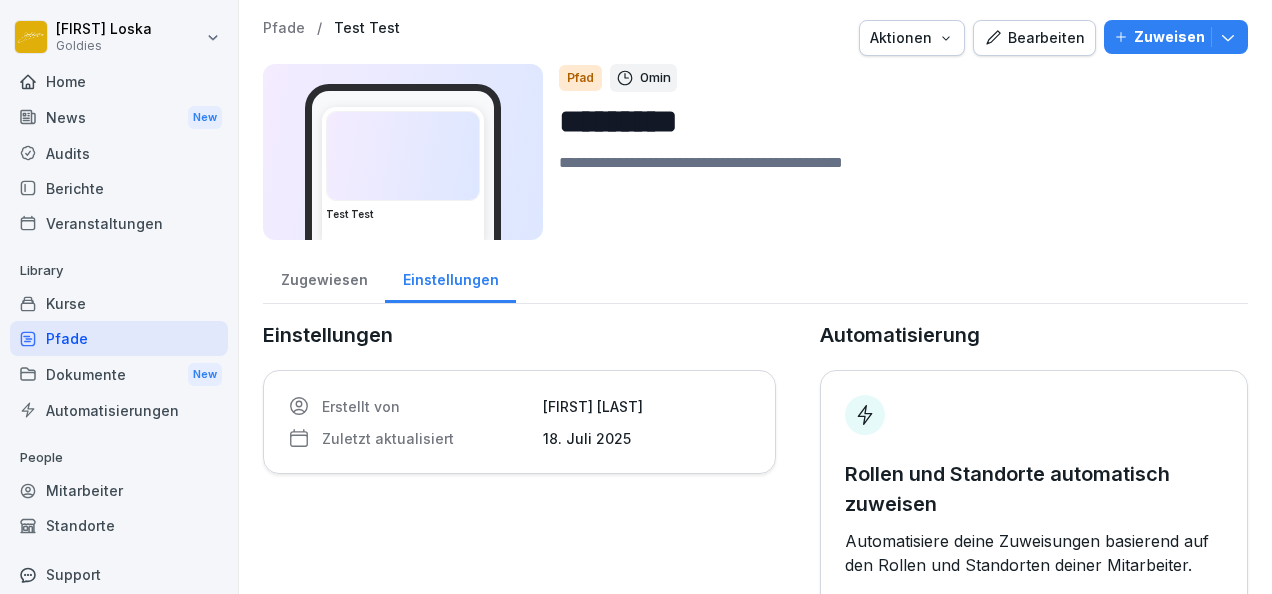 scroll, scrollTop: 107, scrollLeft: 0, axis: vertical 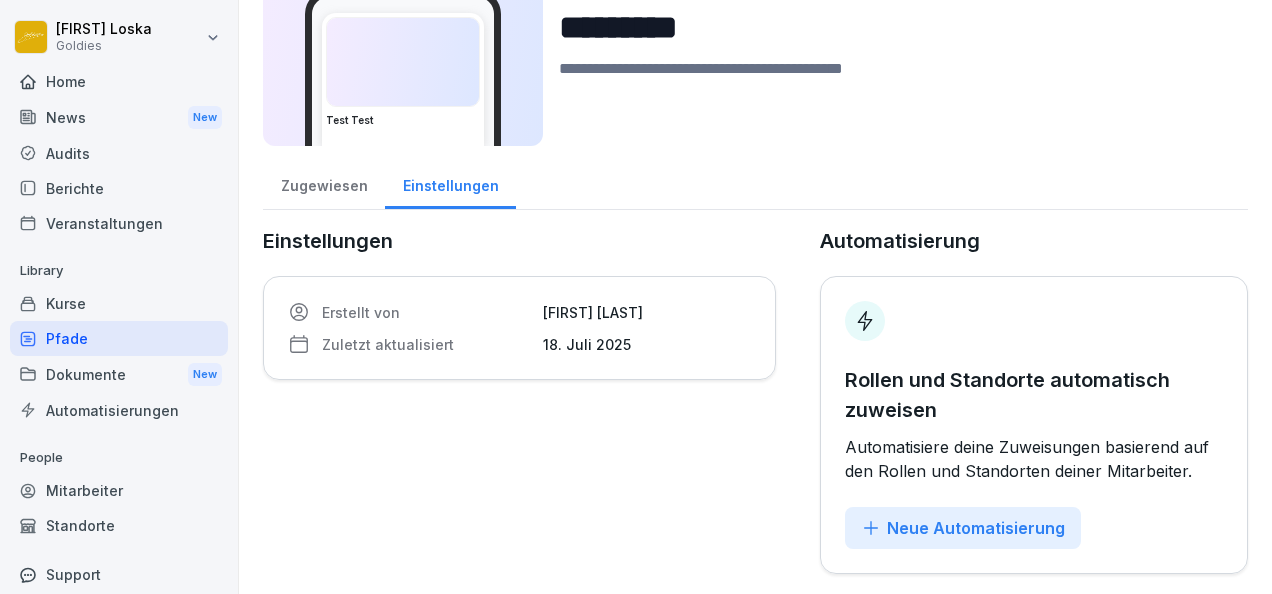 click on "Kurse" at bounding box center (119, 303) 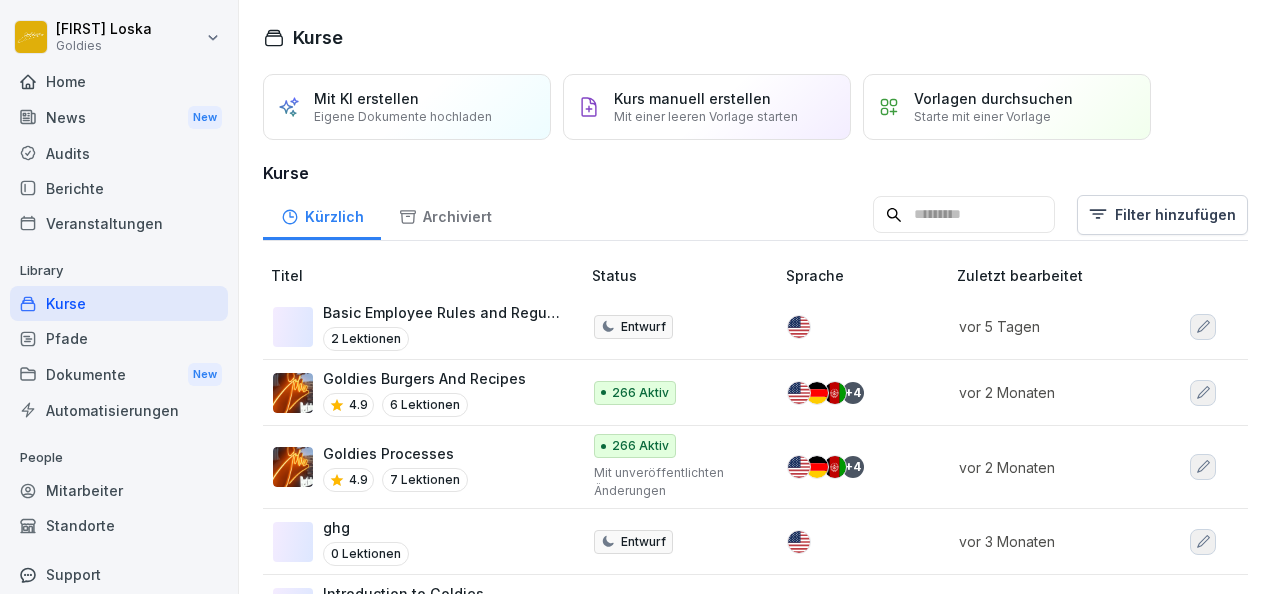 click on "Kurs manuell erstellen Mit einer leeren Vorlage starten" at bounding box center (706, 107) 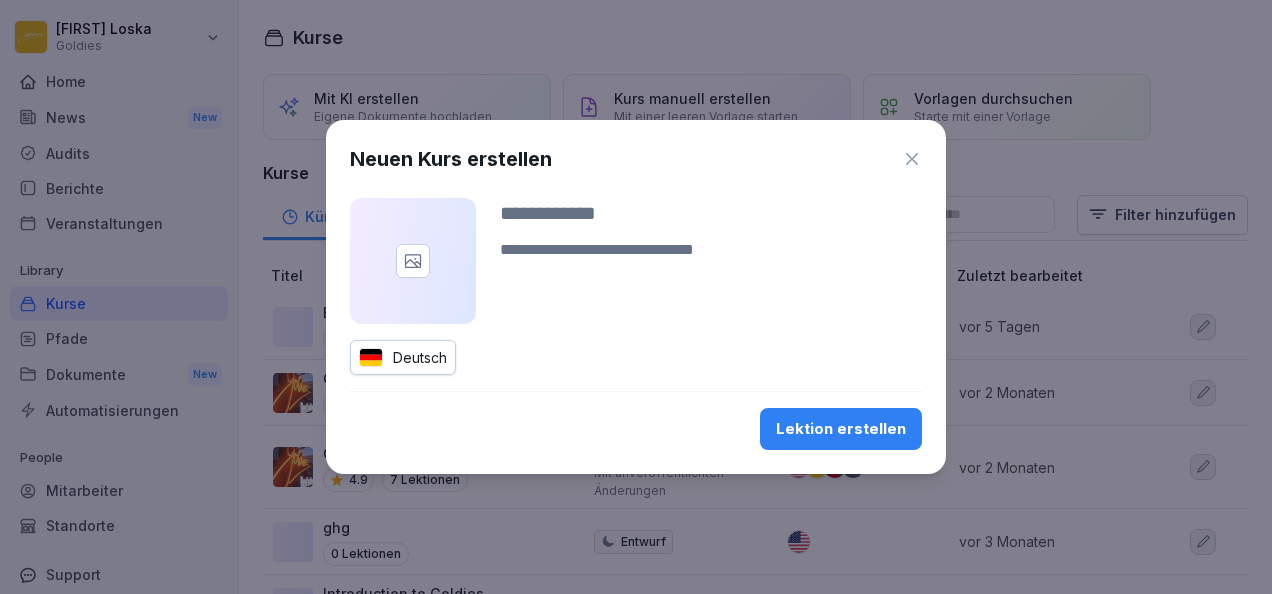 click 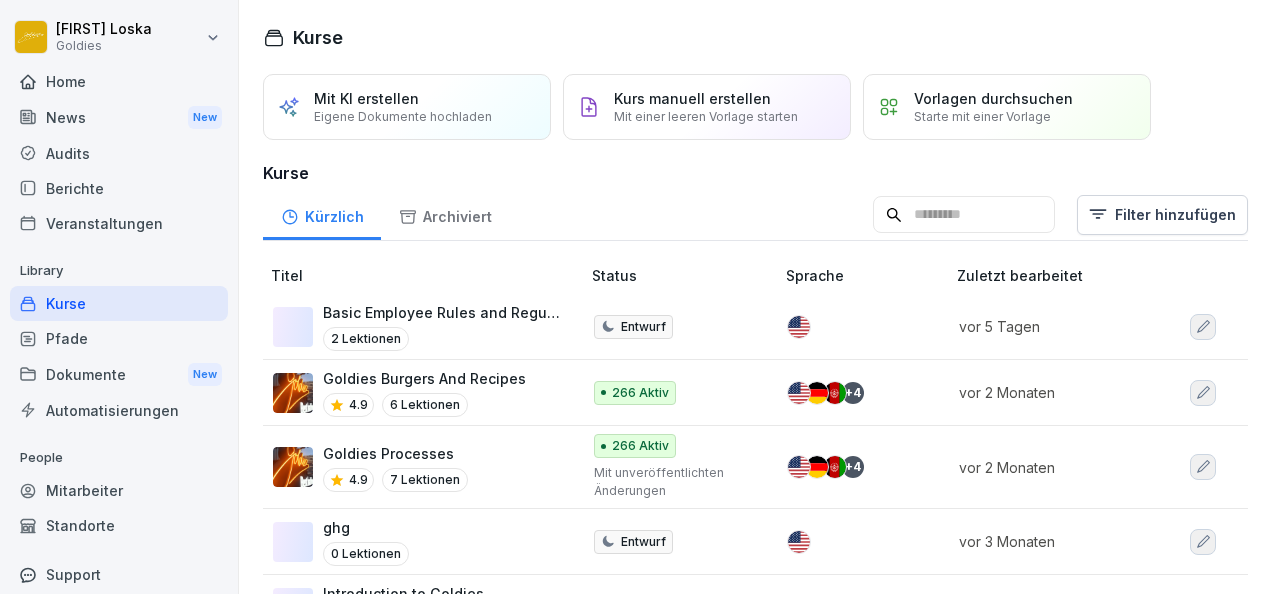 click on "Vorlagen durchsuchen Starte mit einer Vorlage" at bounding box center (1007, 107) 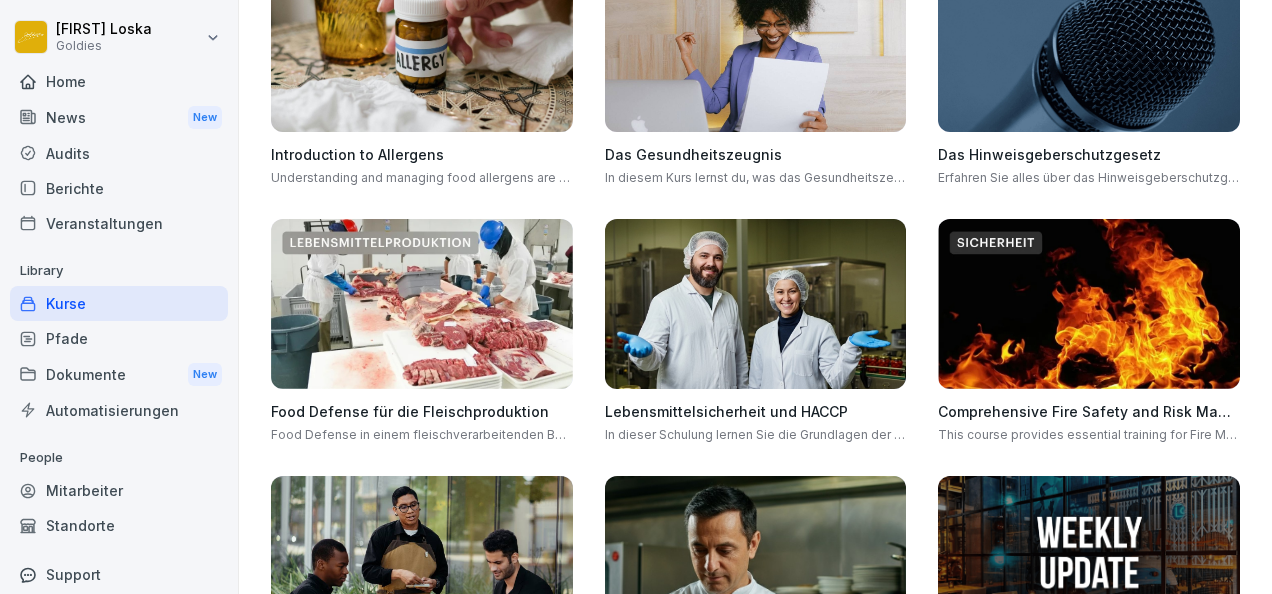 scroll, scrollTop: 1218, scrollLeft: 0, axis: vertical 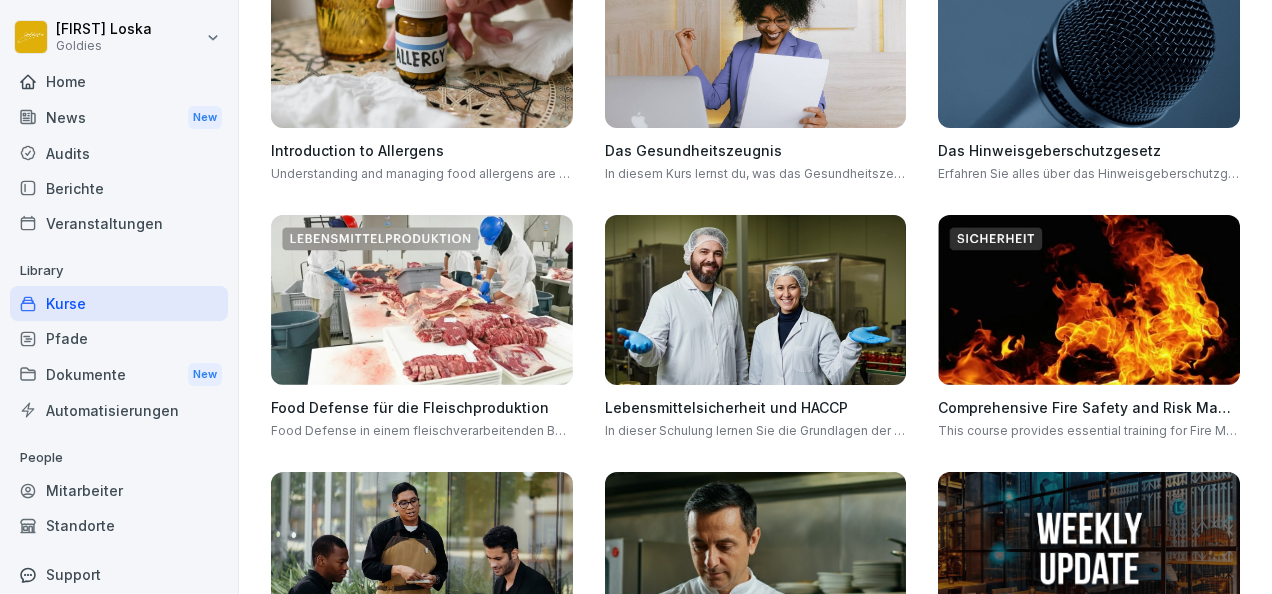 click at bounding box center (756, 300) 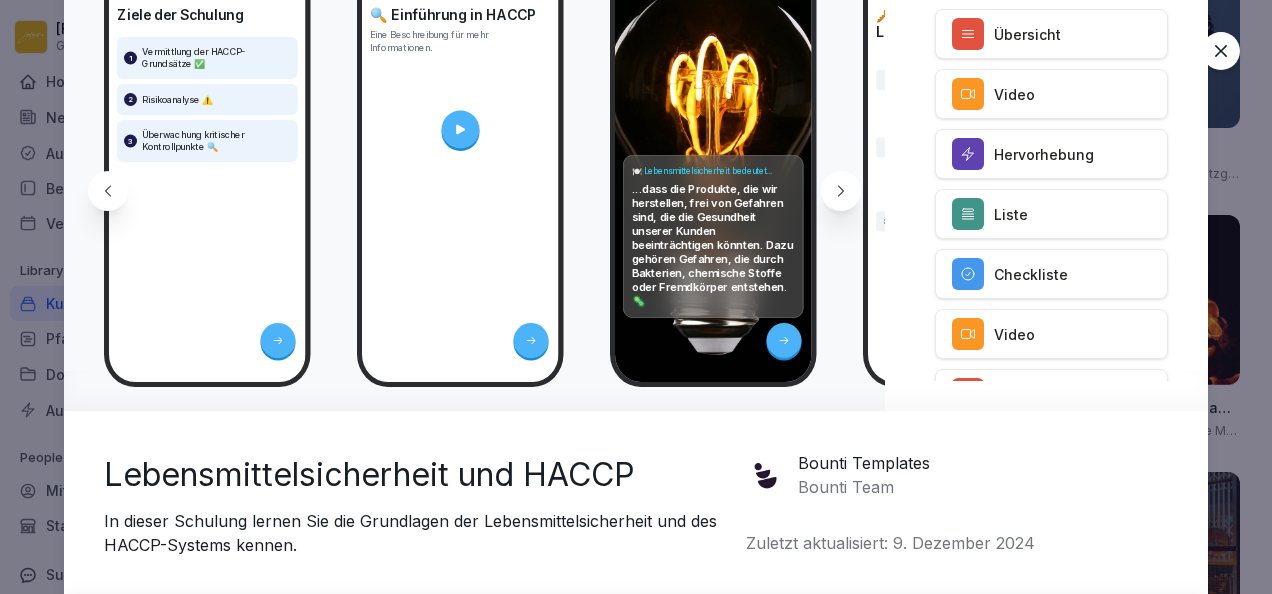 scroll, scrollTop: 0, scrollLeft: 120, axis: horizontal 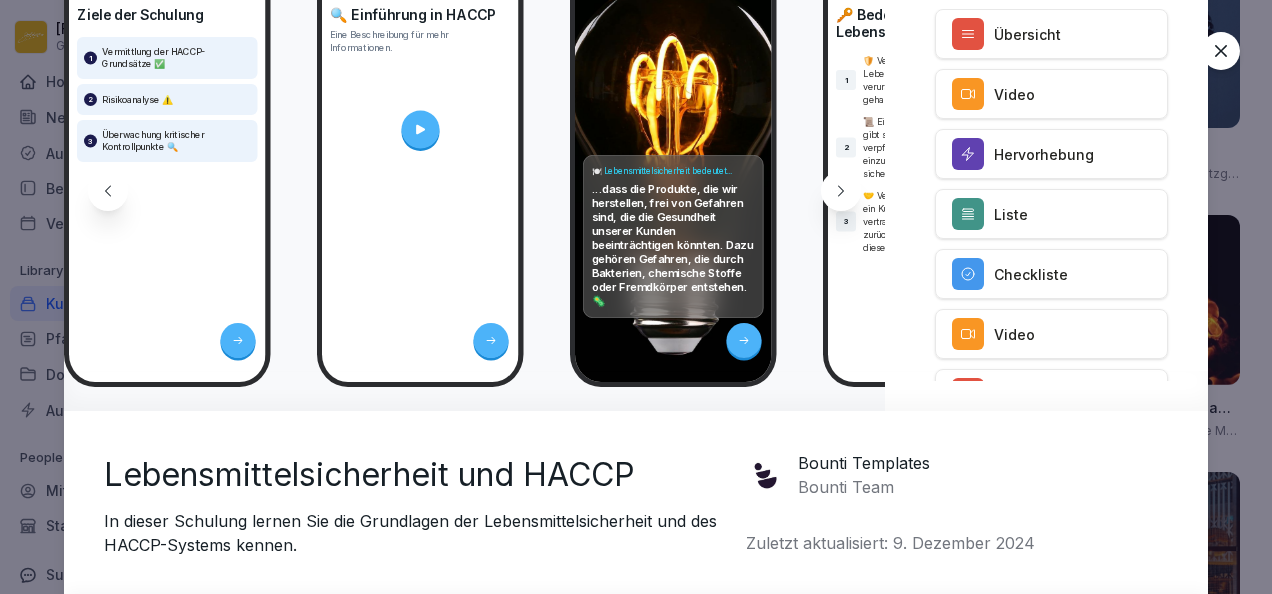 click 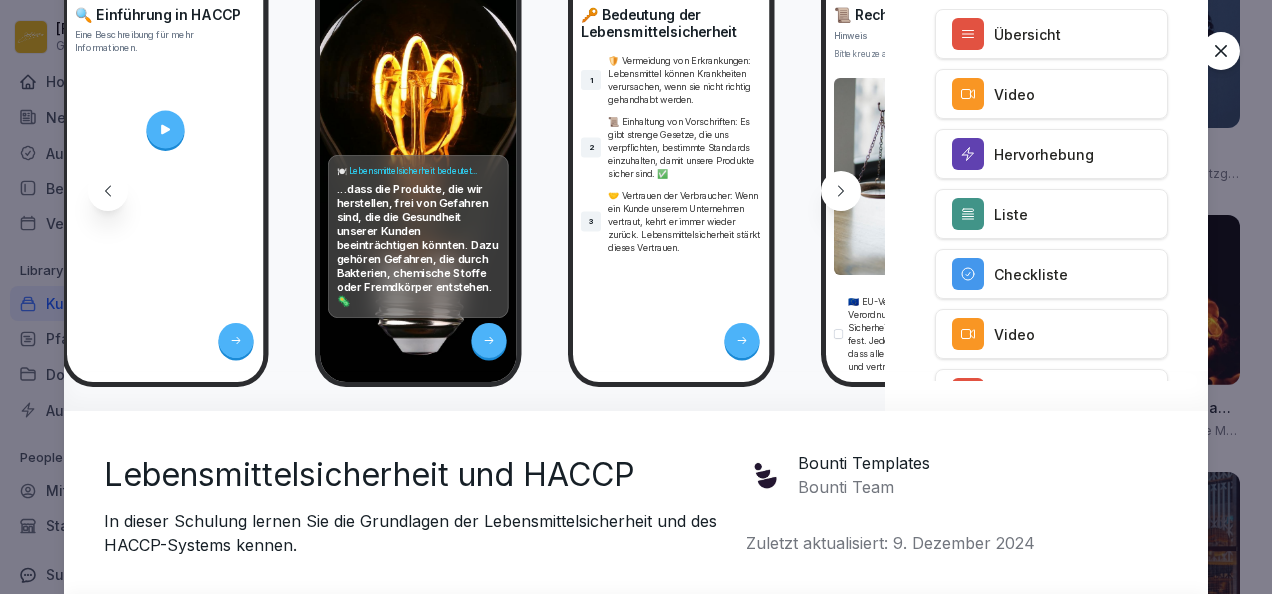 scroll, scrollTop: 0, scrollLeft: 388, axis: horizontal 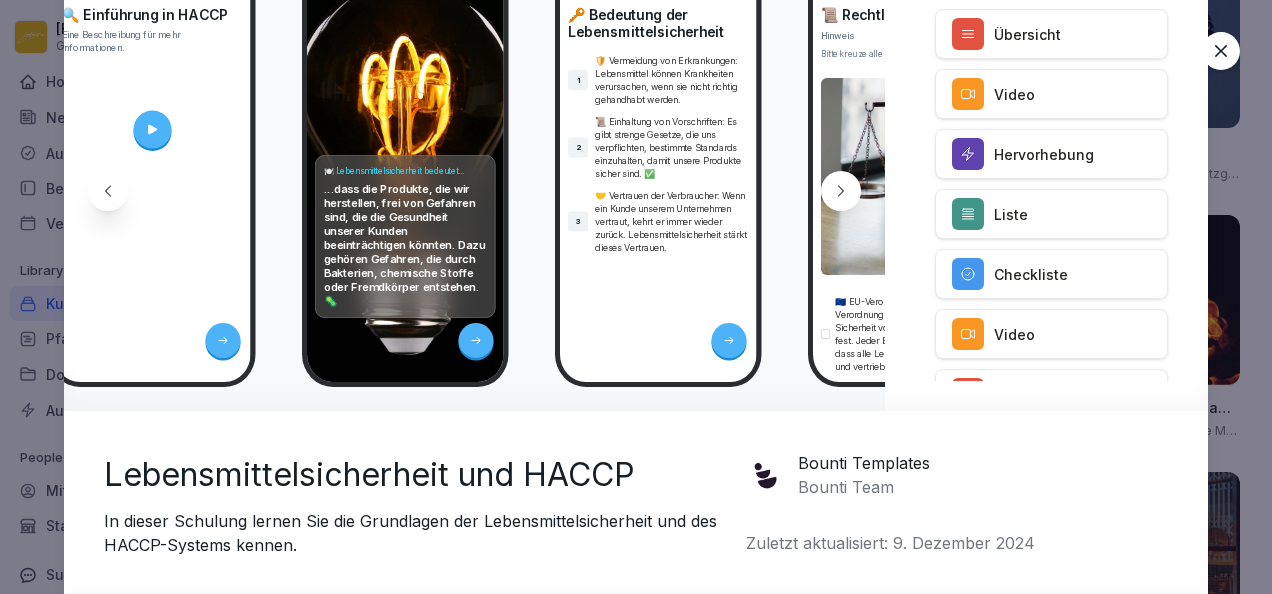click 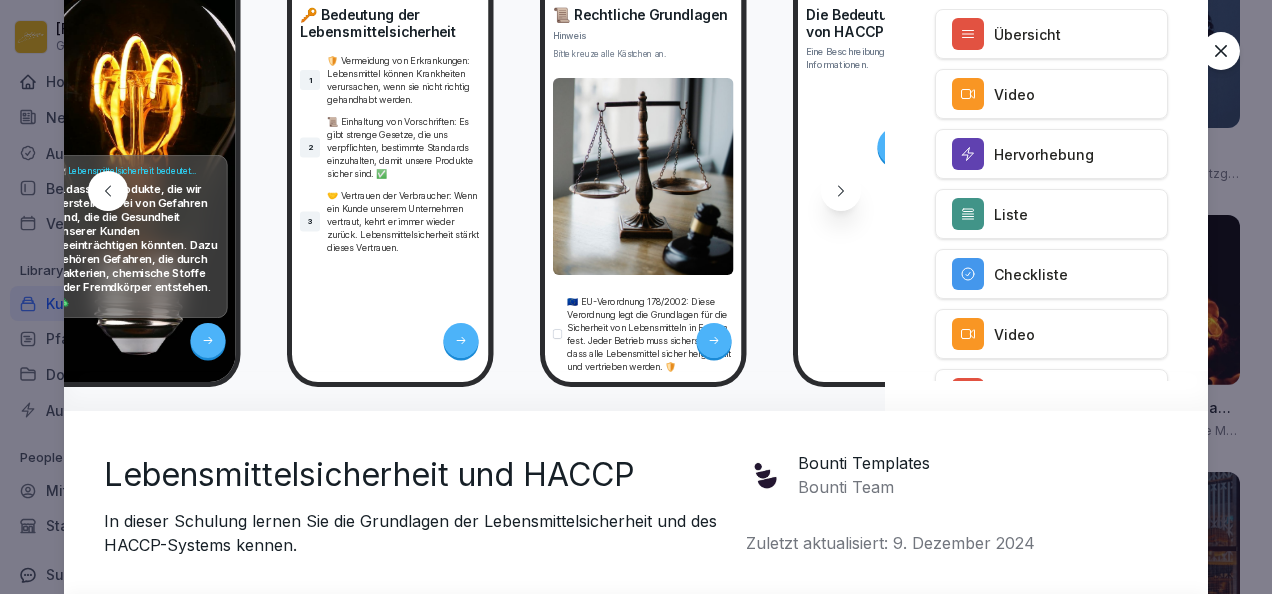 click 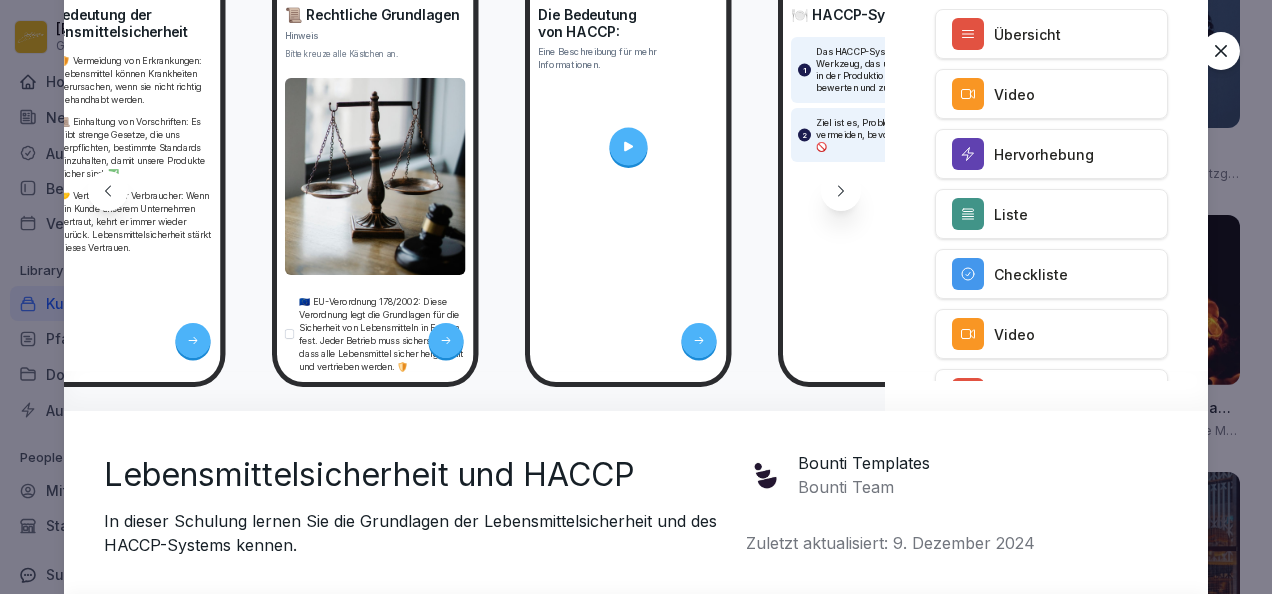 click 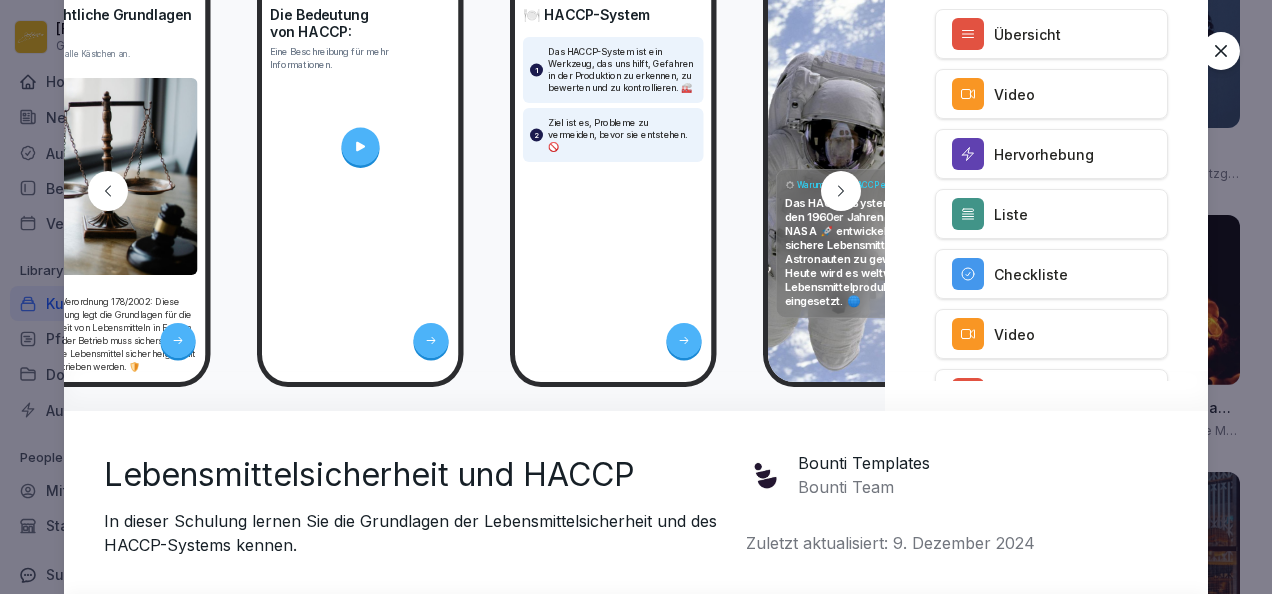 click 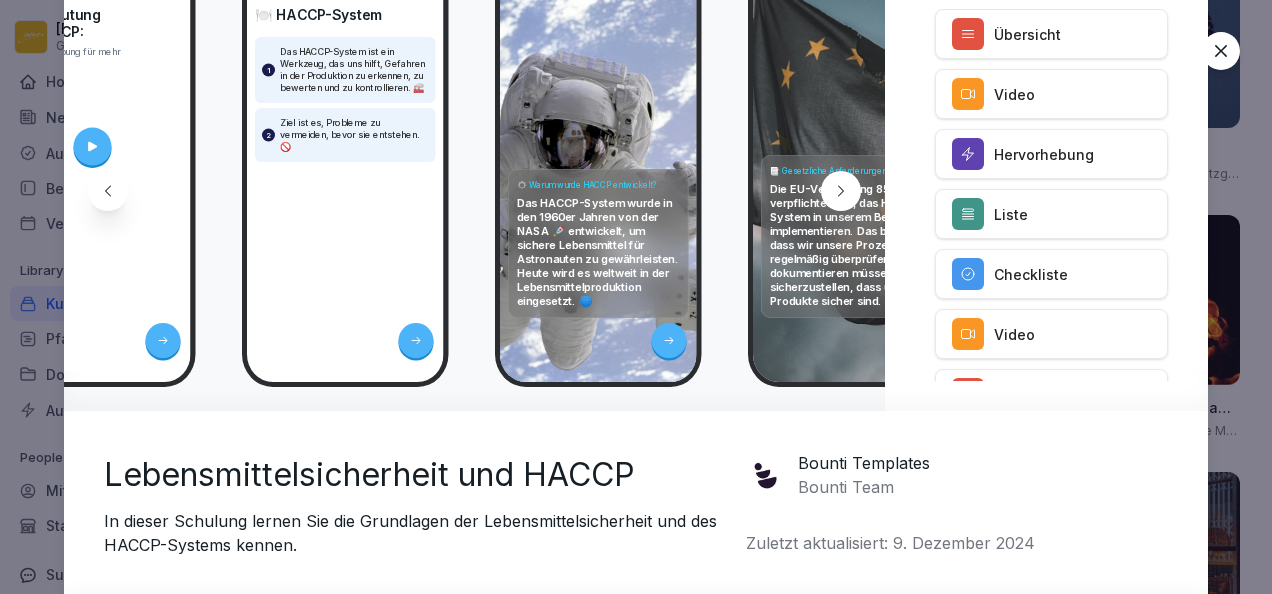 click 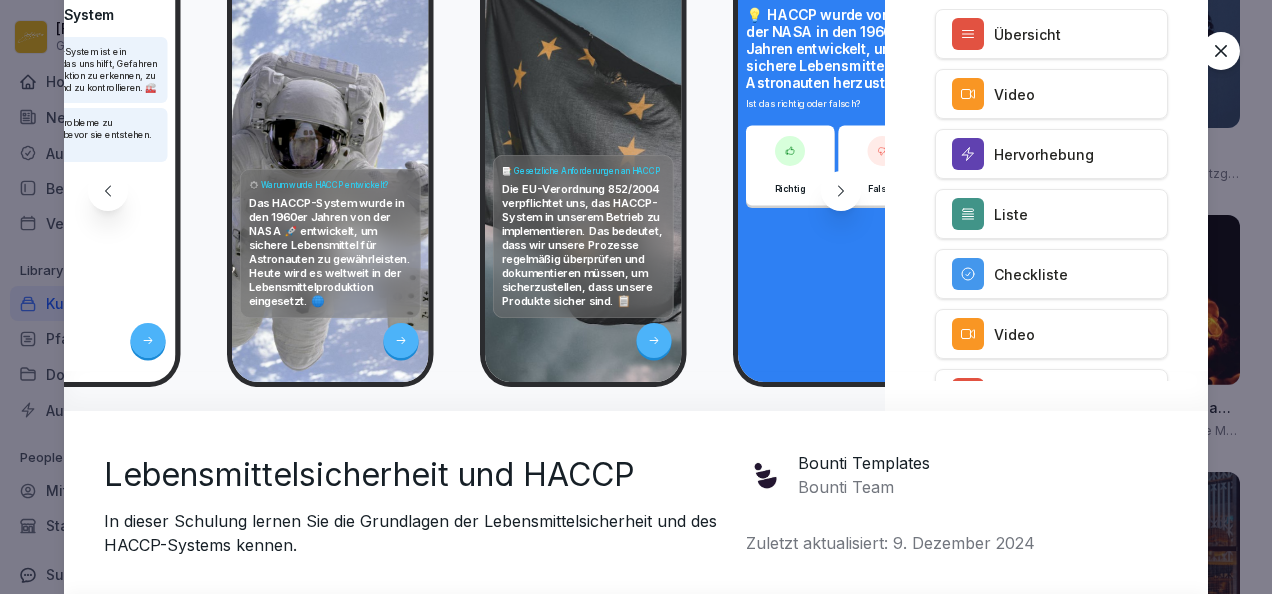 click 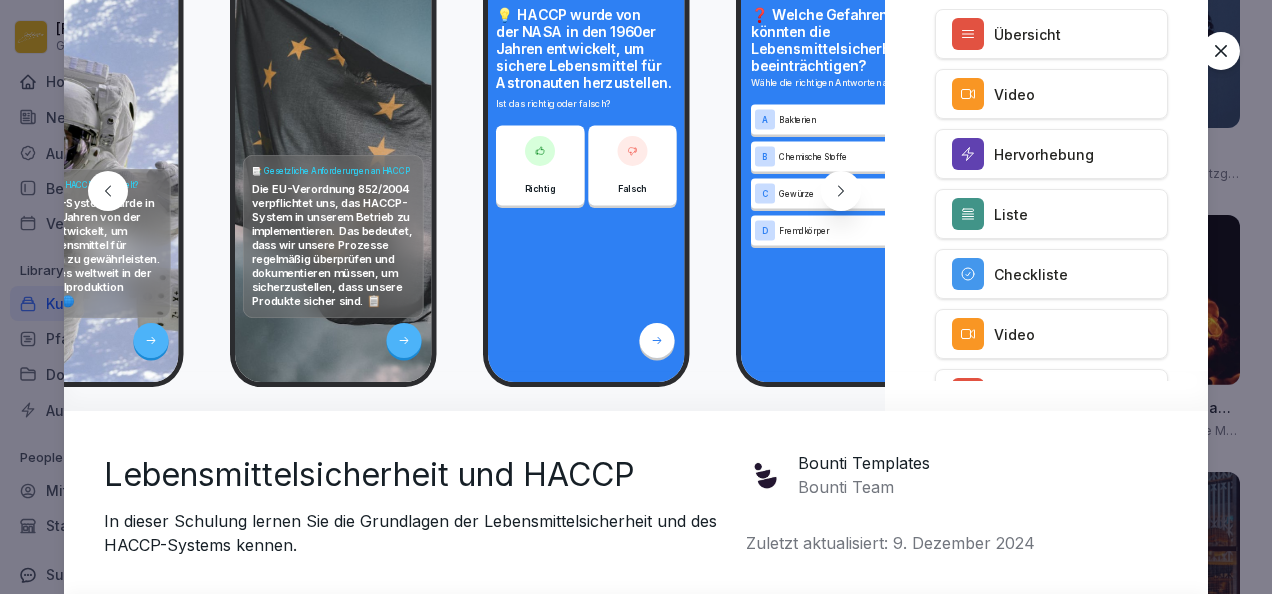 scroll, scrollTop: 0, scrollLeft: 1996, axis: horizontal 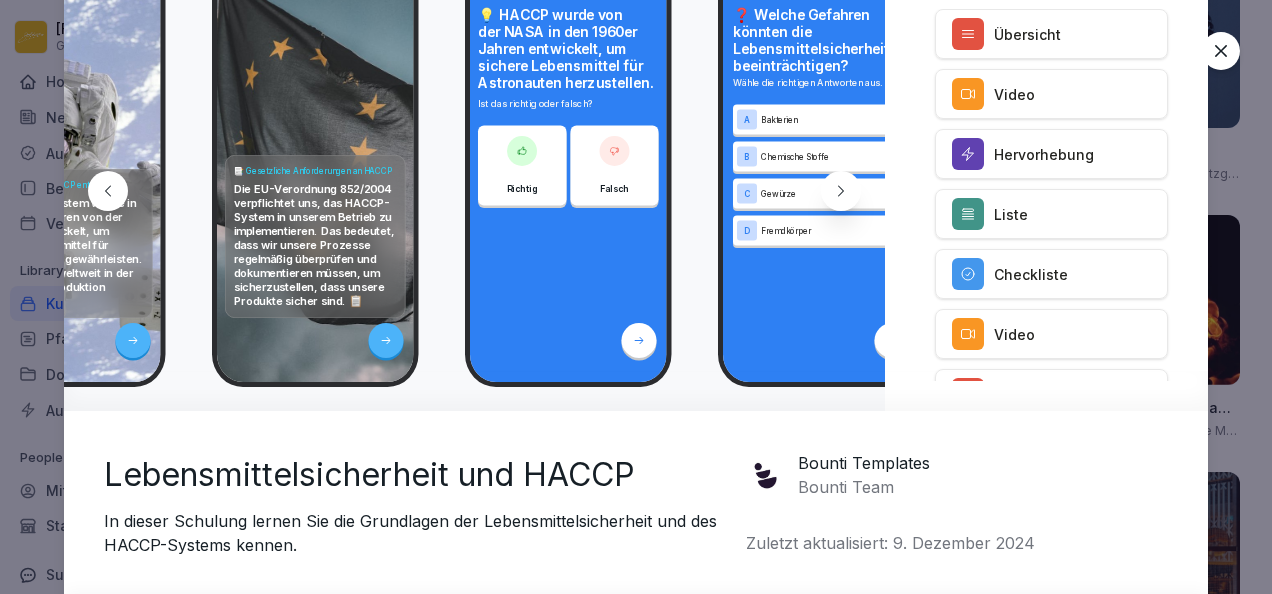 click 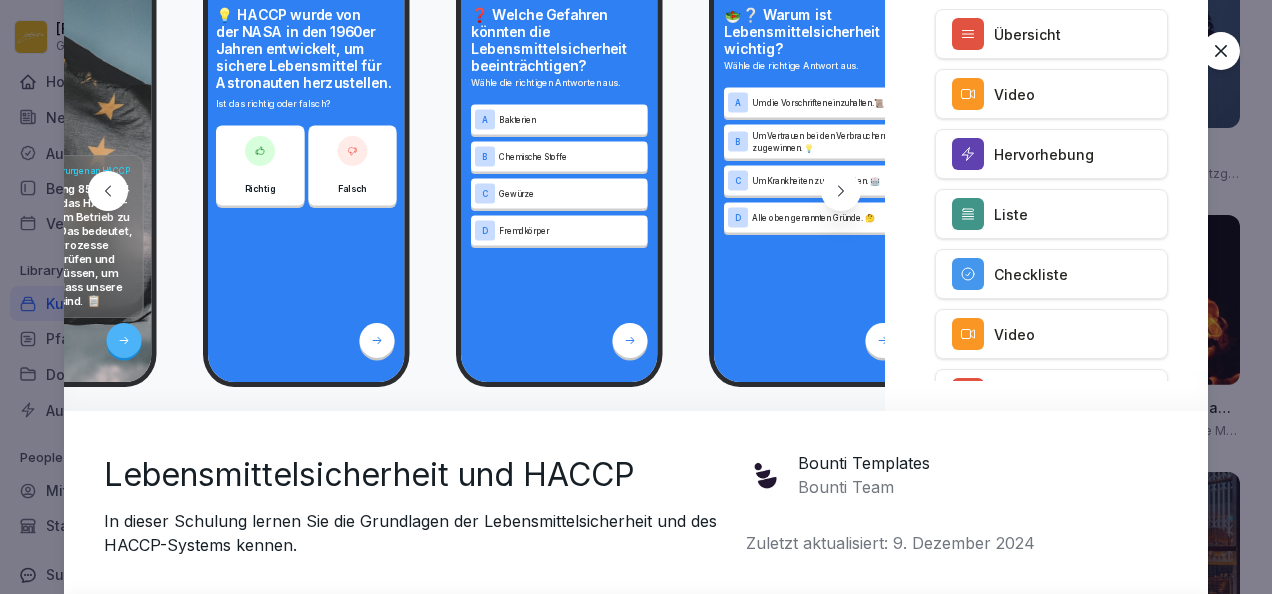scroll, scrollTop: 0, scrollLeft: 2264, axis: horizontal 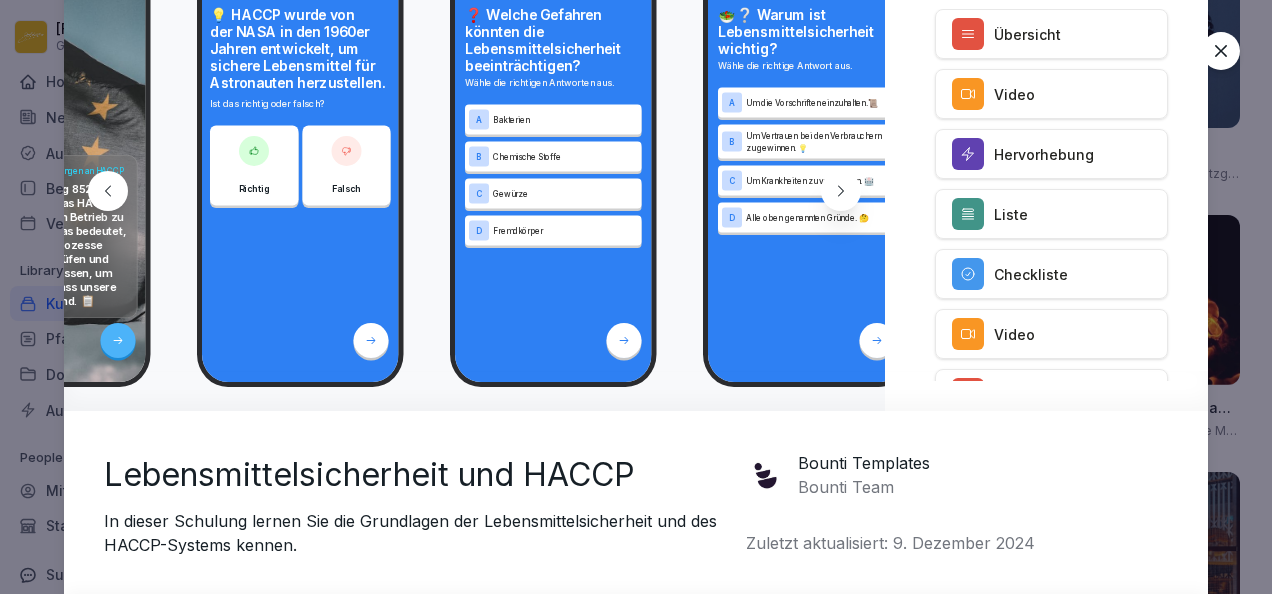 click at bounding box center [1221, 51] 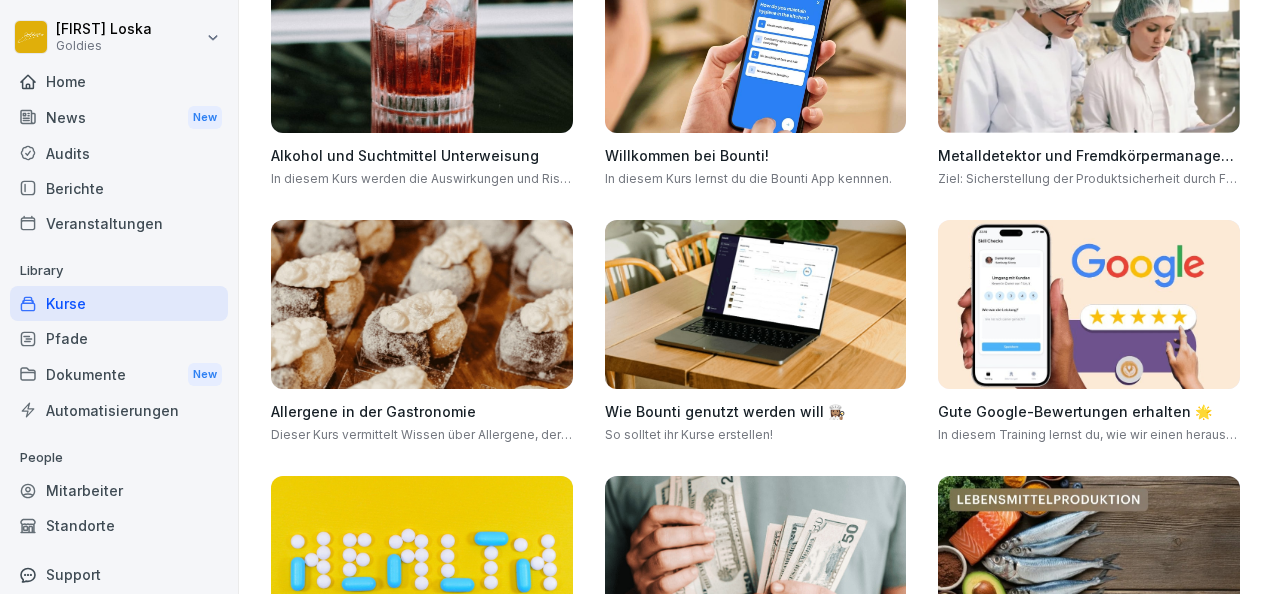 scroll, scrollTop: 0, scrollLeft: 0, axis: both 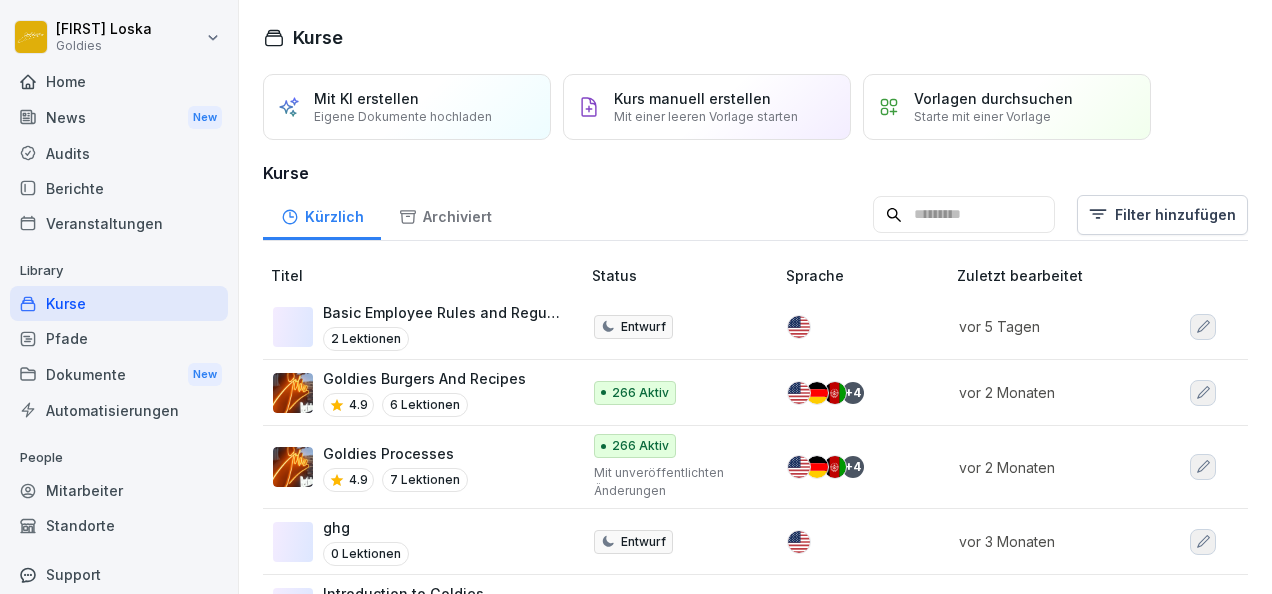 click on "Mit einer leeren Vorlage starten" at bounding box center (706, 116) 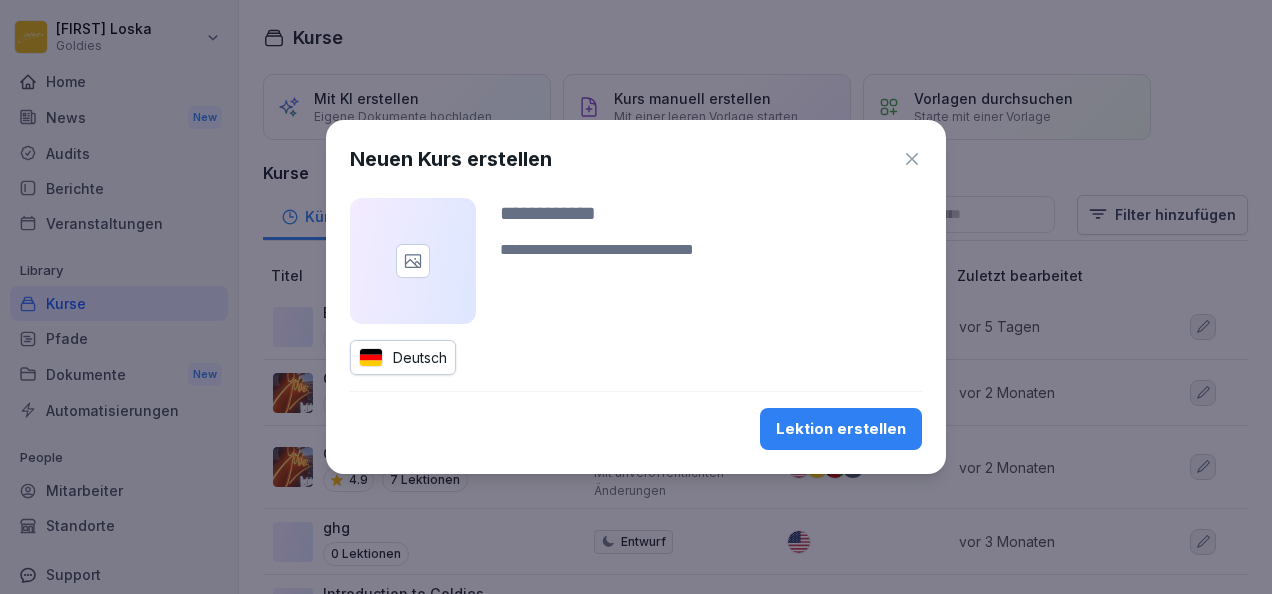 click at bounding box center [711, 213] 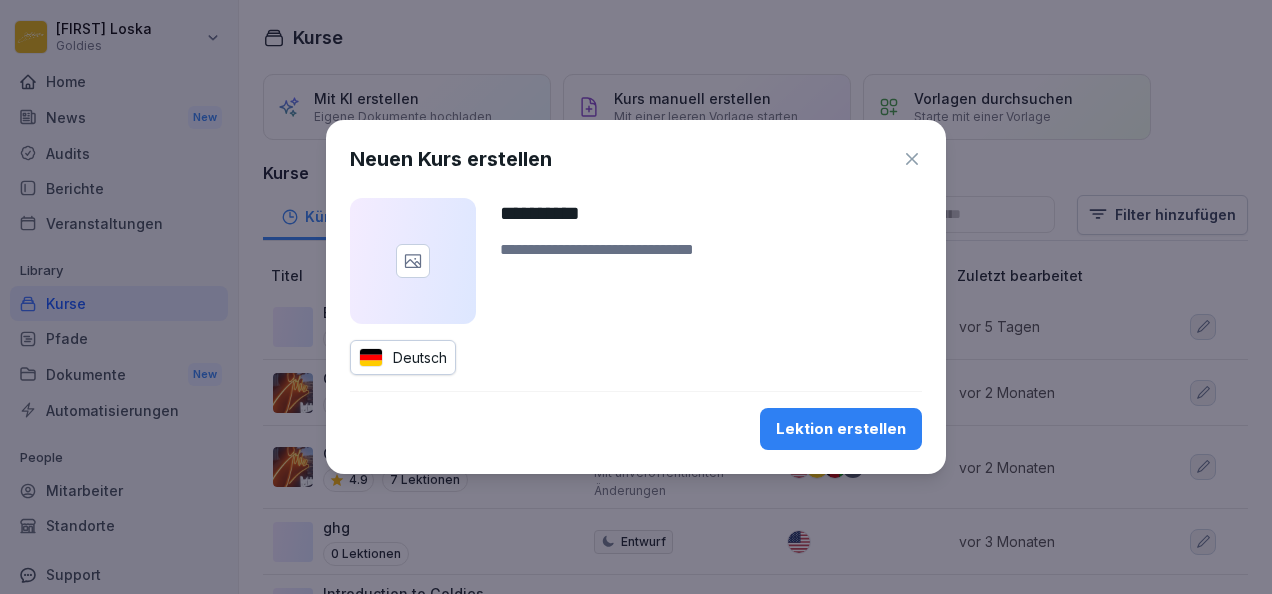 type on "*********" 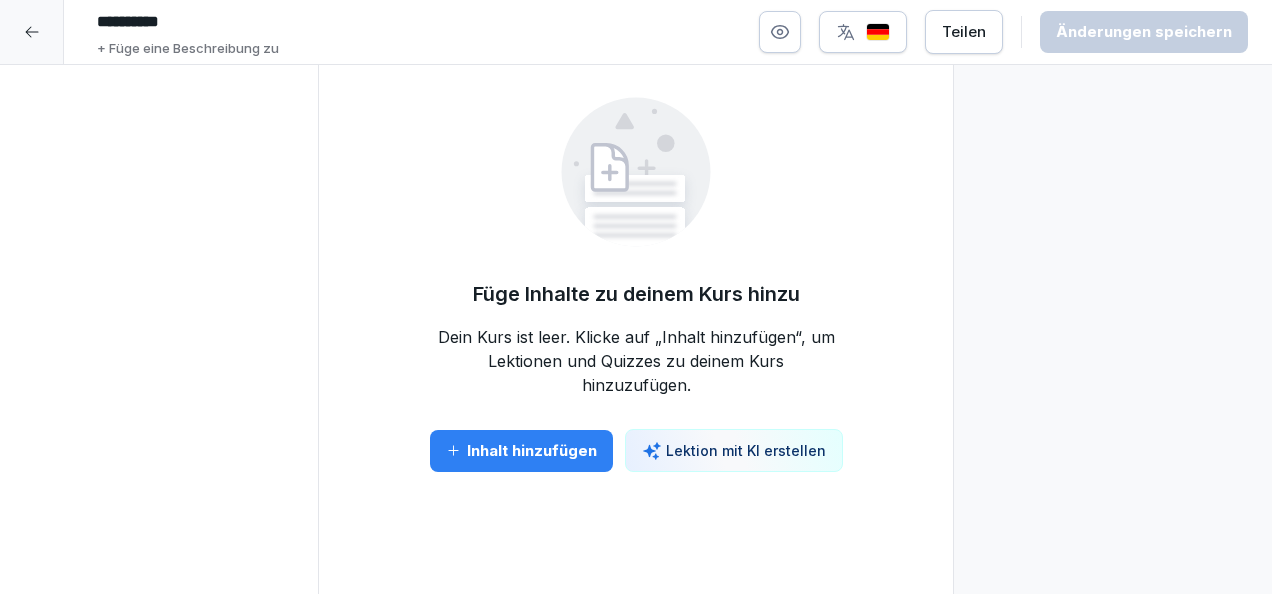 click on "Lektion mit KI erstellen" at bounding box center (734, 450) 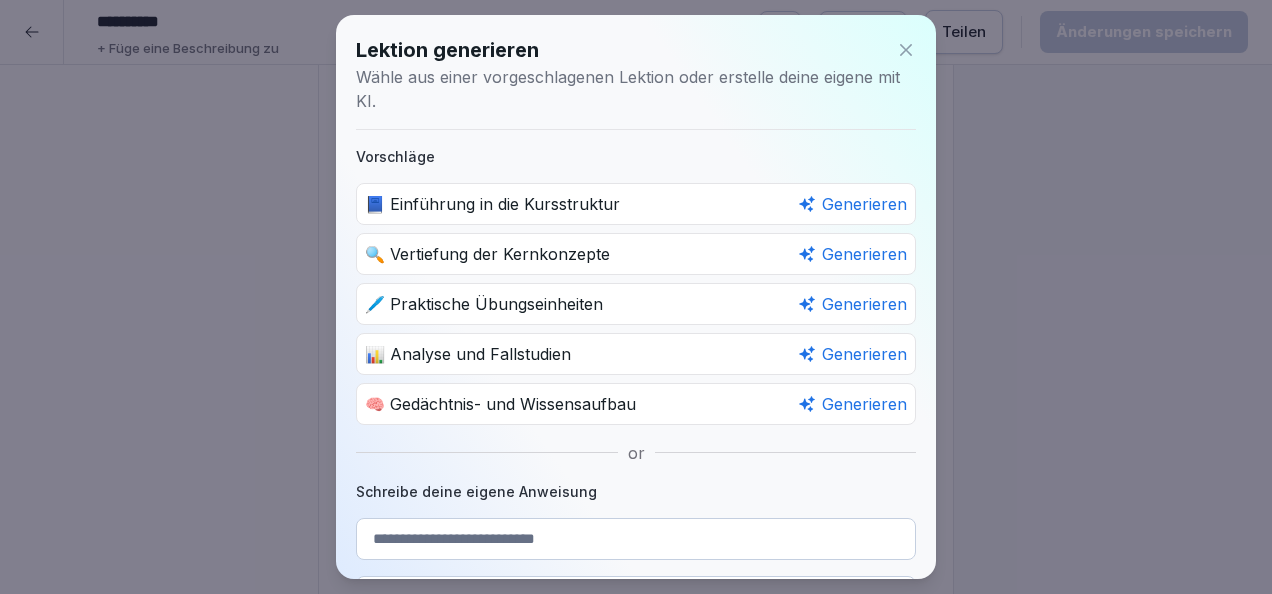 click 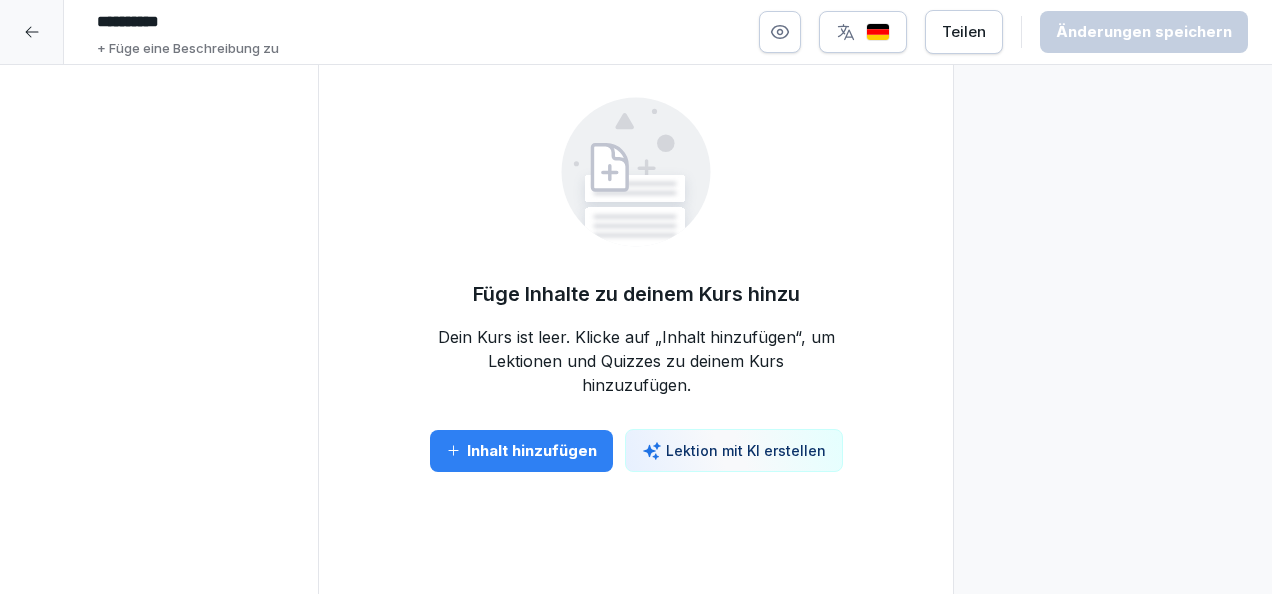 click on "Inhalt hinzufügen" at bounding box center (521, 451) 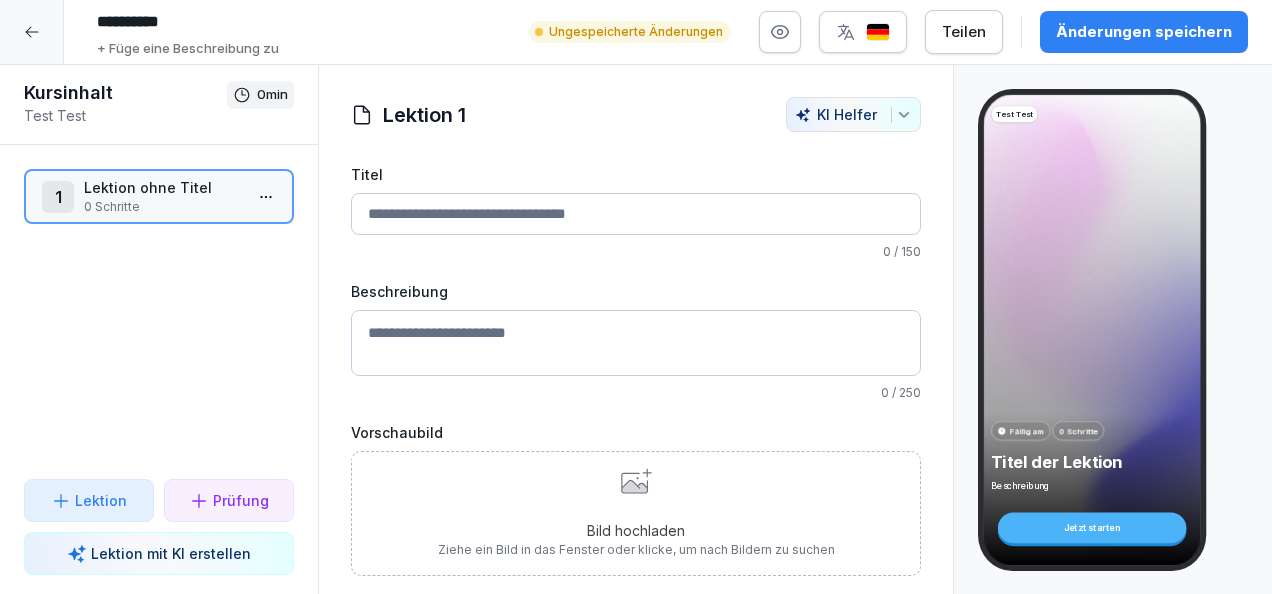 click on "Titel" at bounding box center (636, 214) 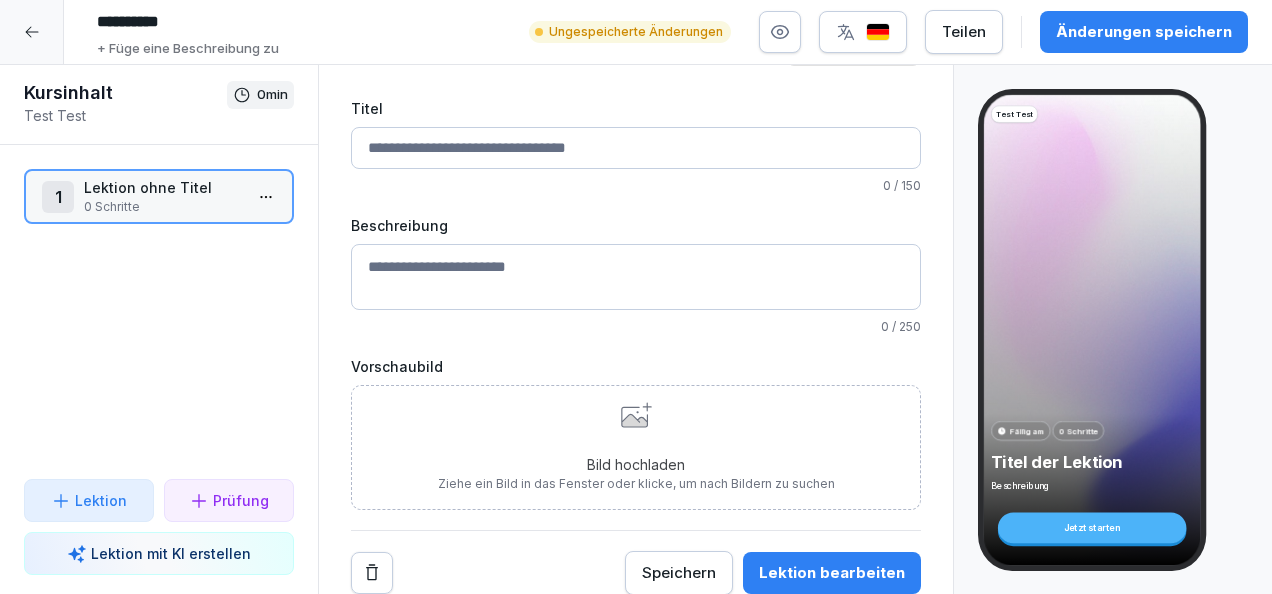 scroll, scrollTop: 0, scrollLeft: 0, axis: both 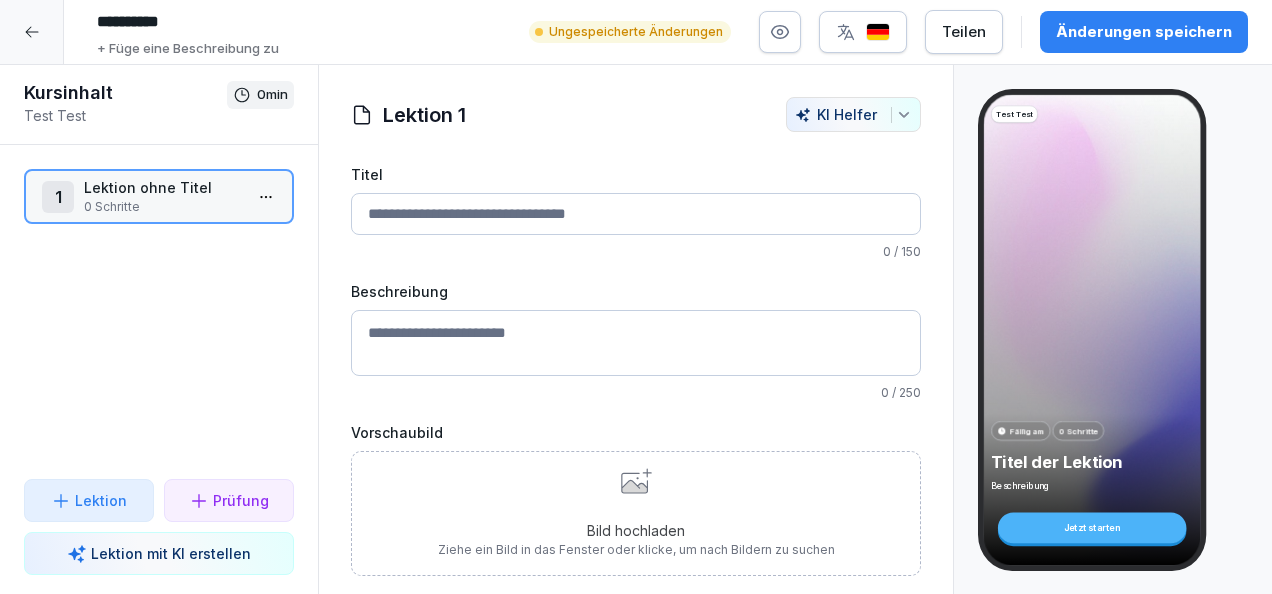 click on "Titel" at bounding box center (636, 214) 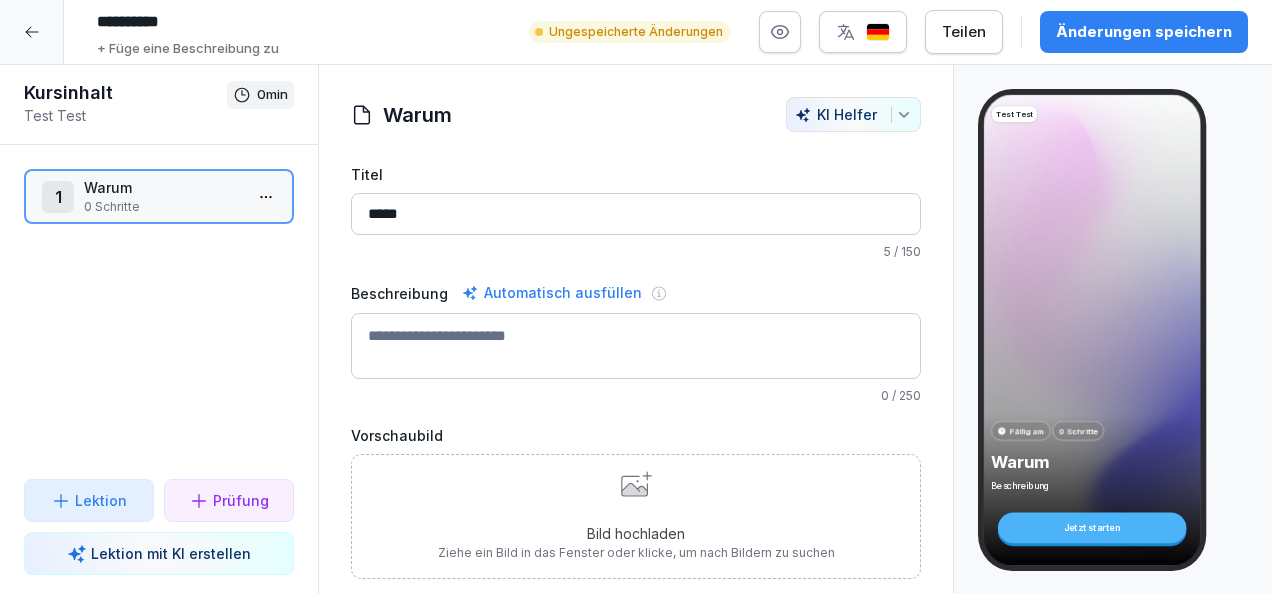 click on "********* + Füge eine Beschreibung zu Ungespeicherte Änderungen Teilen Änderungen speichern Kursinhalt Test Test  0  min 1 Warum 0 Schritte
To pick up a draggable item, press the space bar.
While dragging, use the arrow keys to move the item.
Press space again to drop the item in its new position, or press escape to cancel.
Lektion Prüfung Lektion mit KI erstellen Warum
To pick up a draggable item, press the space bar.
While dragging, use the arrow keys to move the item.
Press space again to drop the item in its new position, or press escape to cancel.
Schritt hinzufügen Warum KI Helfer Titel ***** 5   / 150 Beschreibung Automatisch ausfüllen 0   / 250 Vorschaubild Bild hochladen Ziehe ein Bild in das Fenster oder klicke, um nach Bildern zu suchen Speichern Lektion bearbeiten Test Test  Fällig am 0 Schritte Warum Beschreibung Jetzt starten" at bounding box center (636, 297) 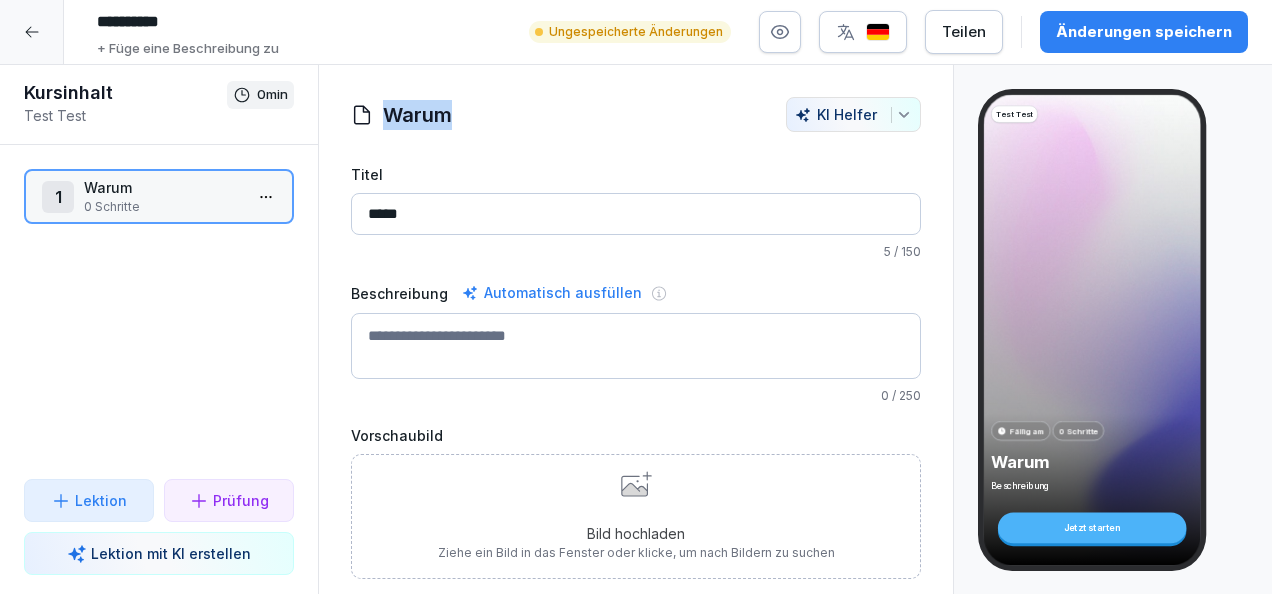click on "Warum" at bounding box center (417, 115) 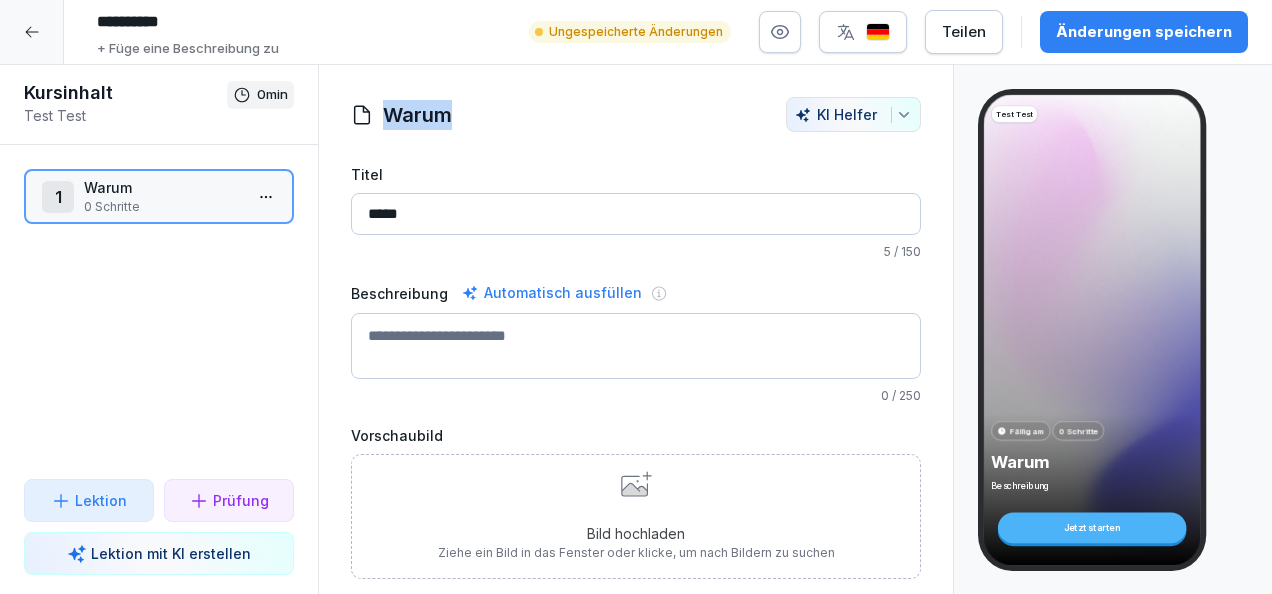 scroll, scrollTop: 16, scrollLeft: 0, axis: vertical 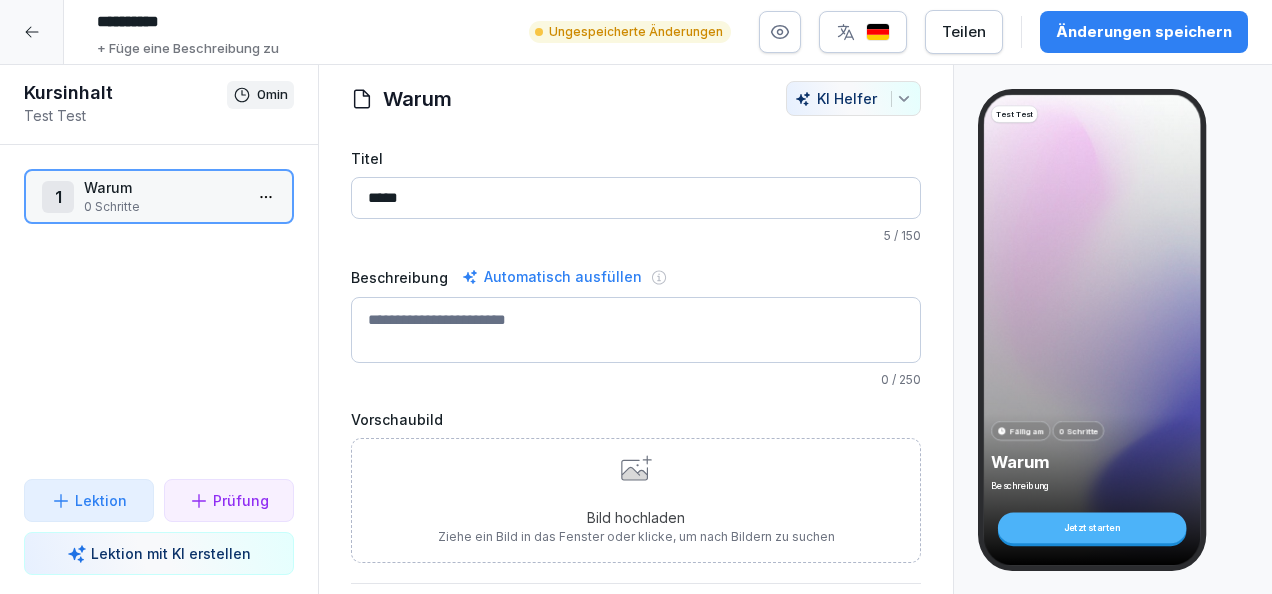click on "*****" at bounding box center [636, 198] 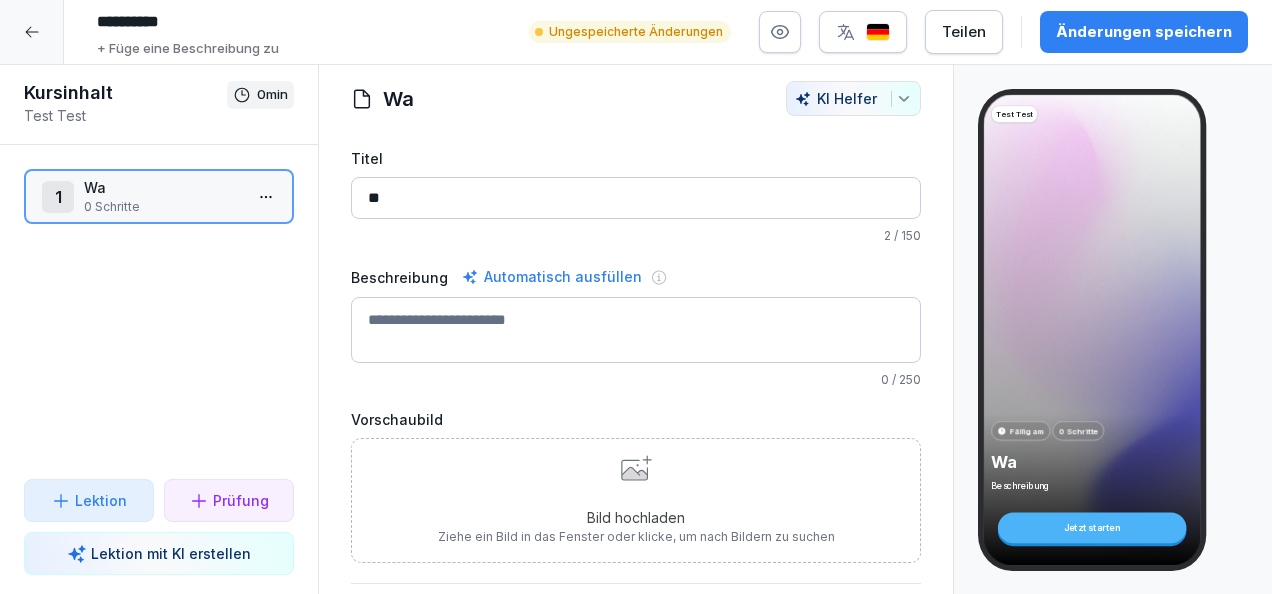 type on "*" 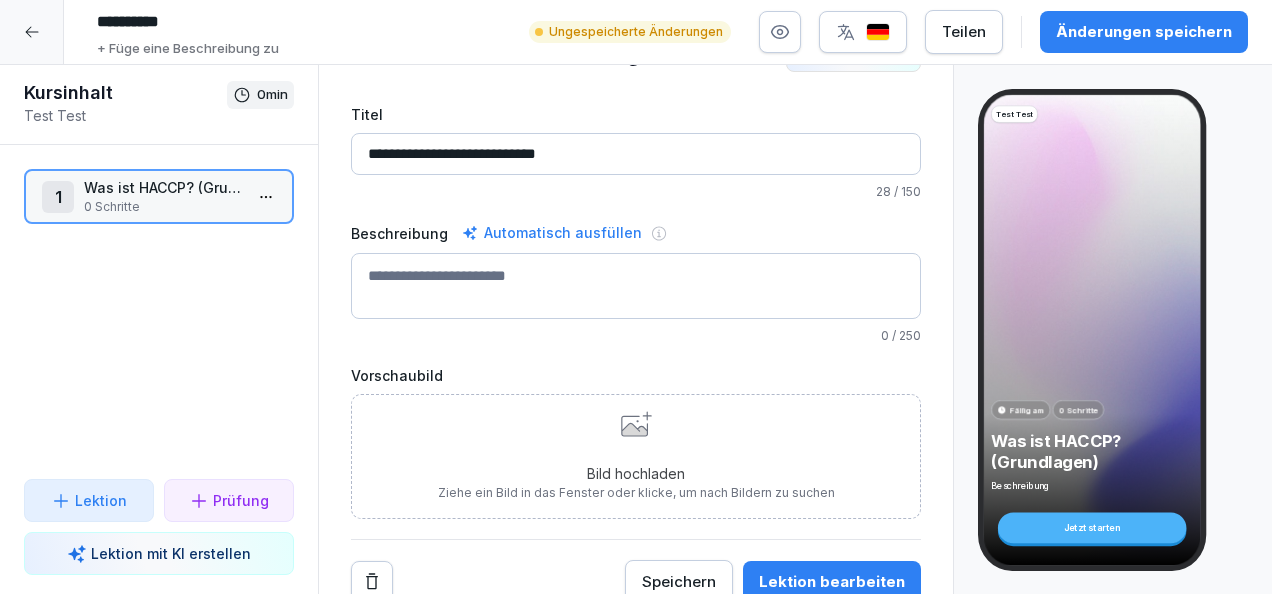 scroll, scrollTop: 61, scrollLeft: 0, axis: vertical 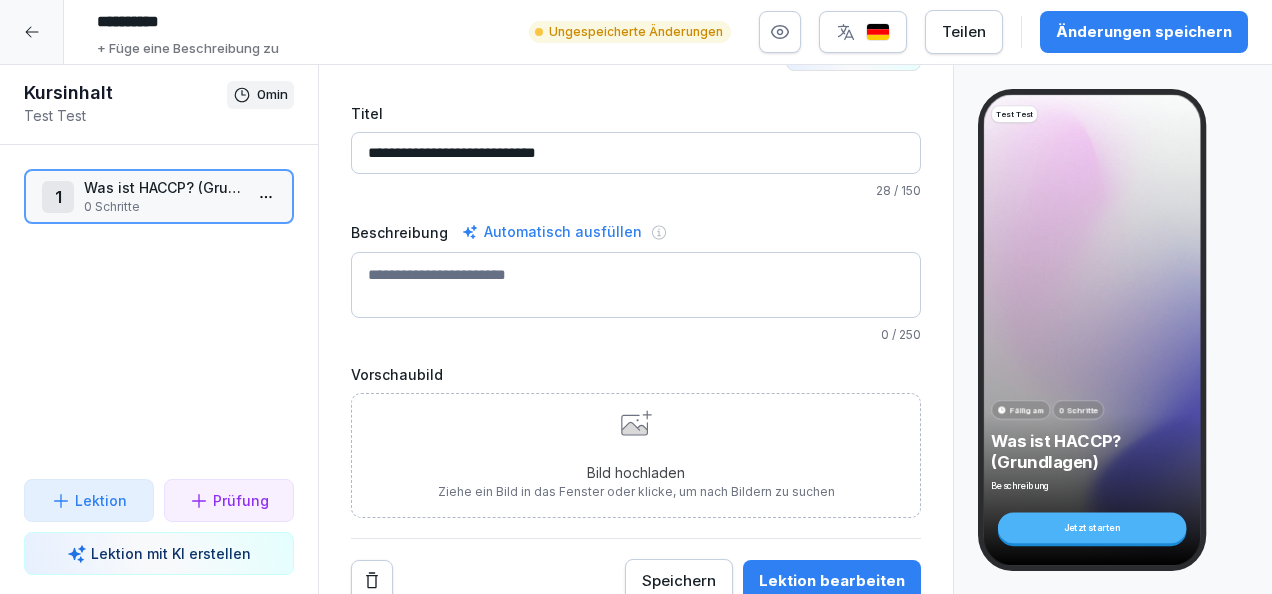 click on "Beschreibung" at bounding box center [636, 285] 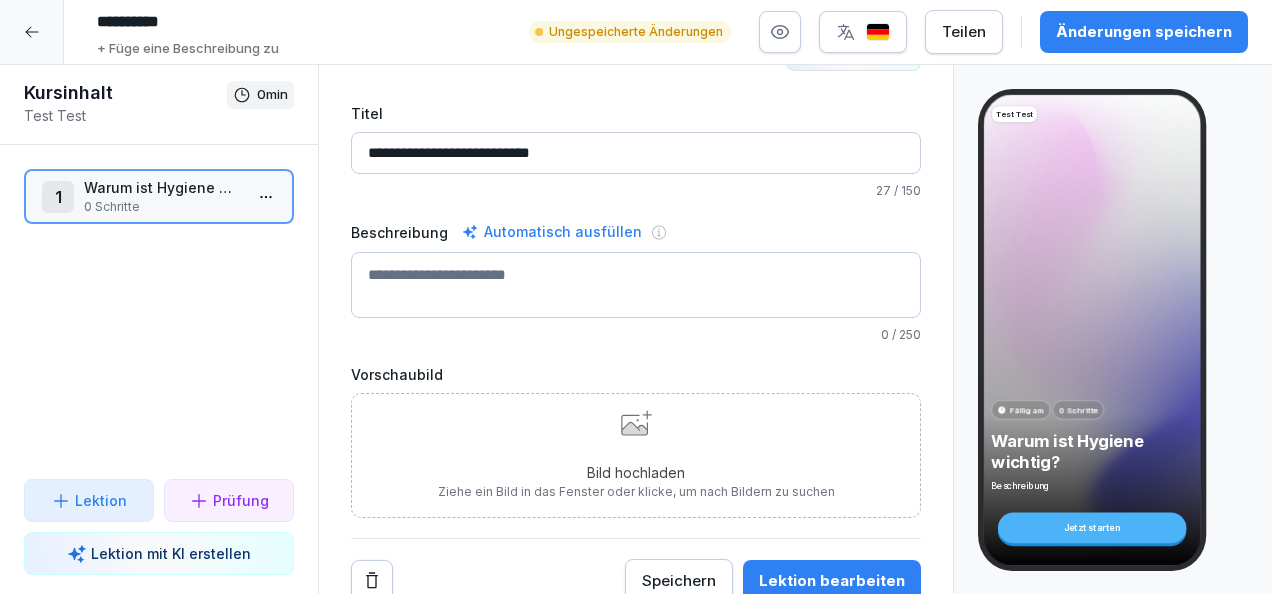 type on "**********" 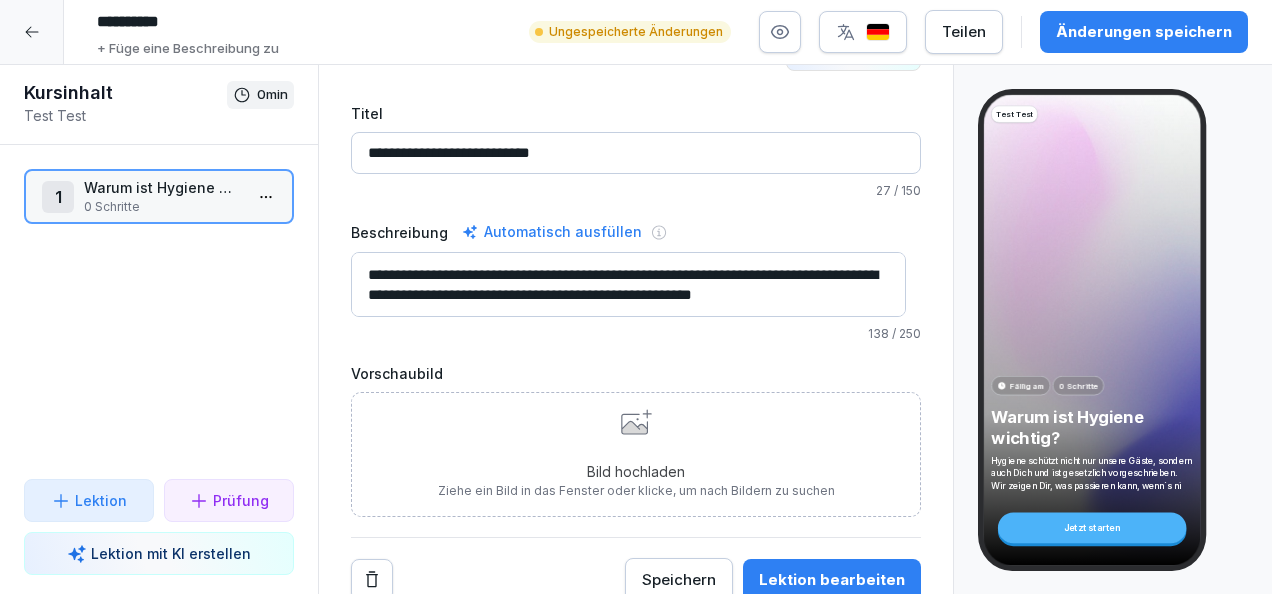 scroll, scrollTop: 6, scrollLeft: 0, axis: vertical 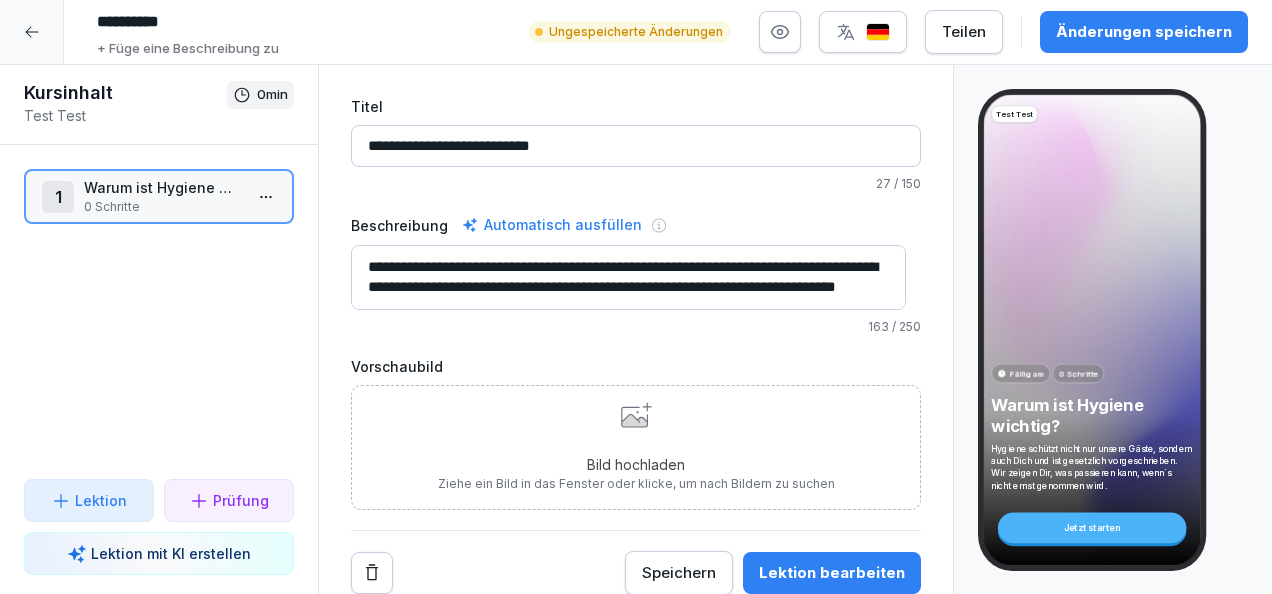 type on "**********" 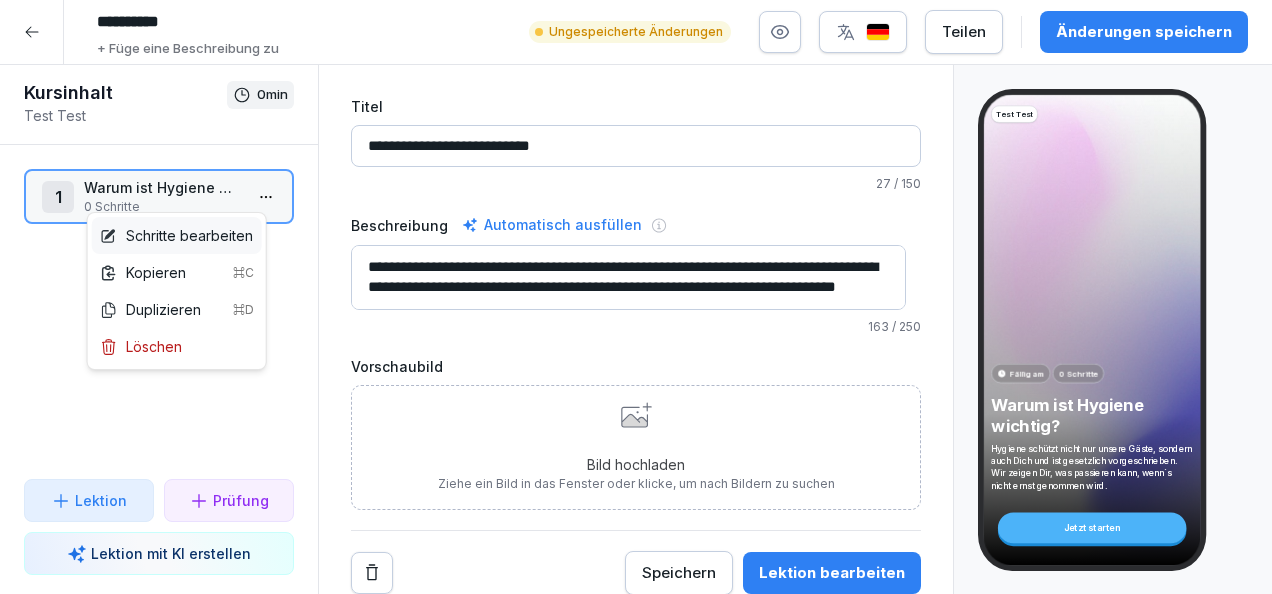 click on "Schritte bearbeiten" at bounding box center (176, 235) 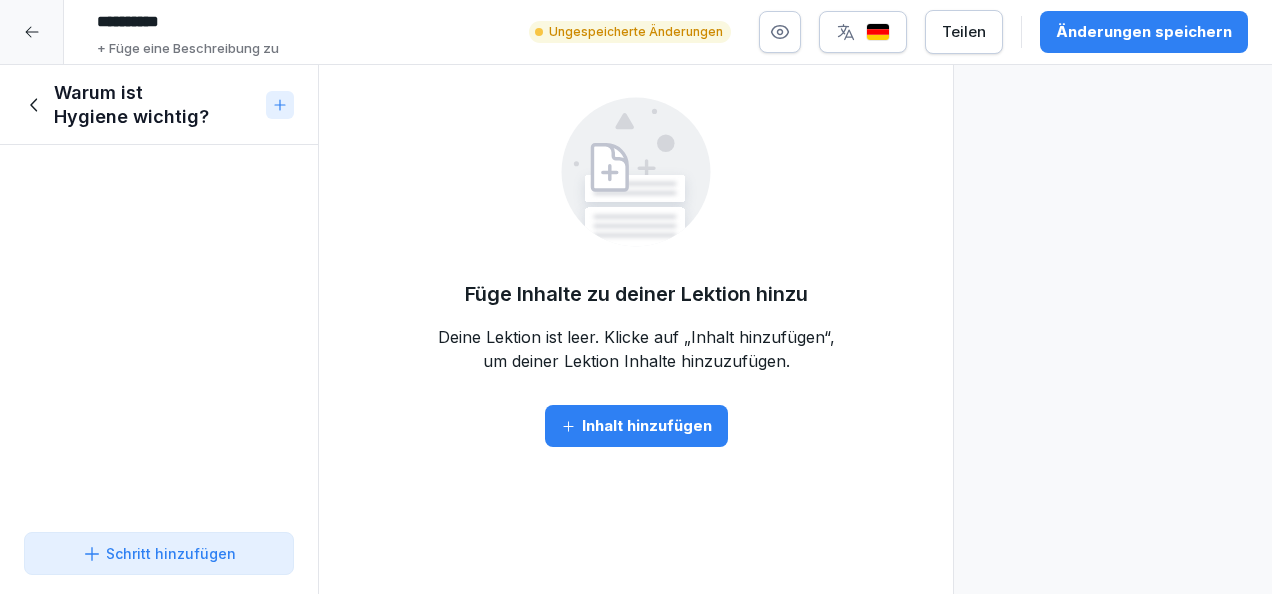 click on "Inhalt hinzufügen" at bounding box center [636, 426] 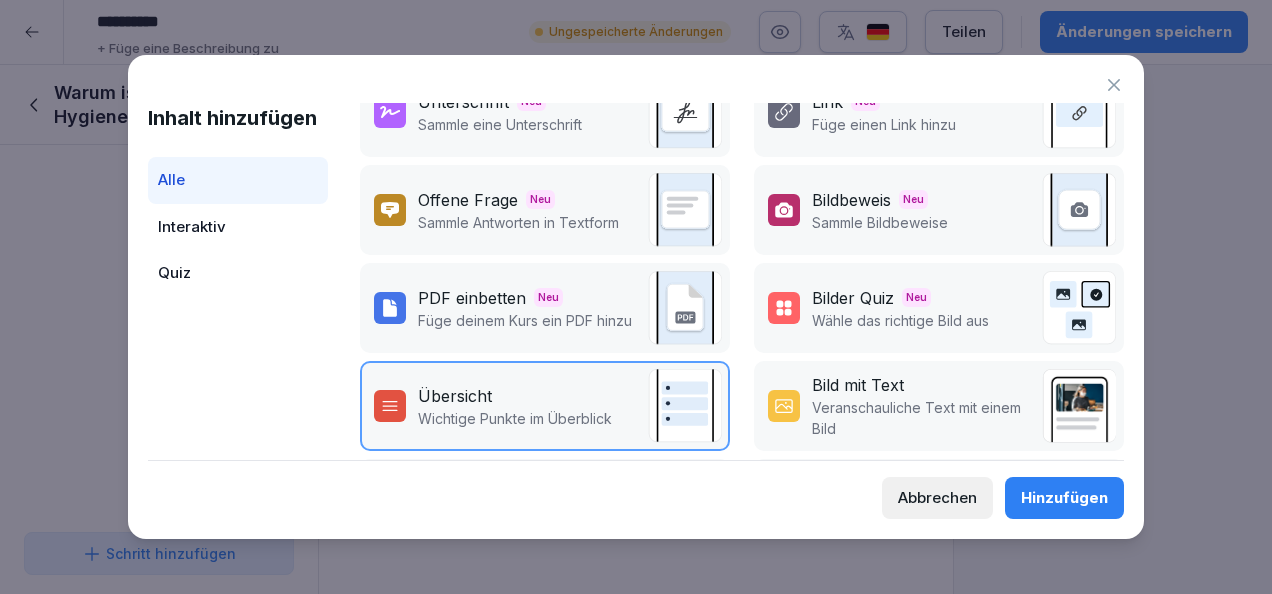 scroll, scrollTop: 0, scrollLeft: 0, axis: both 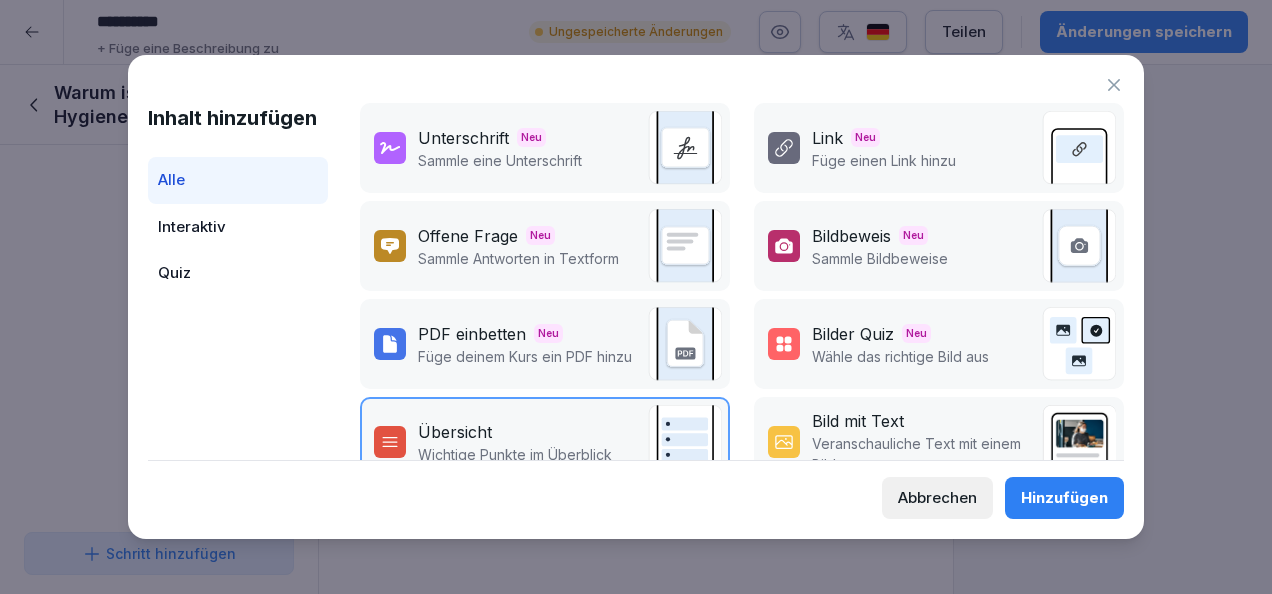click on "Abbrechen" at bounding box center [937, 498] 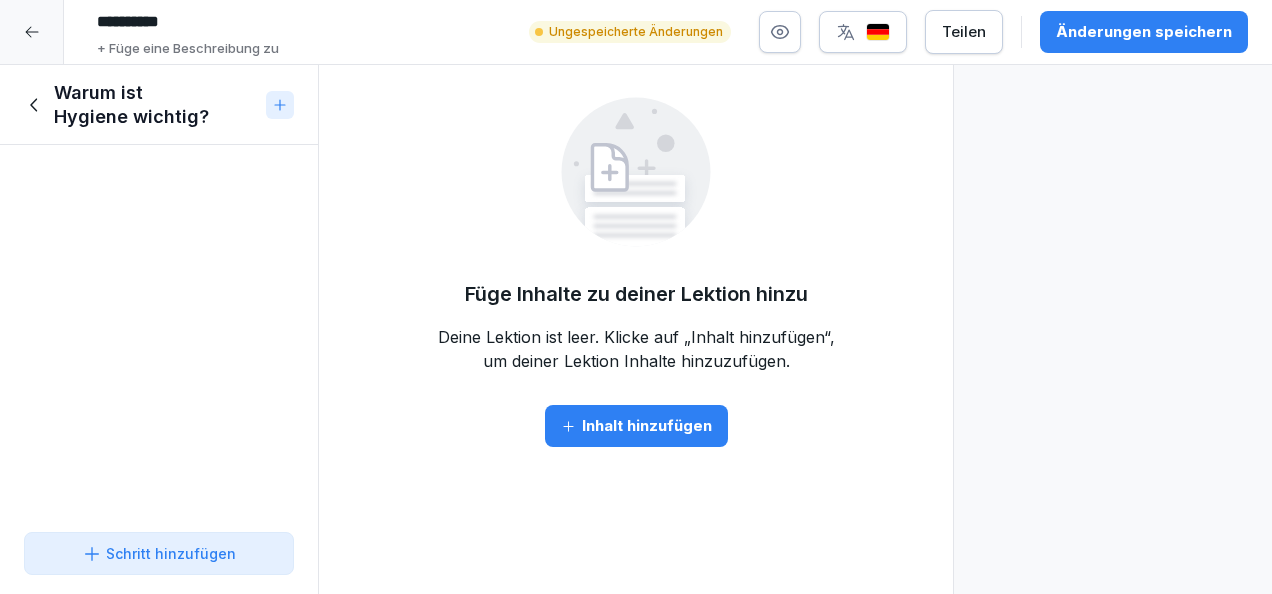 click on "Warum ist Hygiene wichtig?" at bounding box center [156, 105] 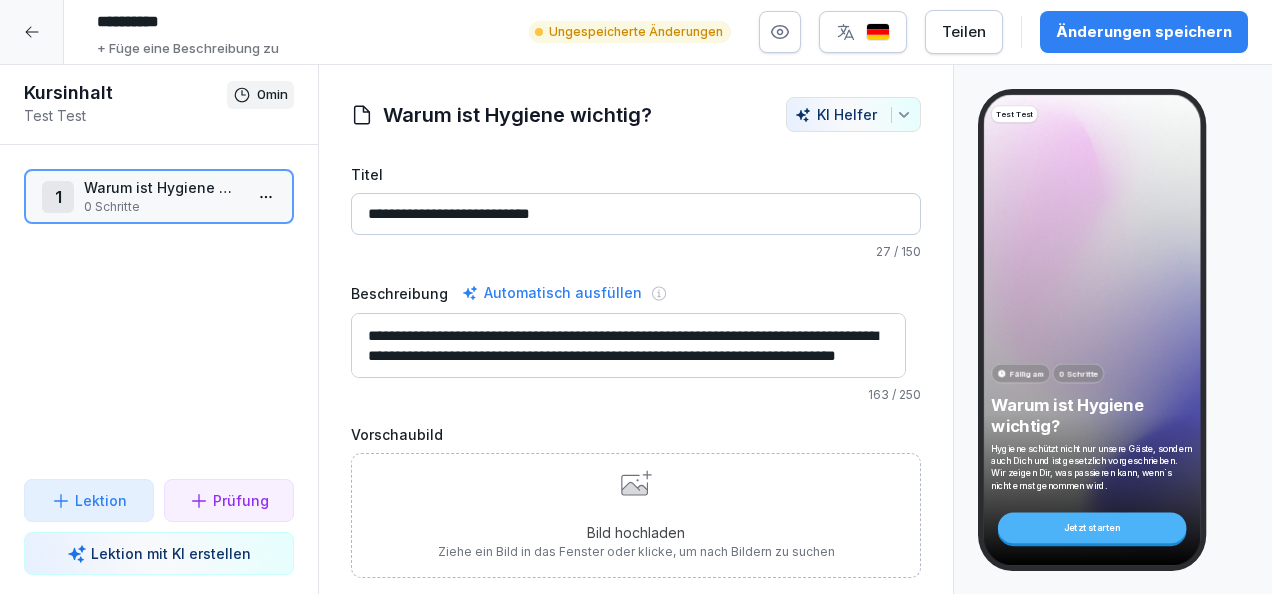 scroll, scrollTop: 20, scrollLeft: 0, axis: vertical 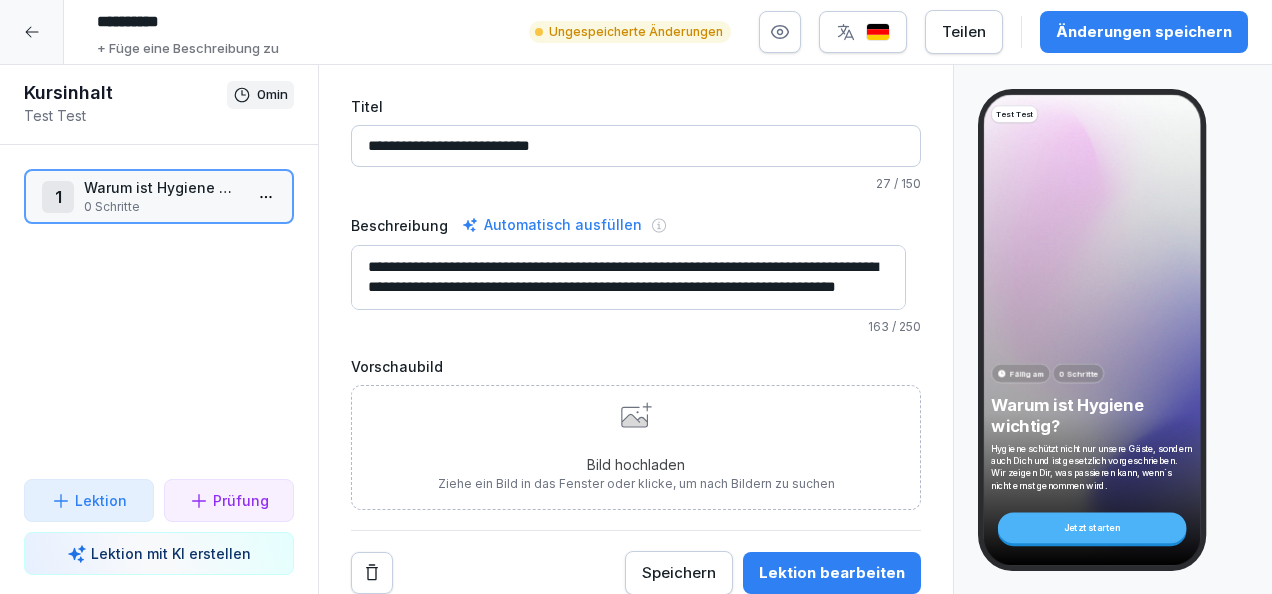 click on "Lektion bearbeiten" at bounding box center [832, 573] 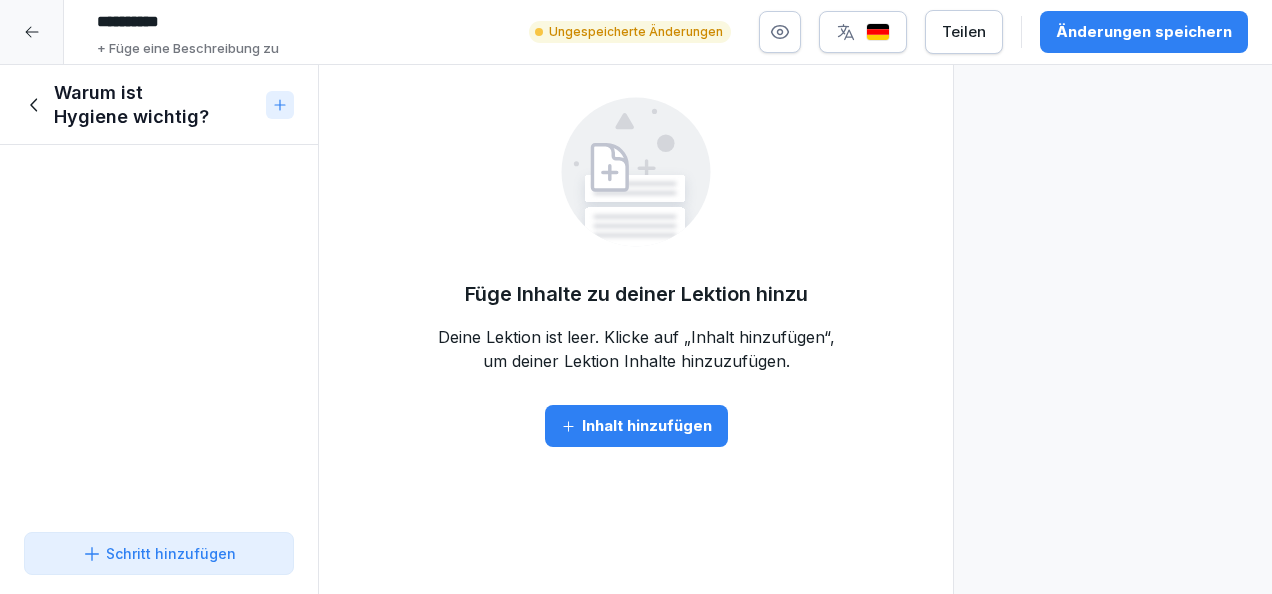 click on "Inhalt hinzufügen" at bounding box center (636, 426) 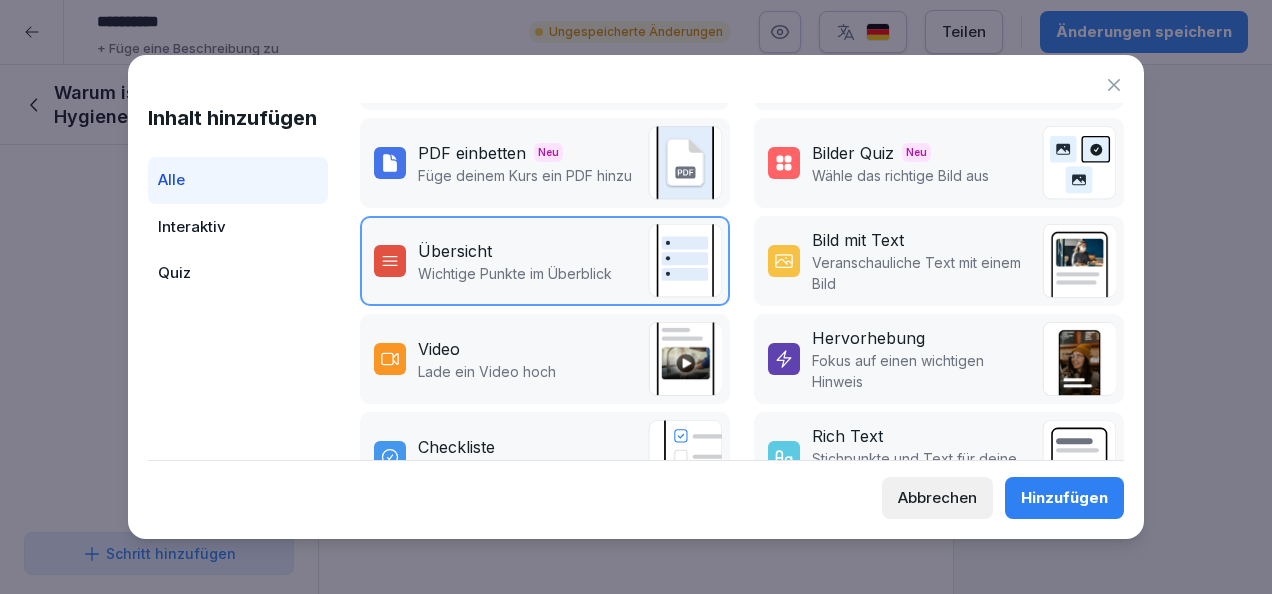 scroll, scrollTop: 183, scrollLeft: 0, axis: vertical 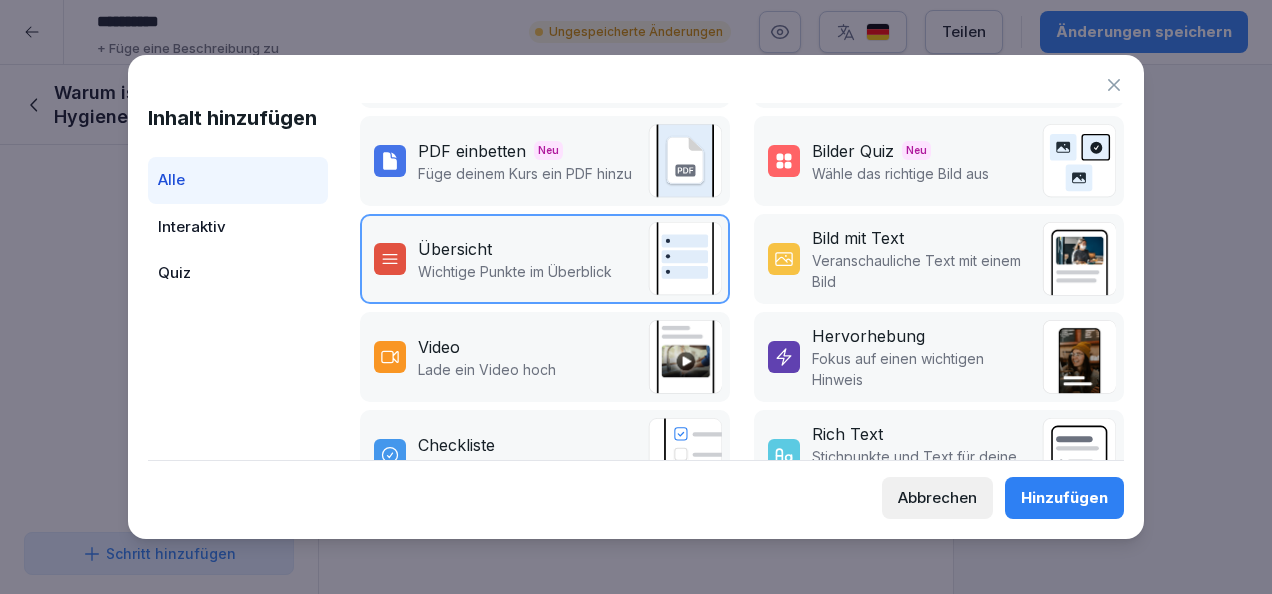 click on "Hervorhebung" at bounding box center [868, 336] 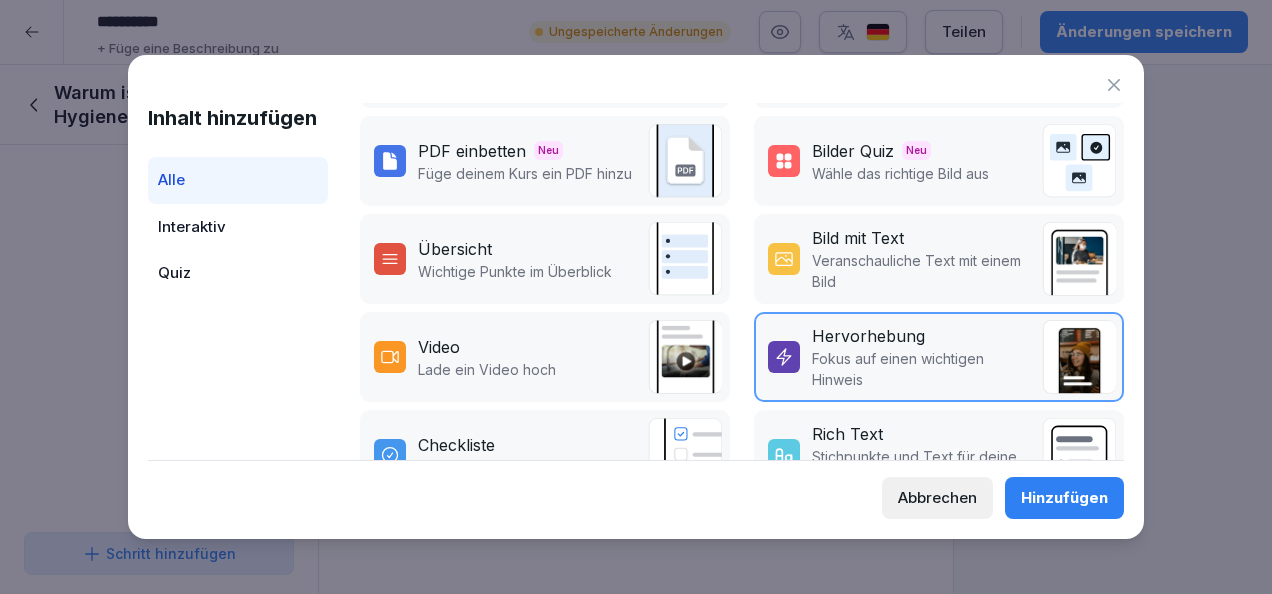 click on "Hinzufügen" at bounding box center [1064, 498] 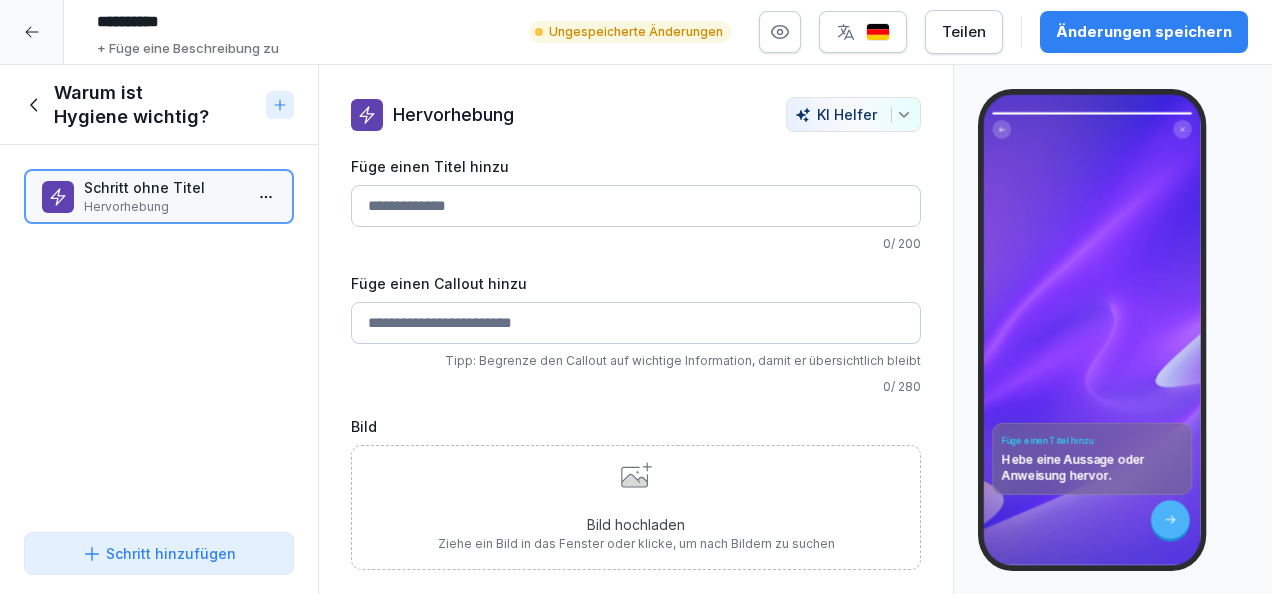 click on "Füge einen Titel hinzu" at bounding box center (636, 206) 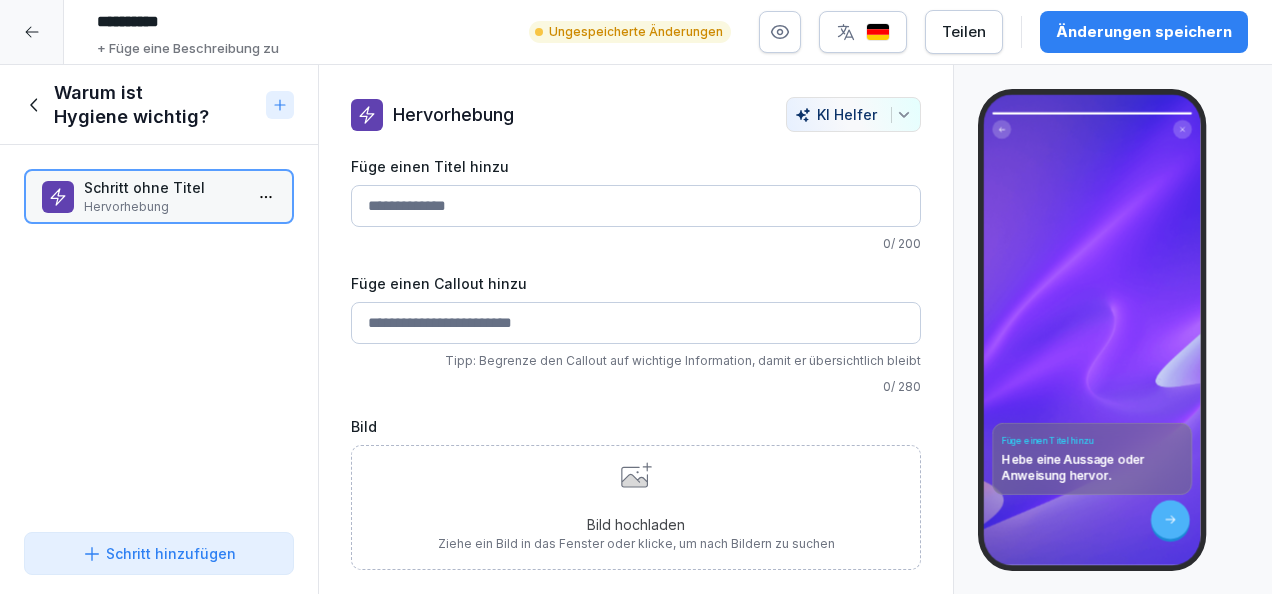 click on "Füge einen Titel hinzu" at bounding box center [636, 206] 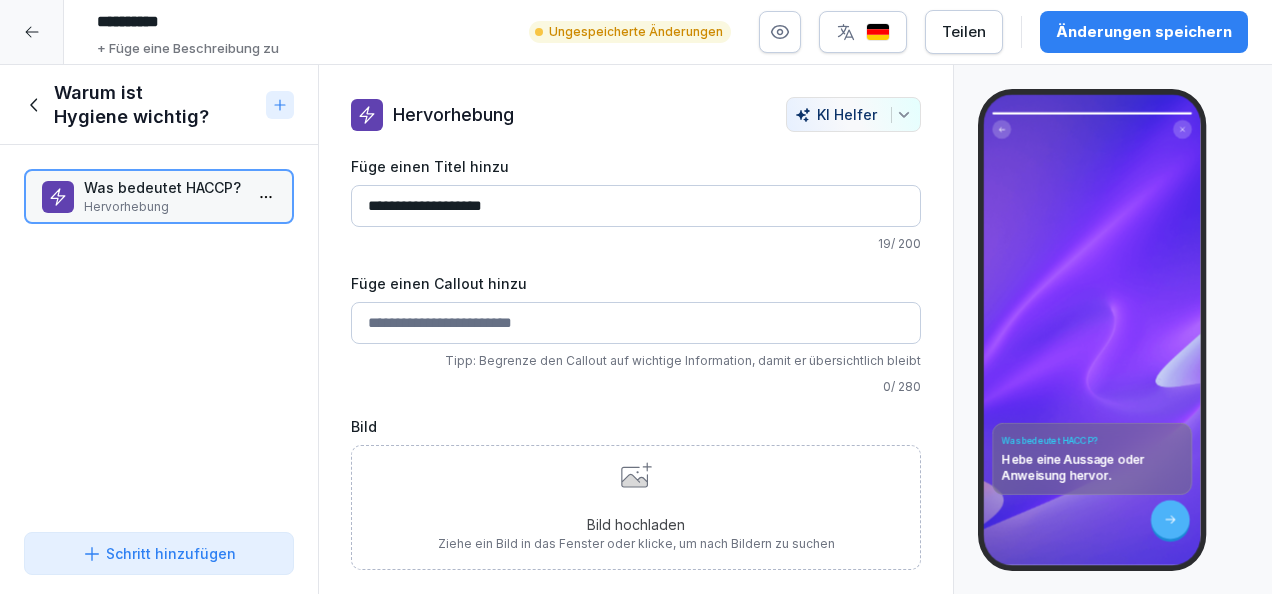 type on "**********" 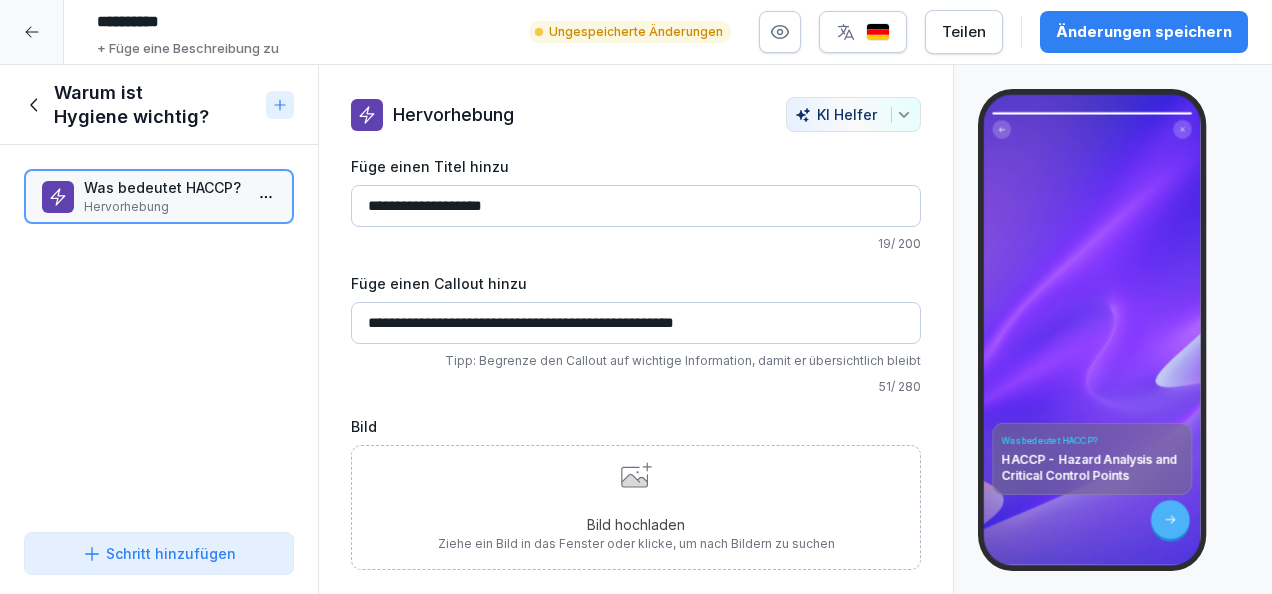 type on "**********" 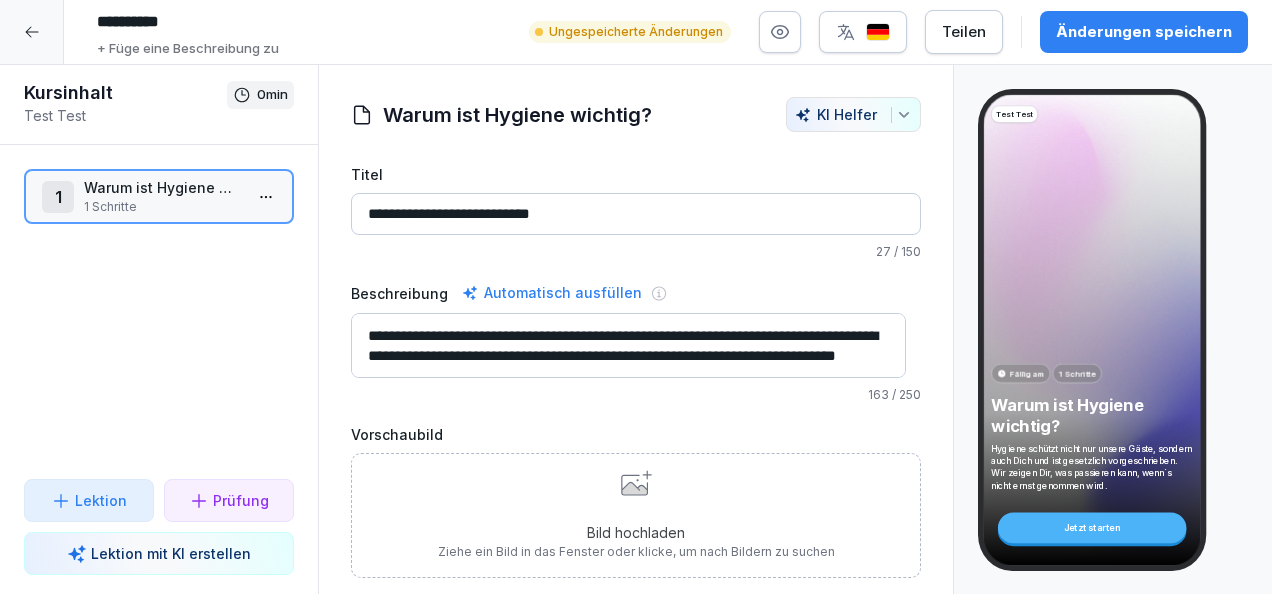 scroll, scrollTop: 80, scrollLeft: 0, axis: vertical 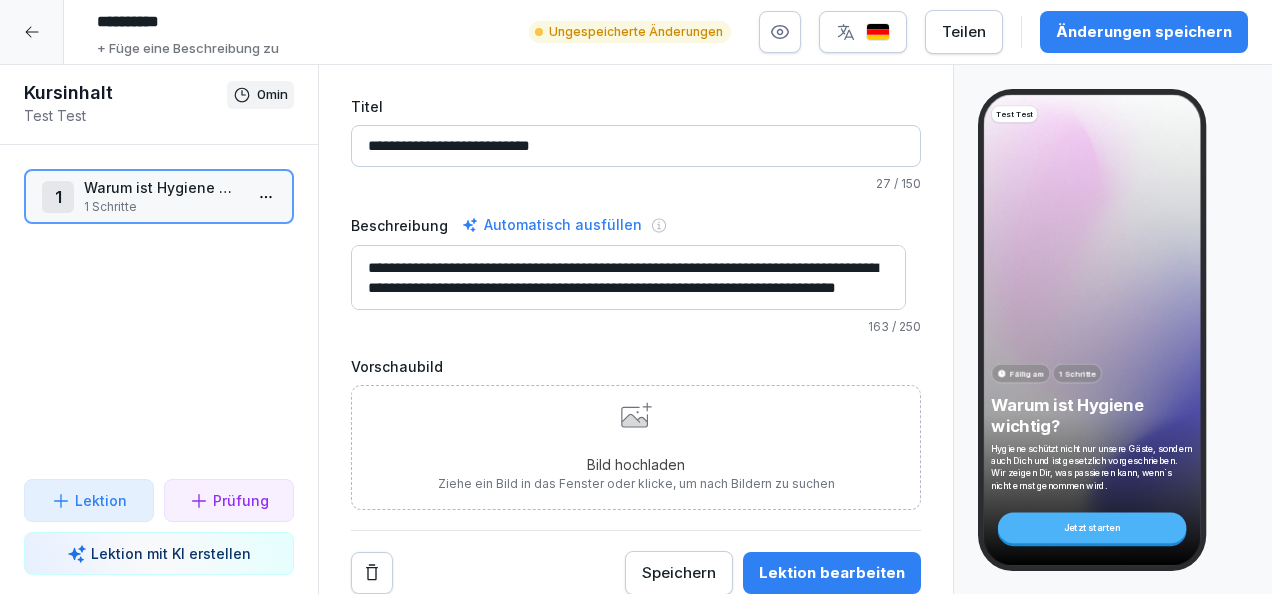 click on "Lektion bearbeiten" at bounding box center (832, 573) 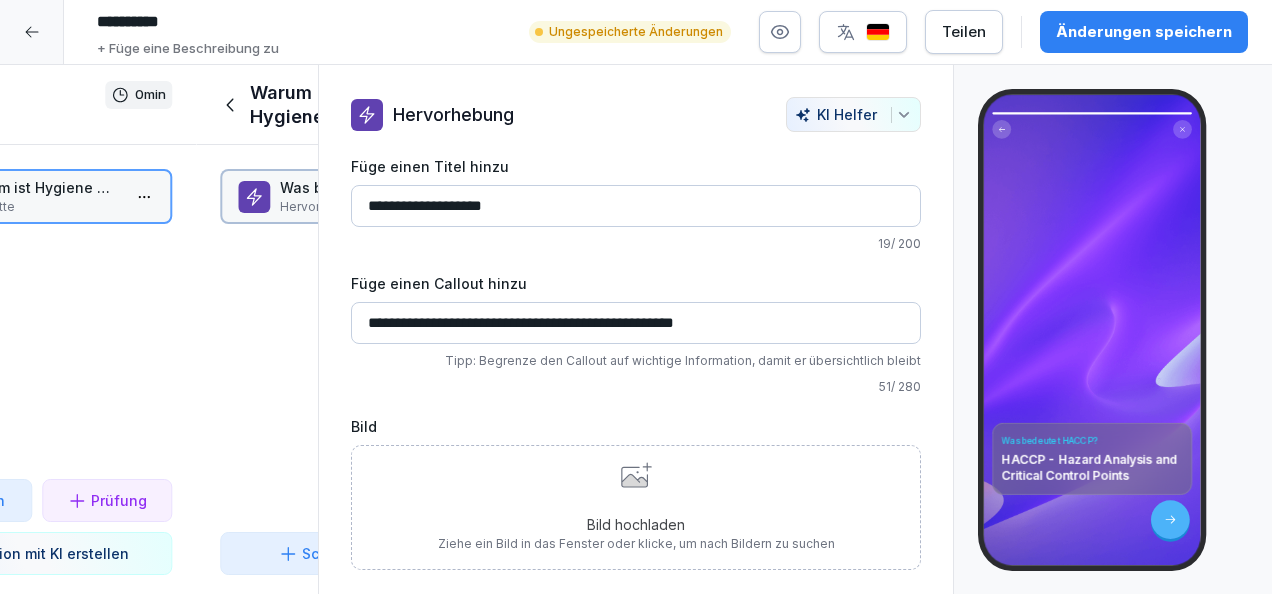 scroll, scrollTop: 0, scrollLeft: 0, axis: both 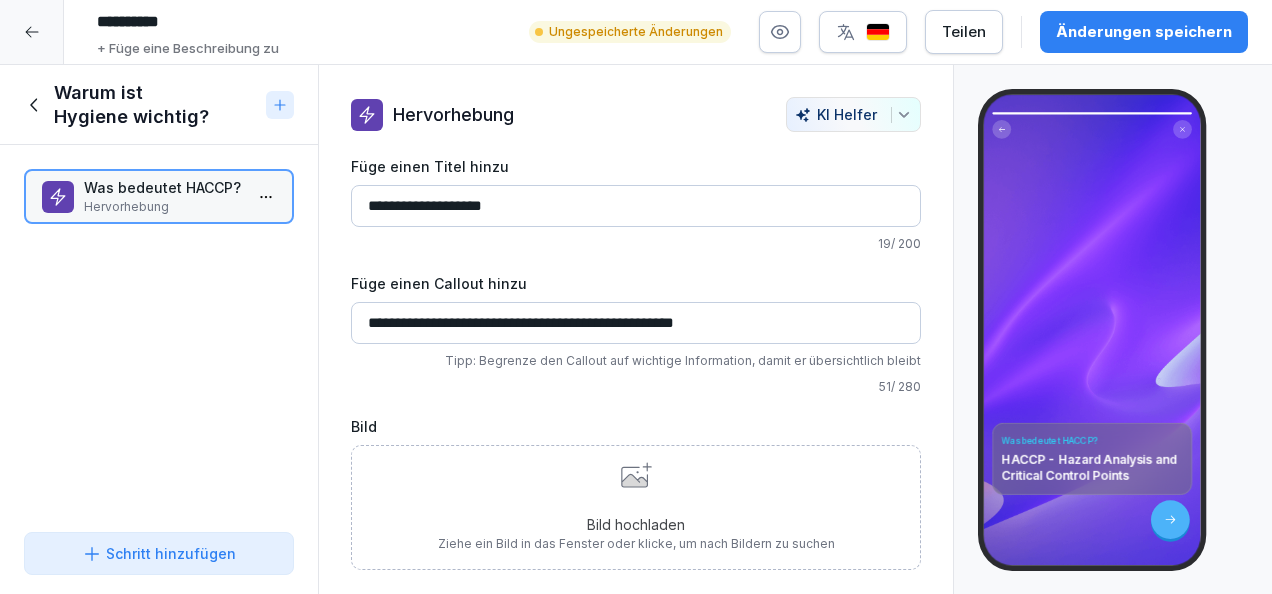 click on "Schritt hinzufügen" at bounding box center (159, 553) 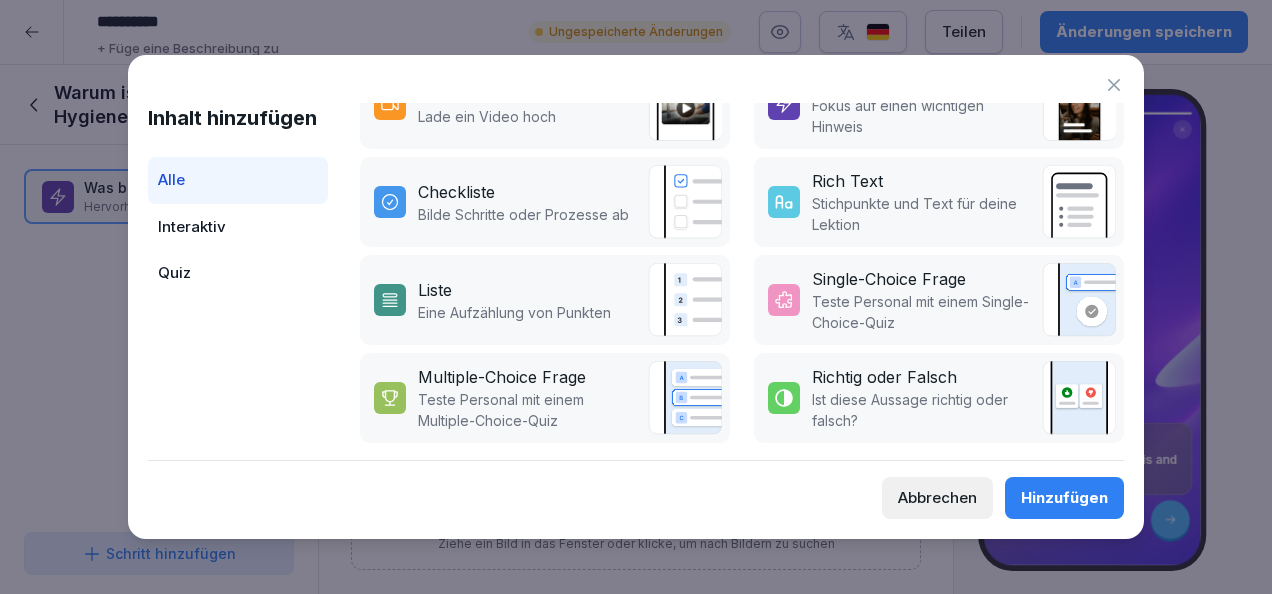 scroll, scrollTop: 450, scrollLeft: 0, axis: vertical 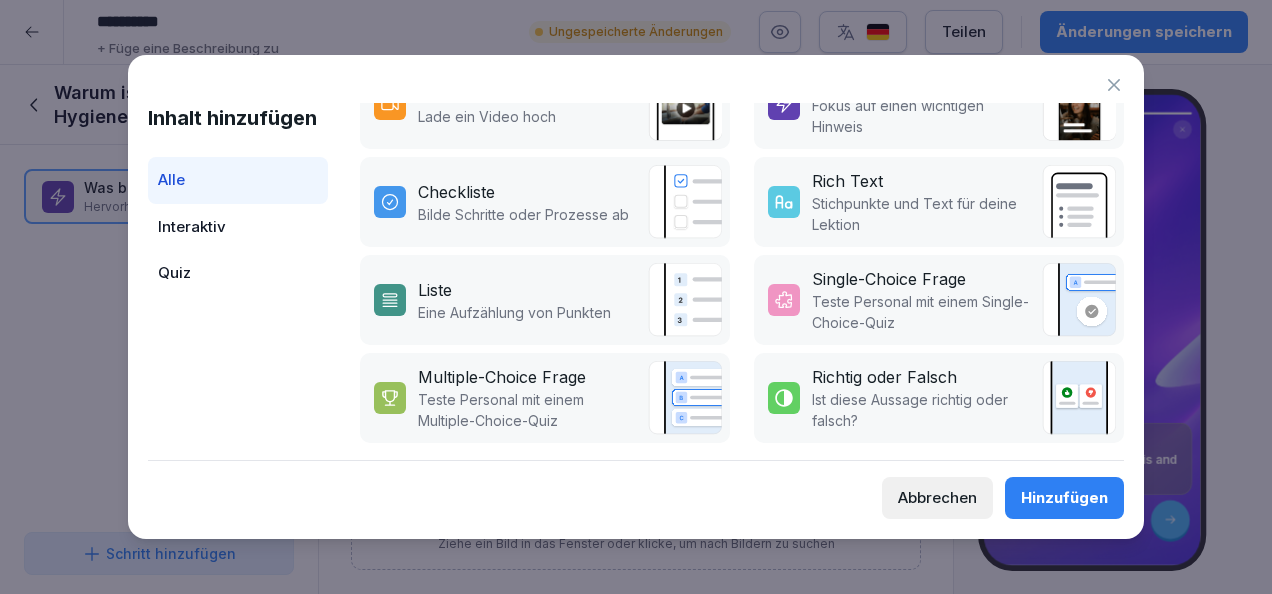 click on "Eine Aufzählung von Punkten" at bounding box center (514, 312) 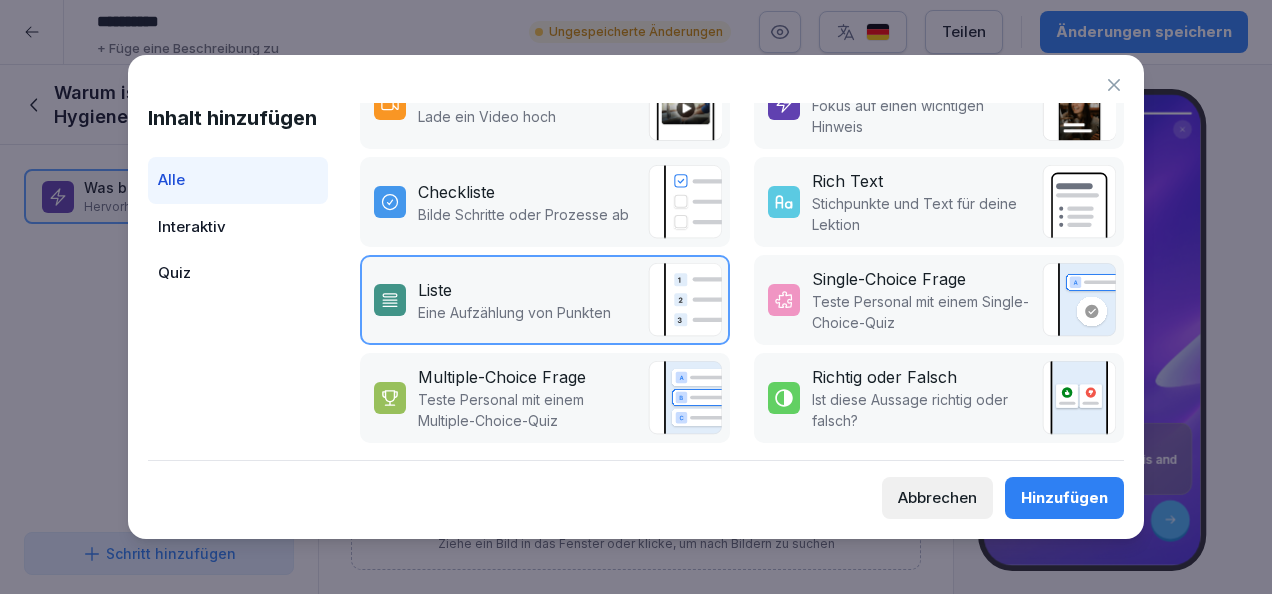 click on "Hinzufügen" at bounding box center [1064, 498] 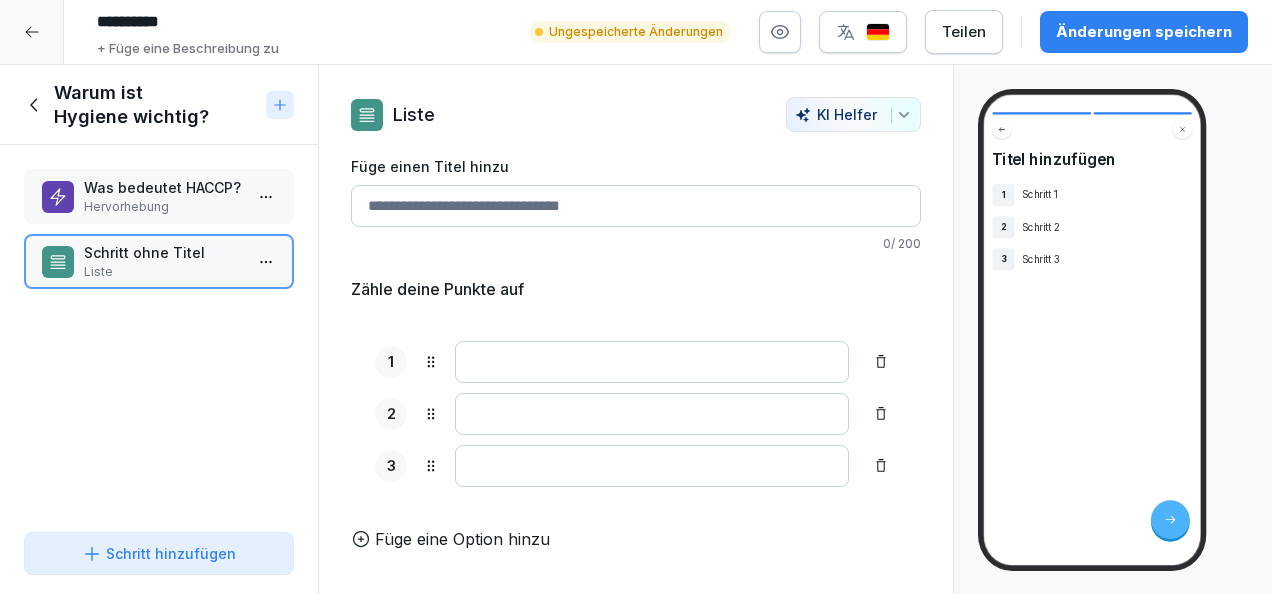 click on "Füge einen Titel hinzu" at bounding box center (636, 206) 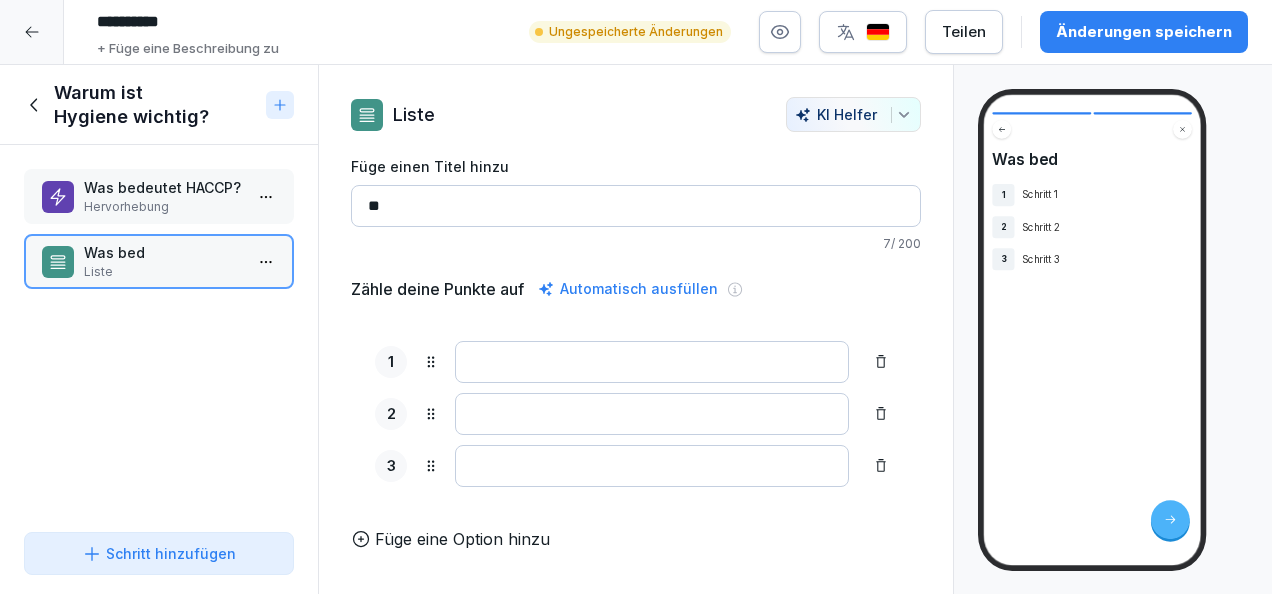 type on "*" 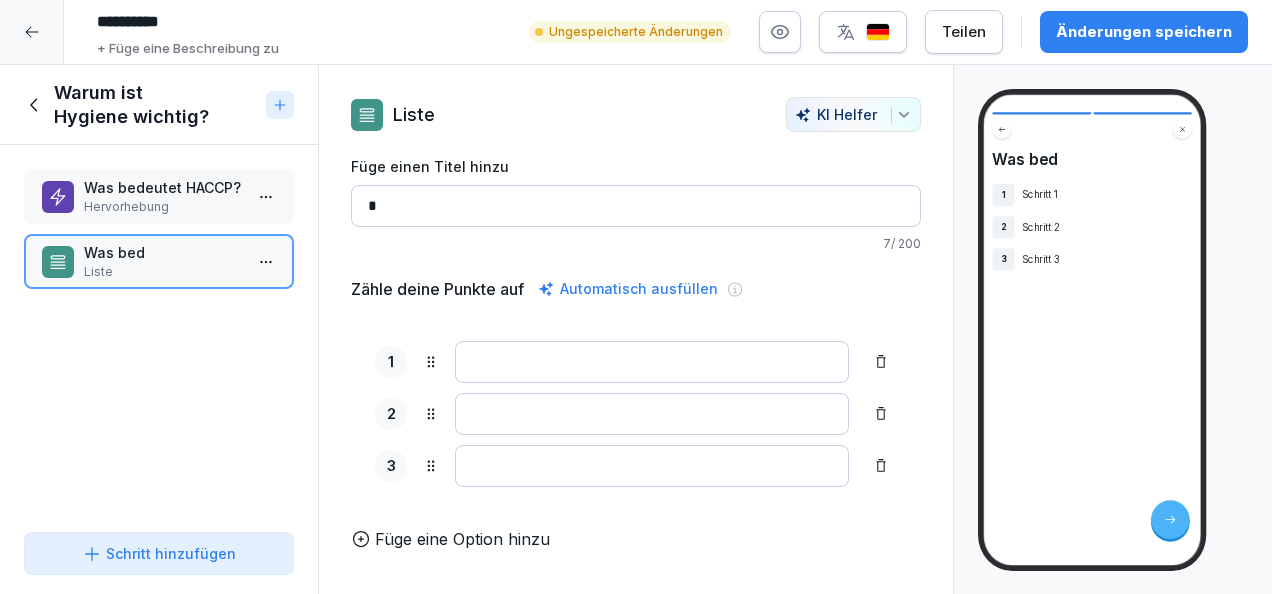 type 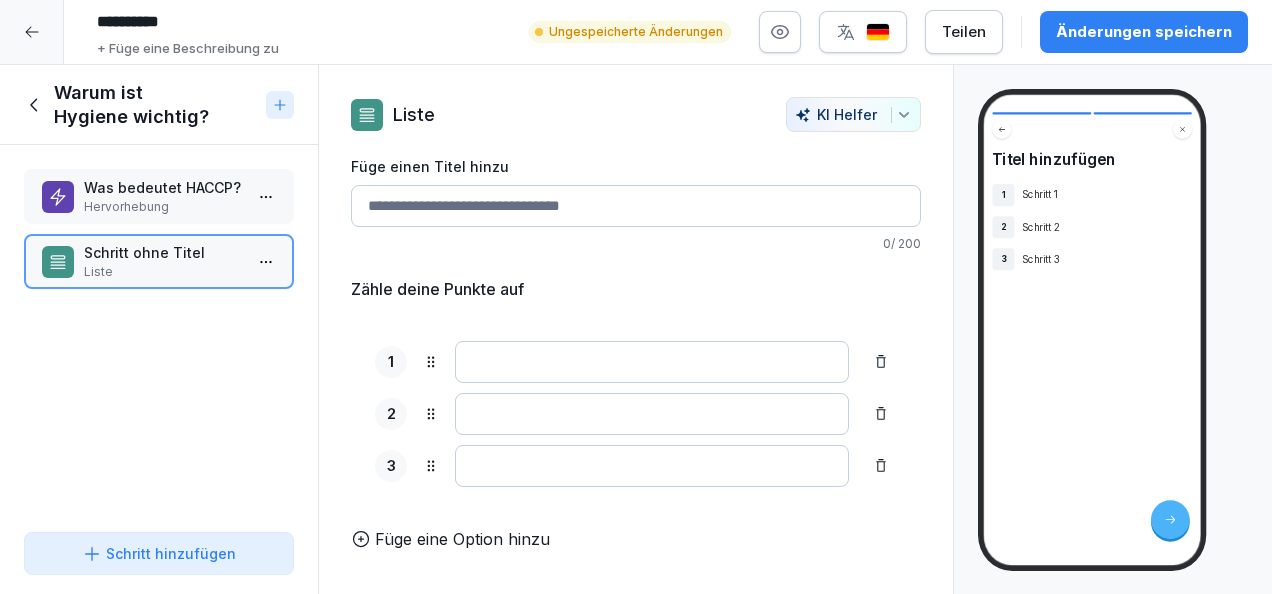 click on "Schritt hinzufügen" at bounding box center (159, 553) 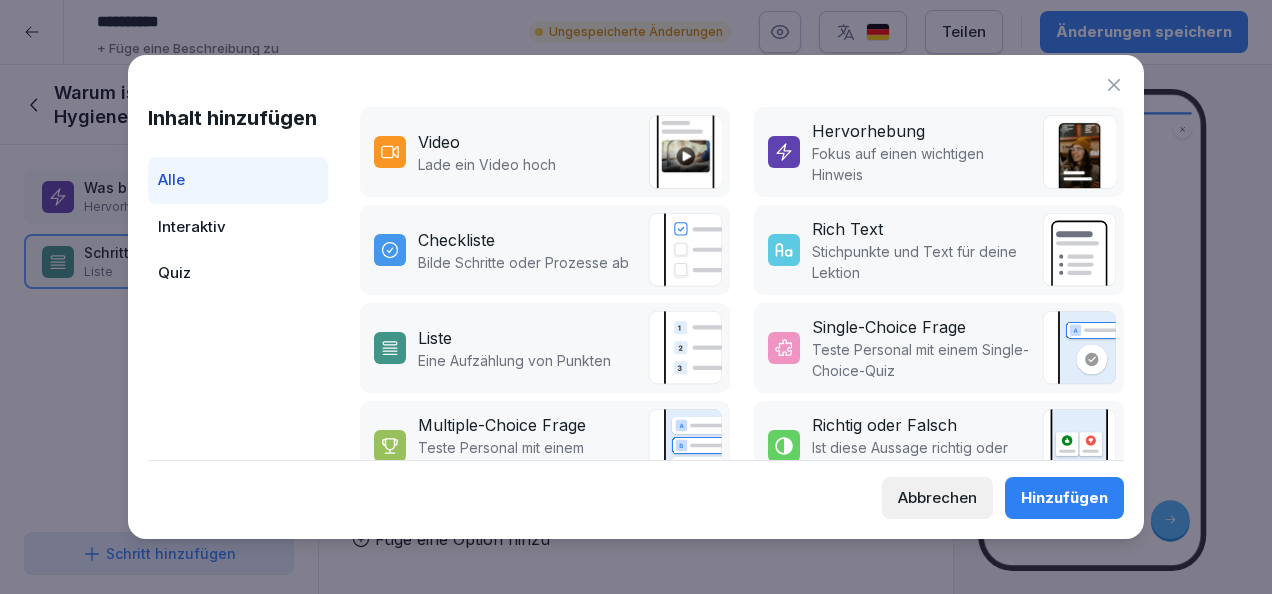 scroll, scrollTop: 402, scrollLeft: 0, axis: vertical 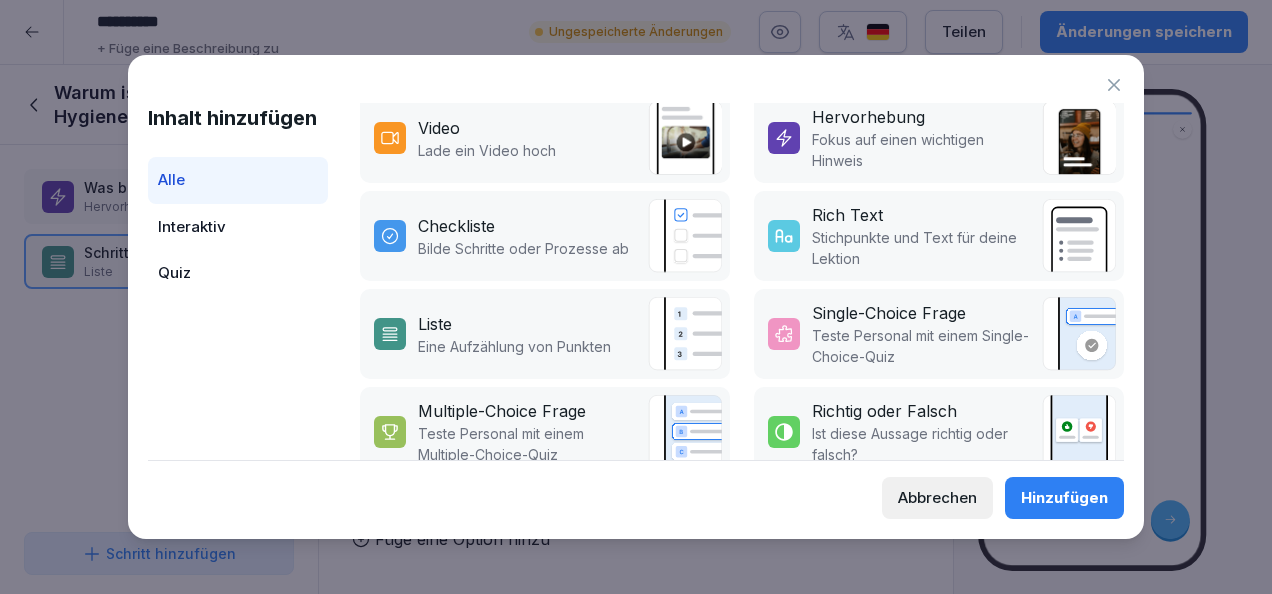 click on "Stichpunkte und Text für deine Lektion" at bounding box center (922, 248) 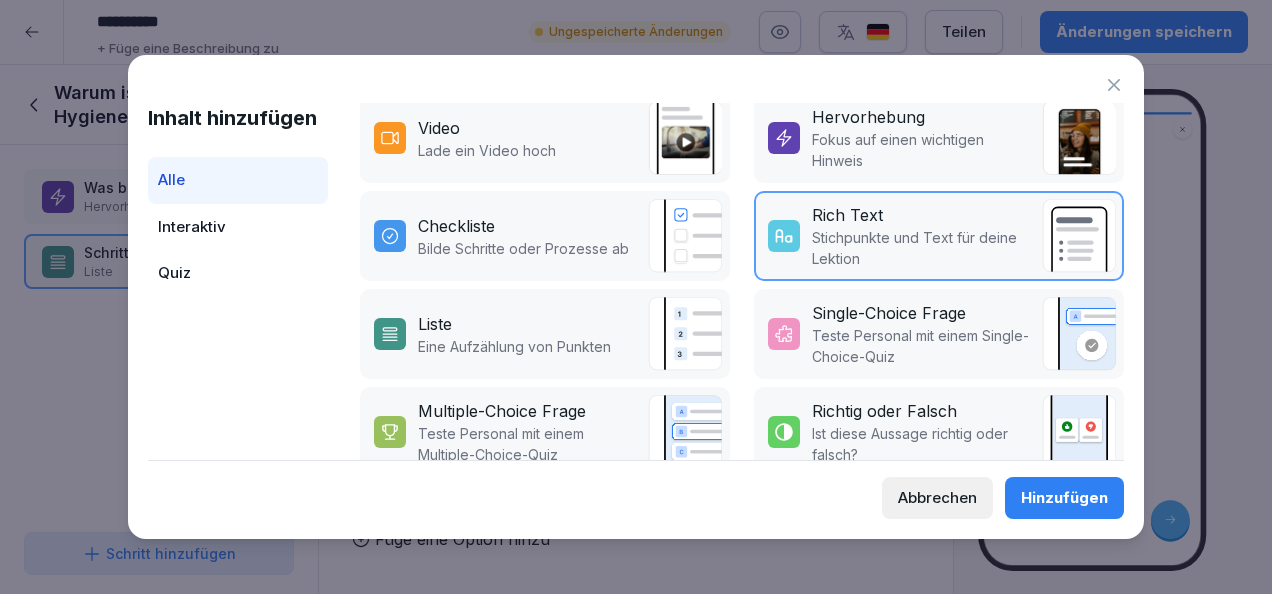 click on "Hinzufügen" at bounding box center (1064, 498) 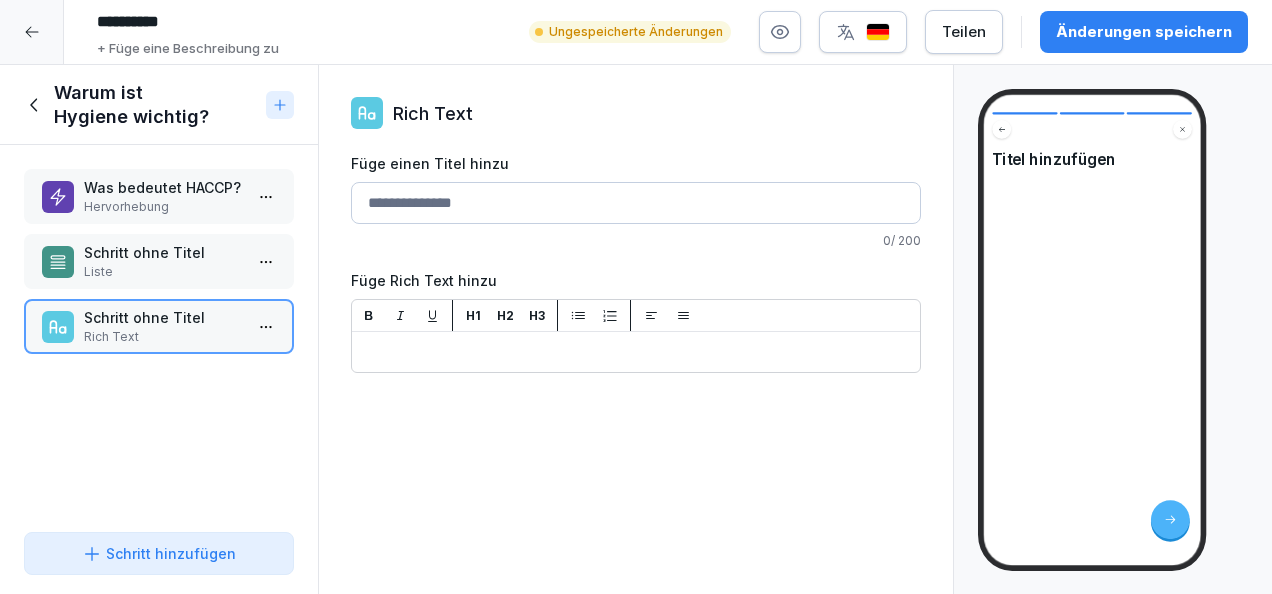 click on "Füge einen Titel hinzu" at bounding box center (636, 203) 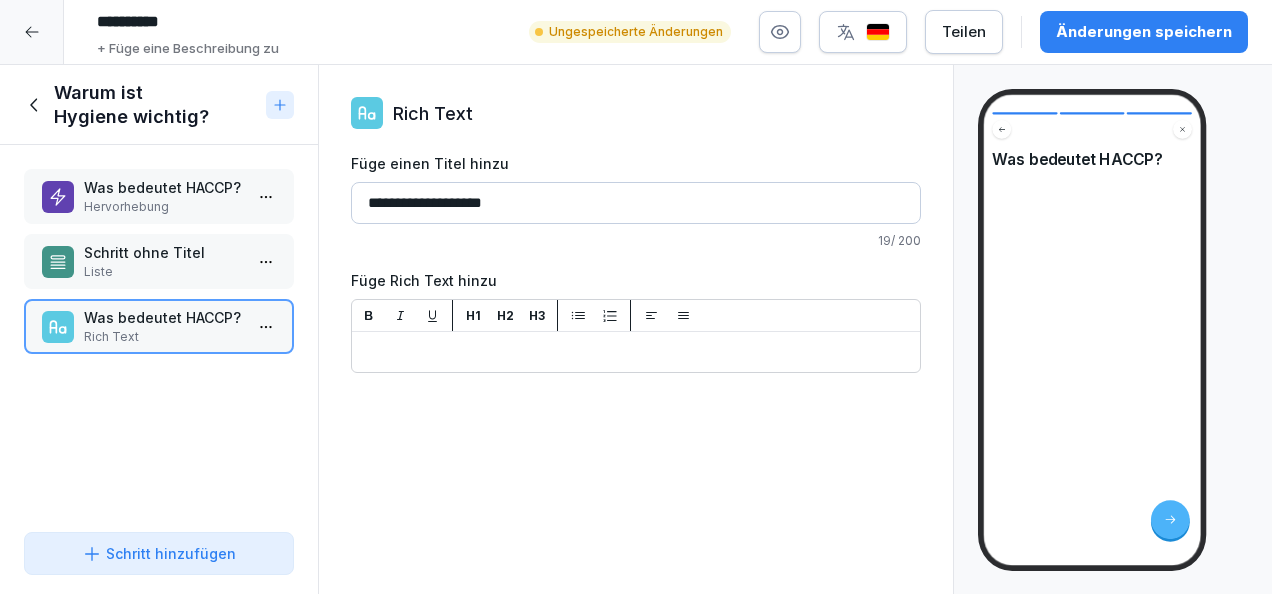 type on "**********" 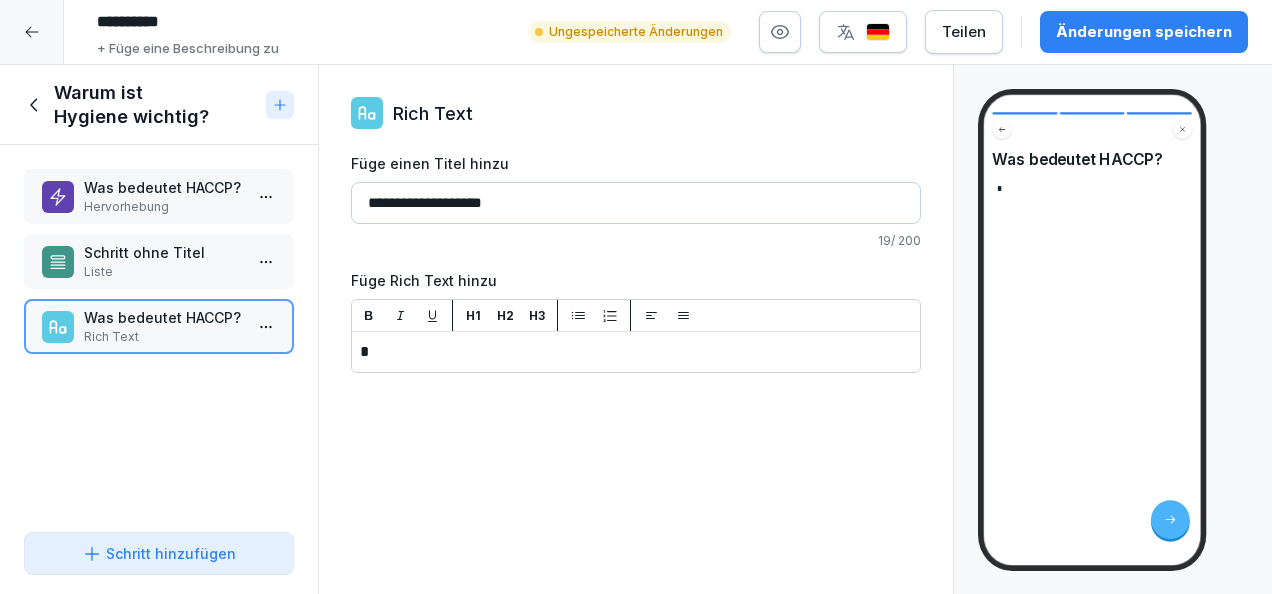 type 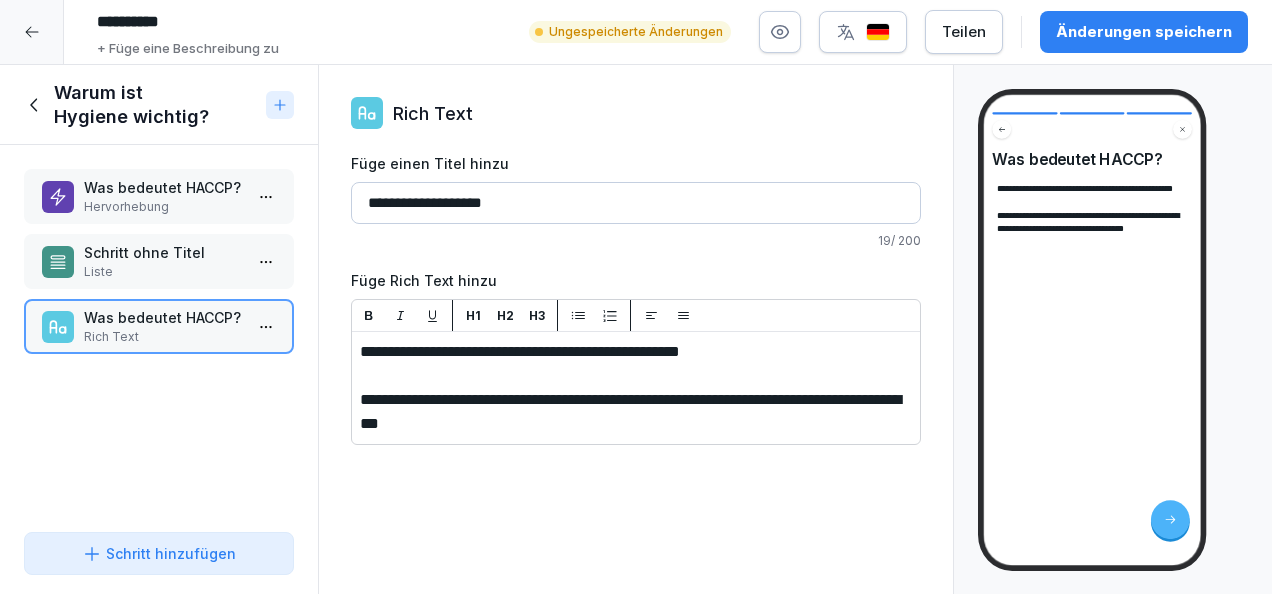click on "Schritt hinzufügen" at bounding box center (159, 553) 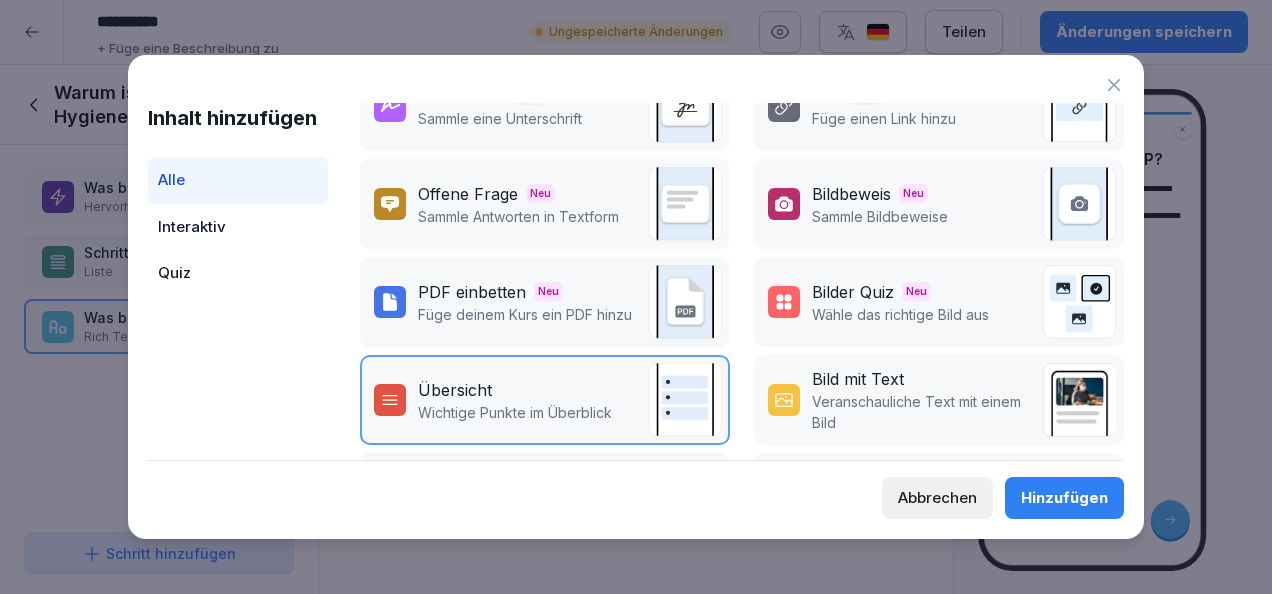 scroll, scrollTop: 410, scrollLeft: 0, axis: vertical 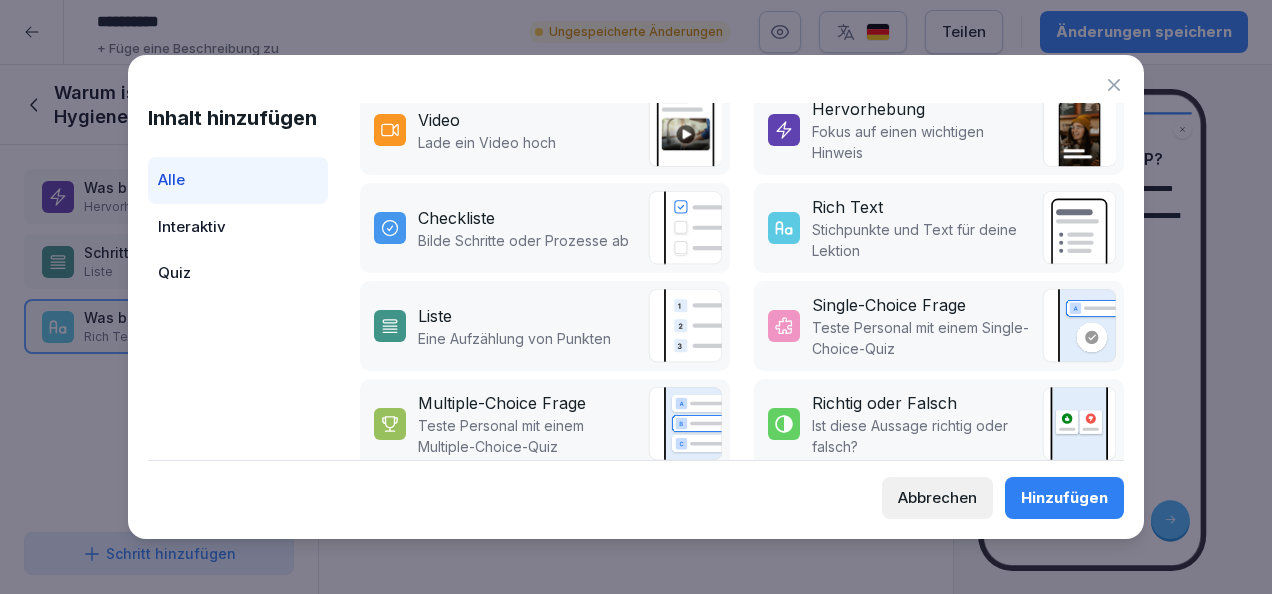 click on "Stichpunkte und Text für deine Lektion" at bounding box center [922, 240] 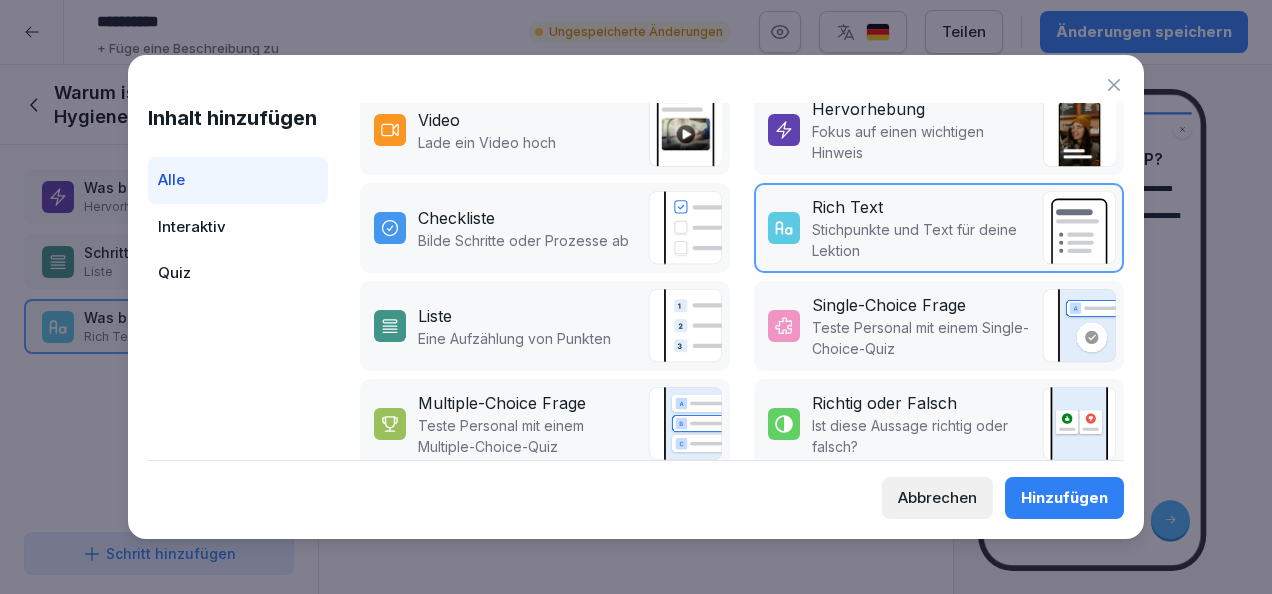 click on "Hinzufügen" at bounding box center [1064, 498] 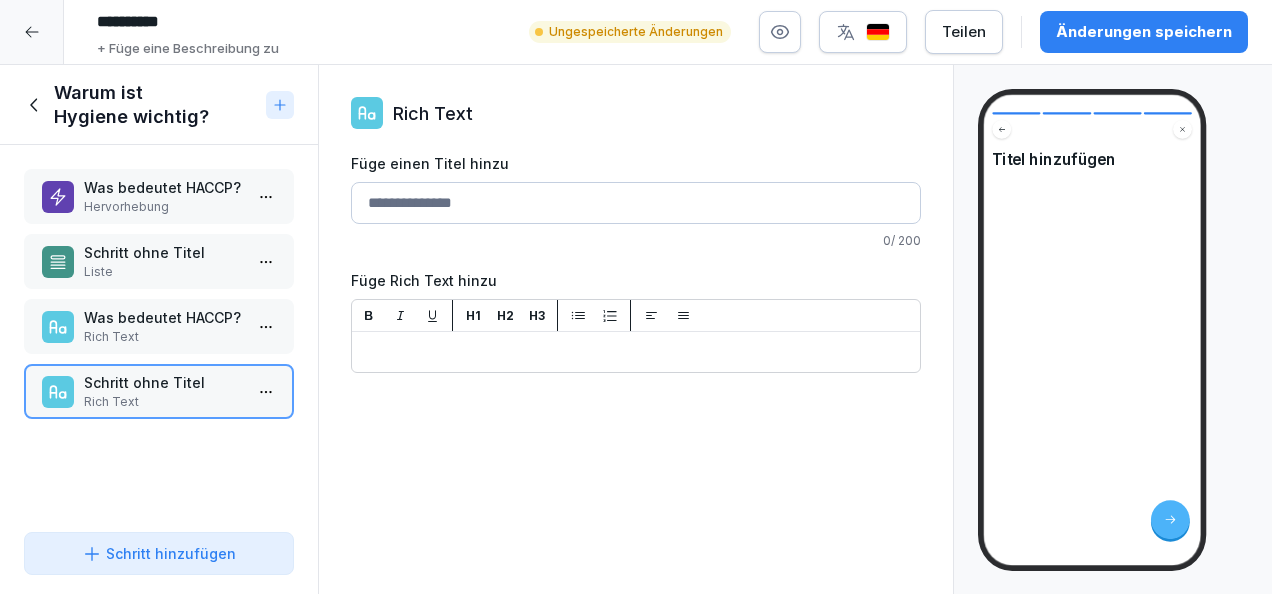 click on "Füge einen Titel hinzu" at bounding box center [636, 203] 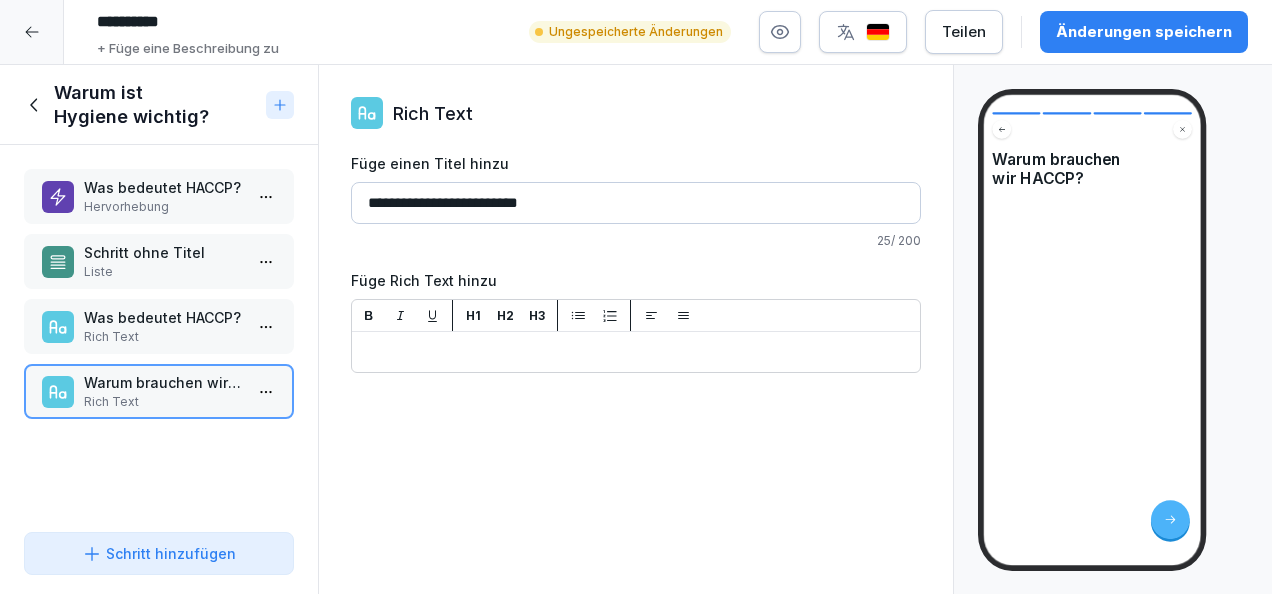 type on "**********" 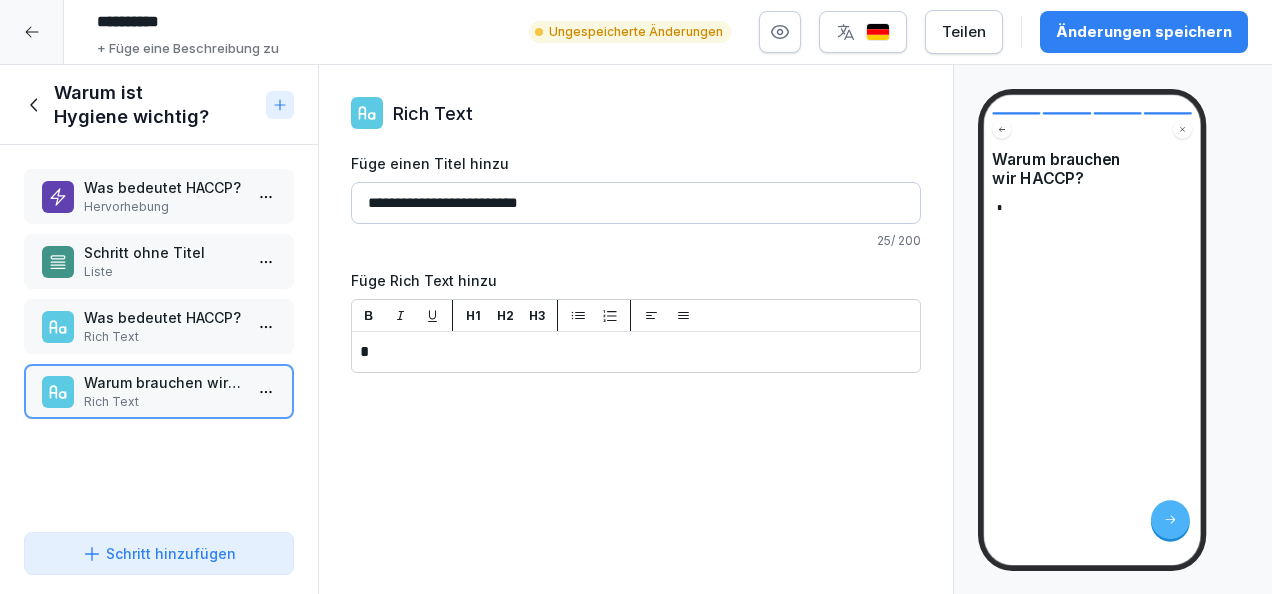 type 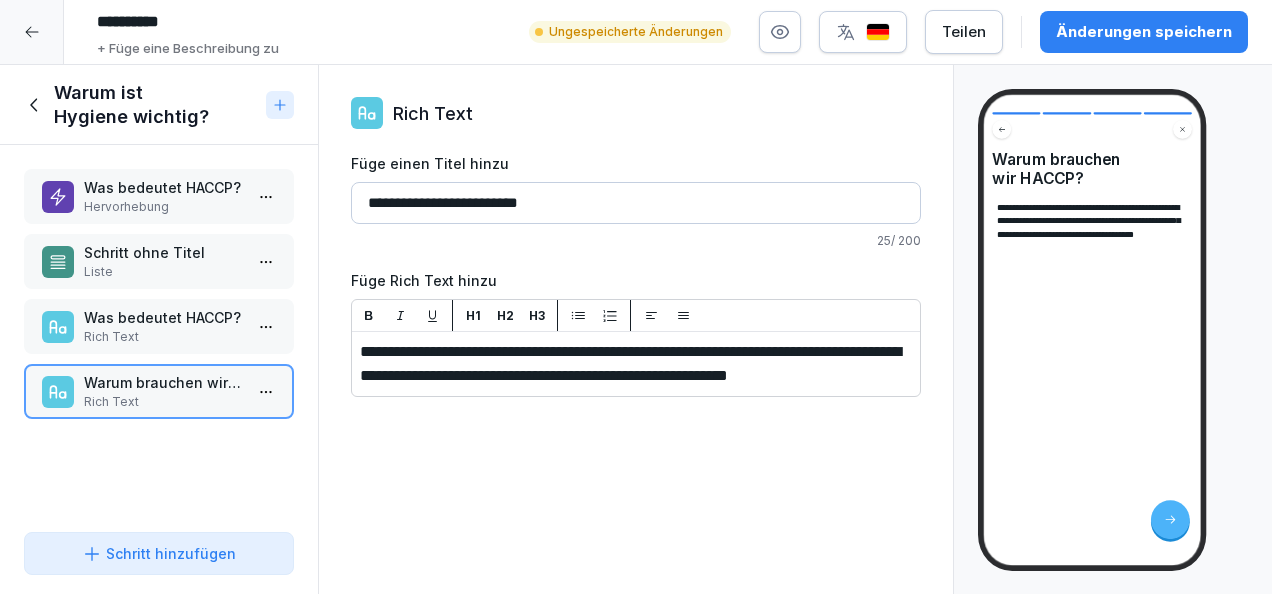 click on "Schritt hinzufügen" at bounding box center [159, 553] 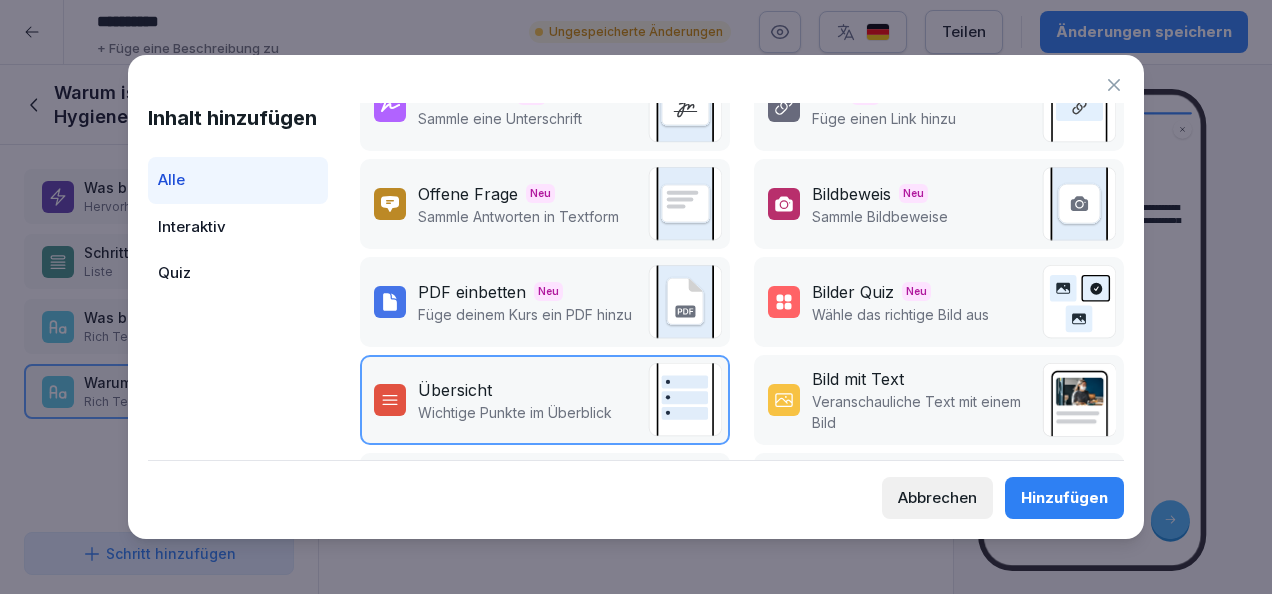 scroll, scrollTop: 314, scrollLeft: 0, axis: vertical 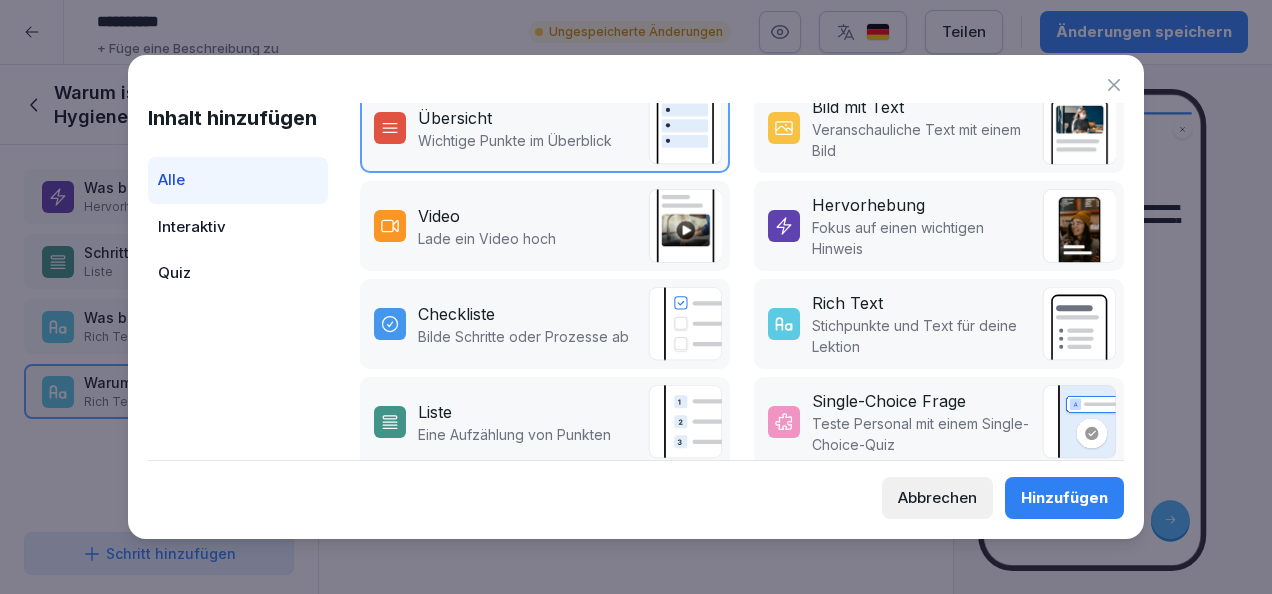 click on "Rich Text" at bounding box center [922, 303] 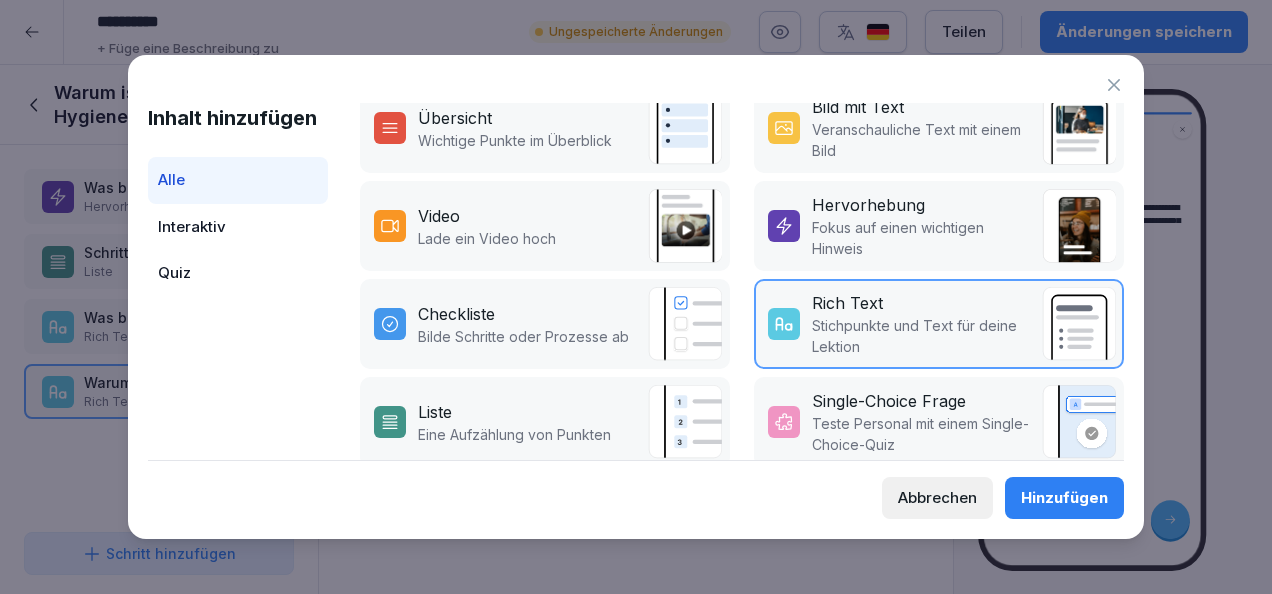 click on "Hinzufügen" at bounding box center (1064, 498) 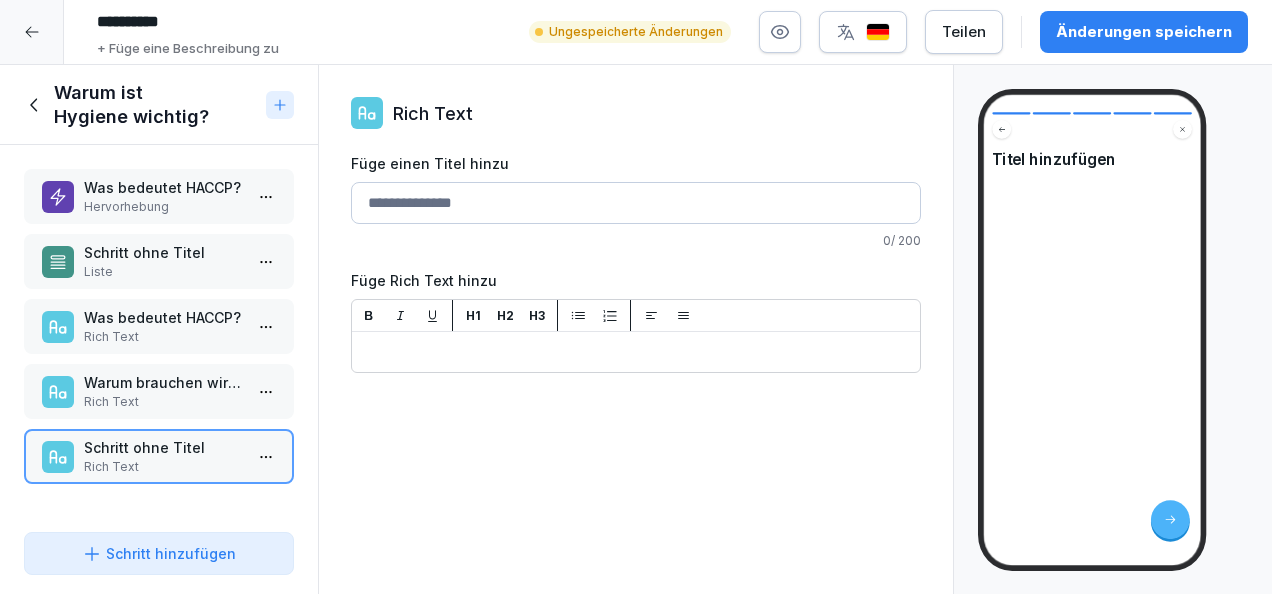 click on "Füge einen Titel hinzu" at bounding box center [636, 203] 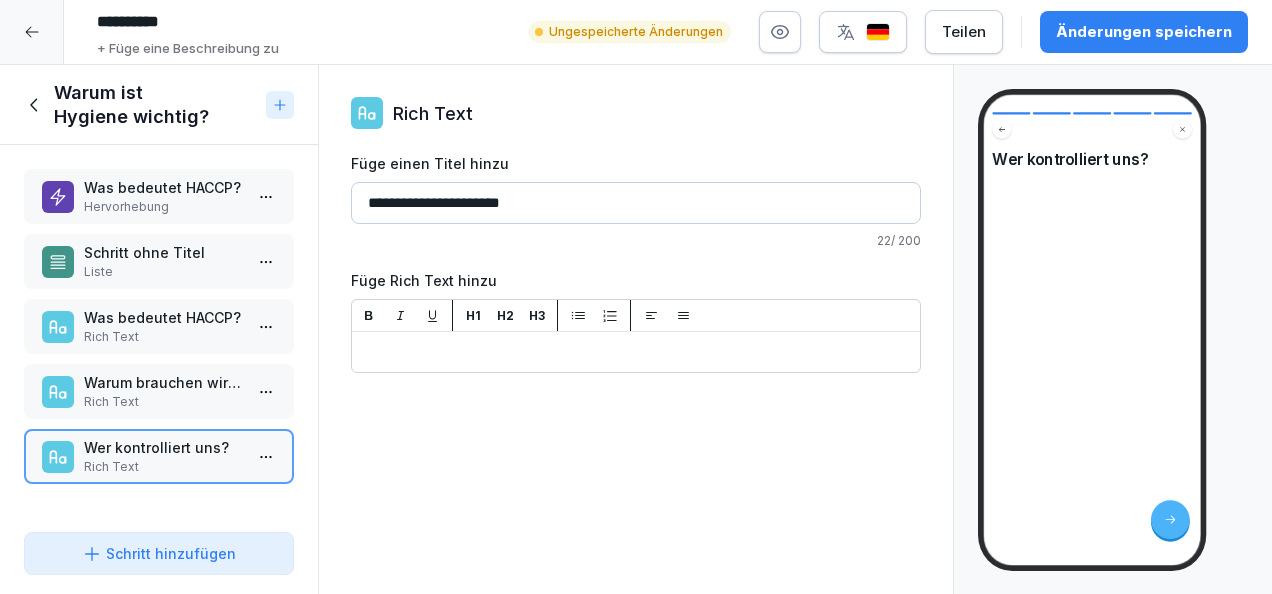 type on "**********" 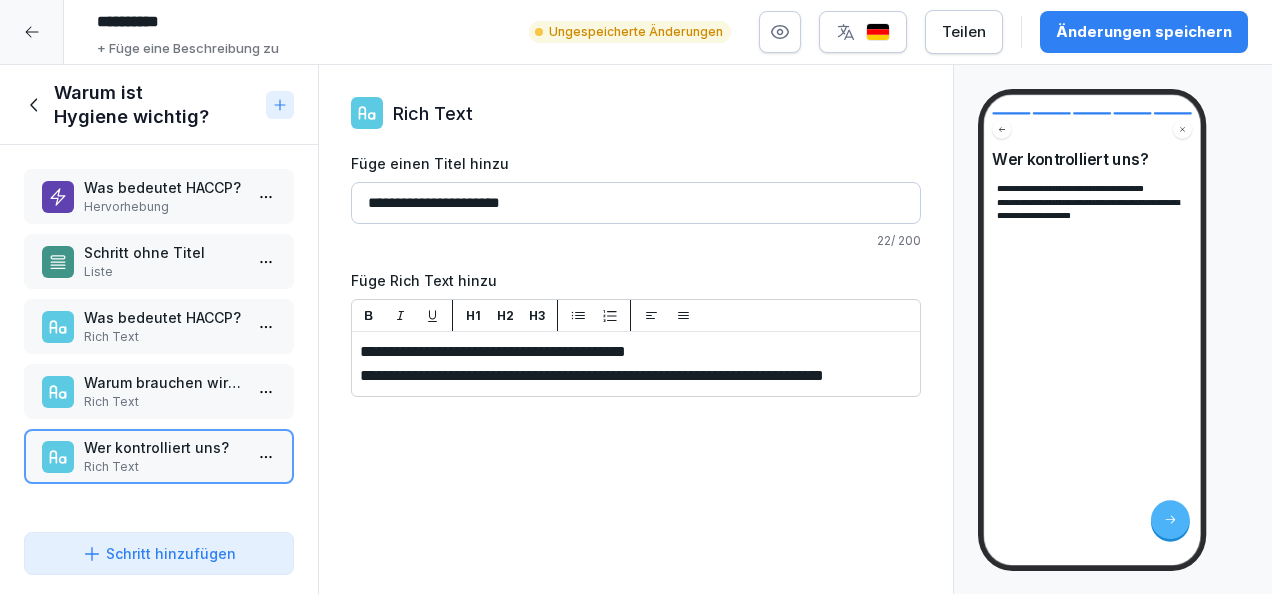 click on "Schritt hinzufügen" at bounding box center [159, 553] 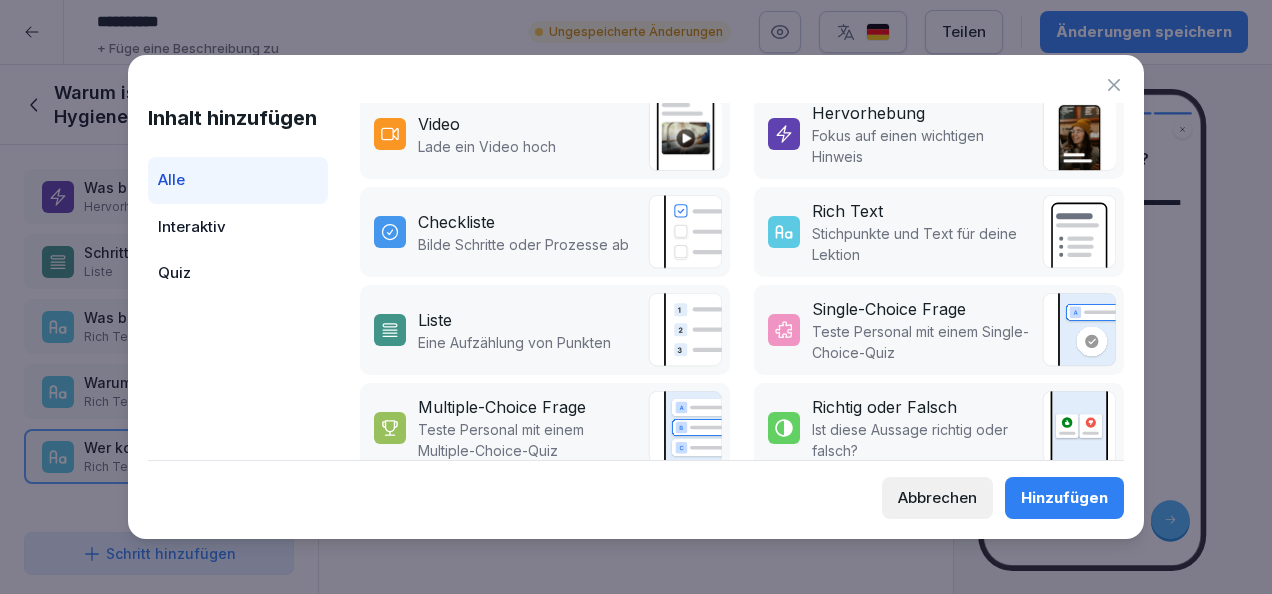 scroll, scrollTop: 450, scrollLeft: 0, axis: vertical 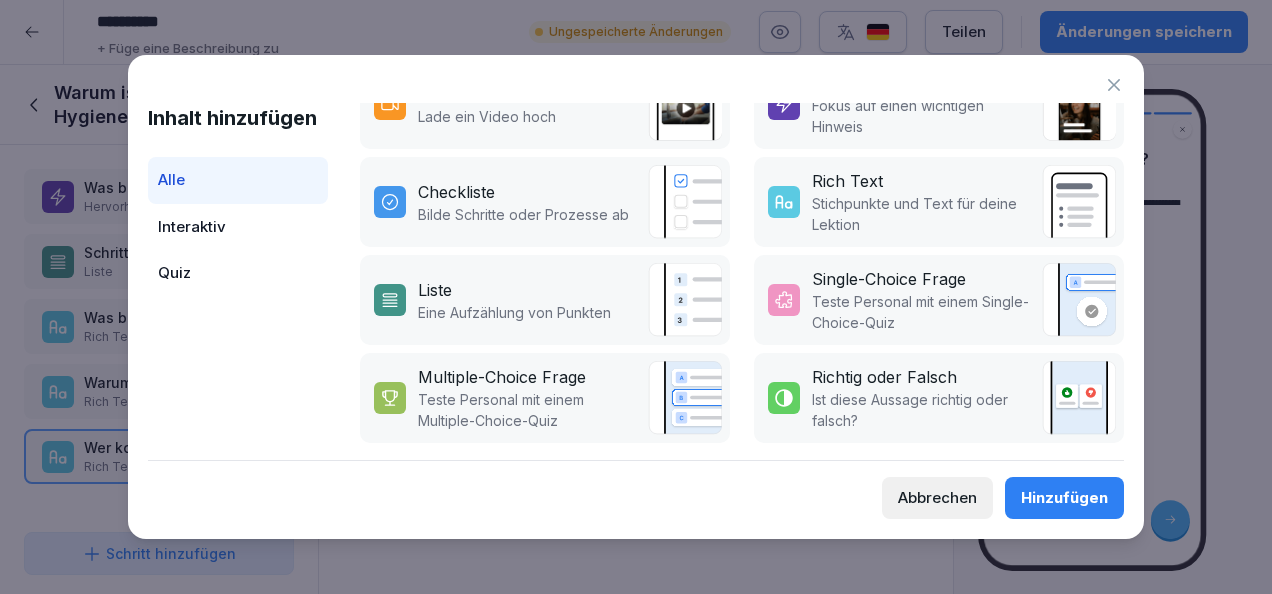 click on "Multiple-Choice Frage" at bounding box center [502, 377] 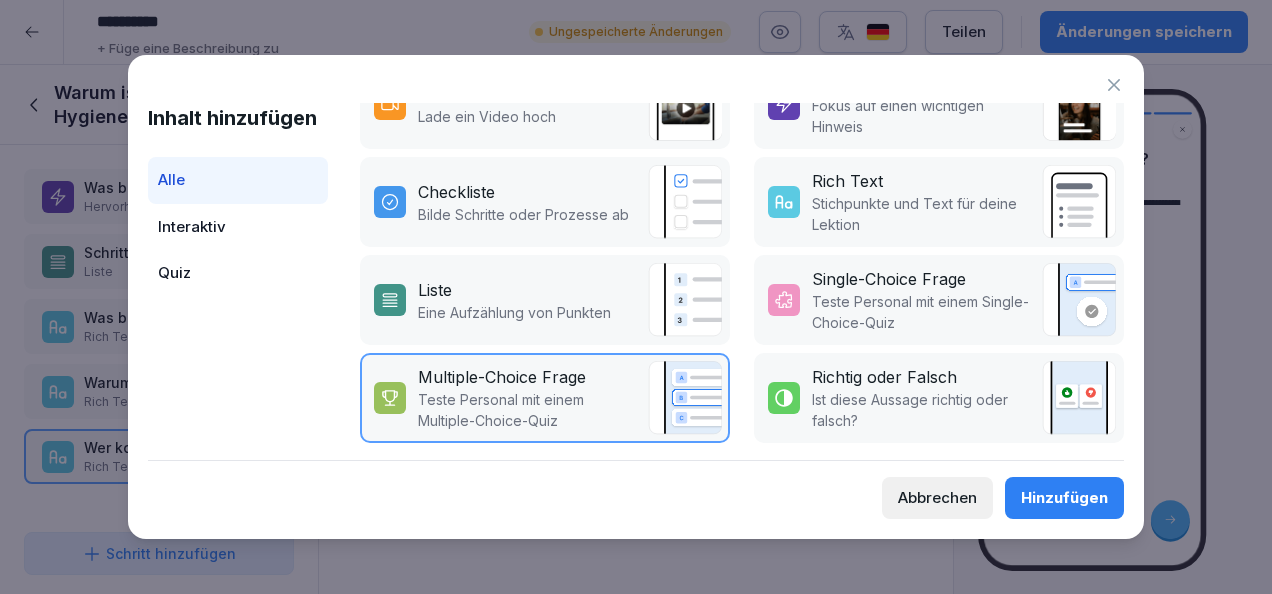 click on "Hinzufügen" at bounding box center [1064, 498] 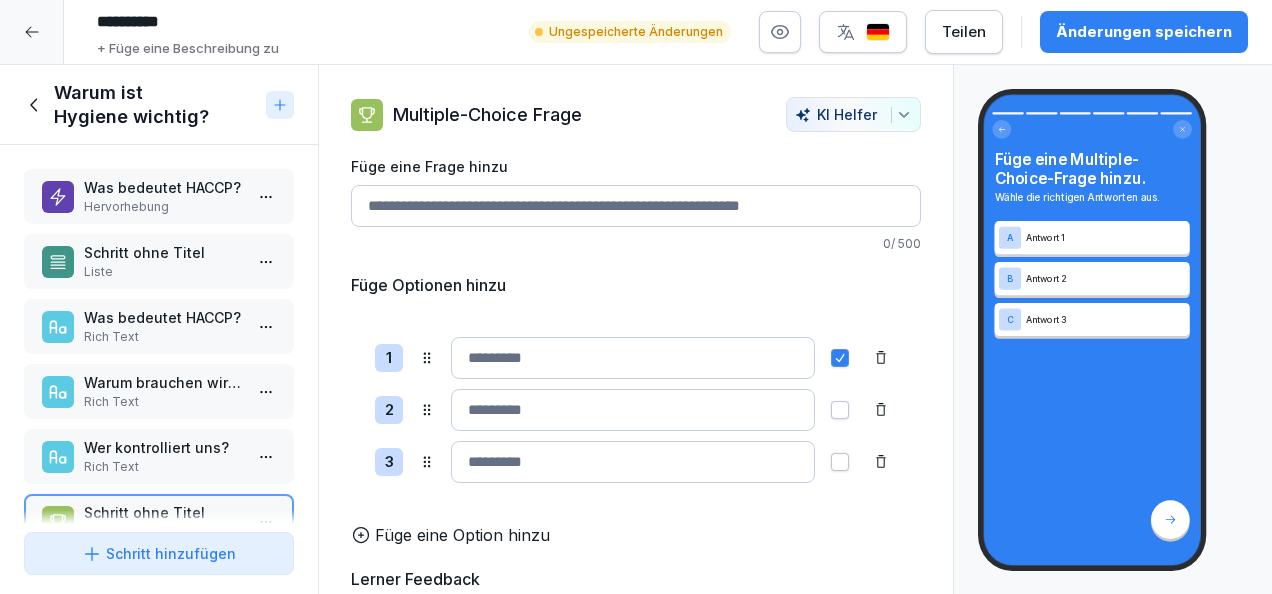 click on "Füge eine Frage hinzu" at bounding box center (636, 206) 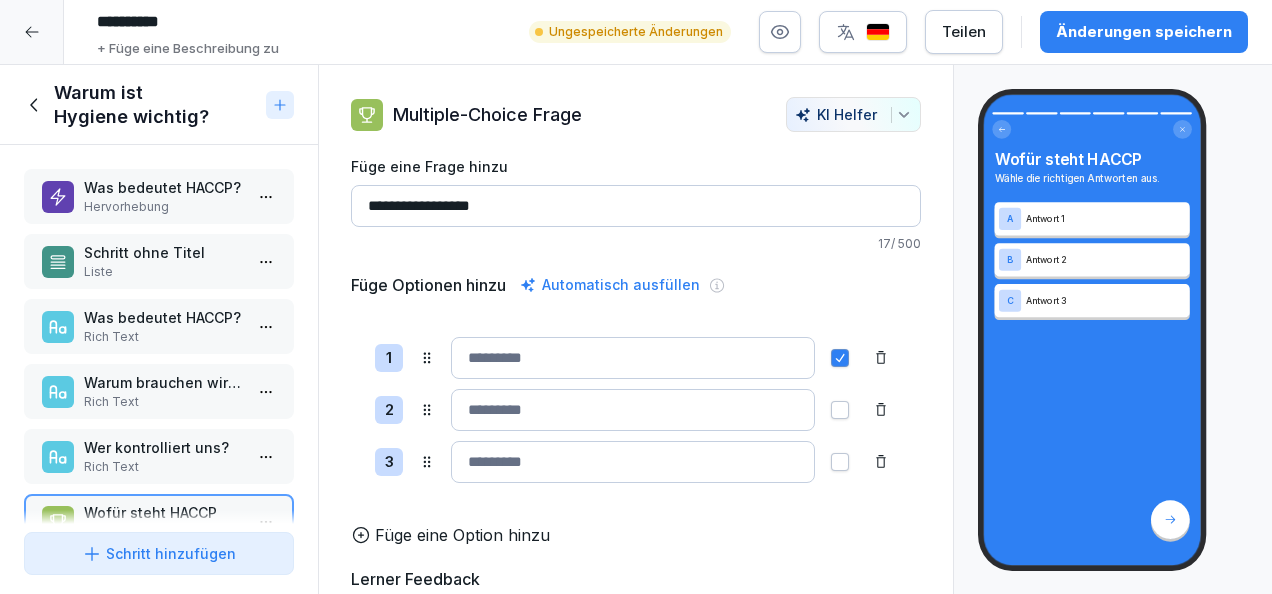 type on "**********" 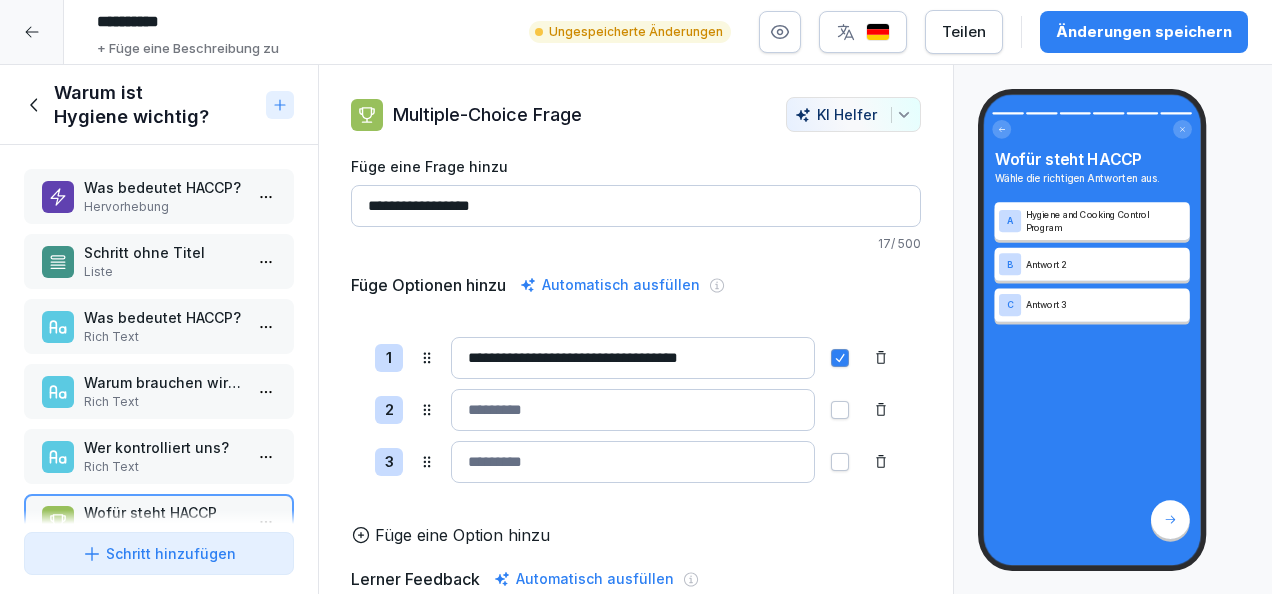 type on "**********" 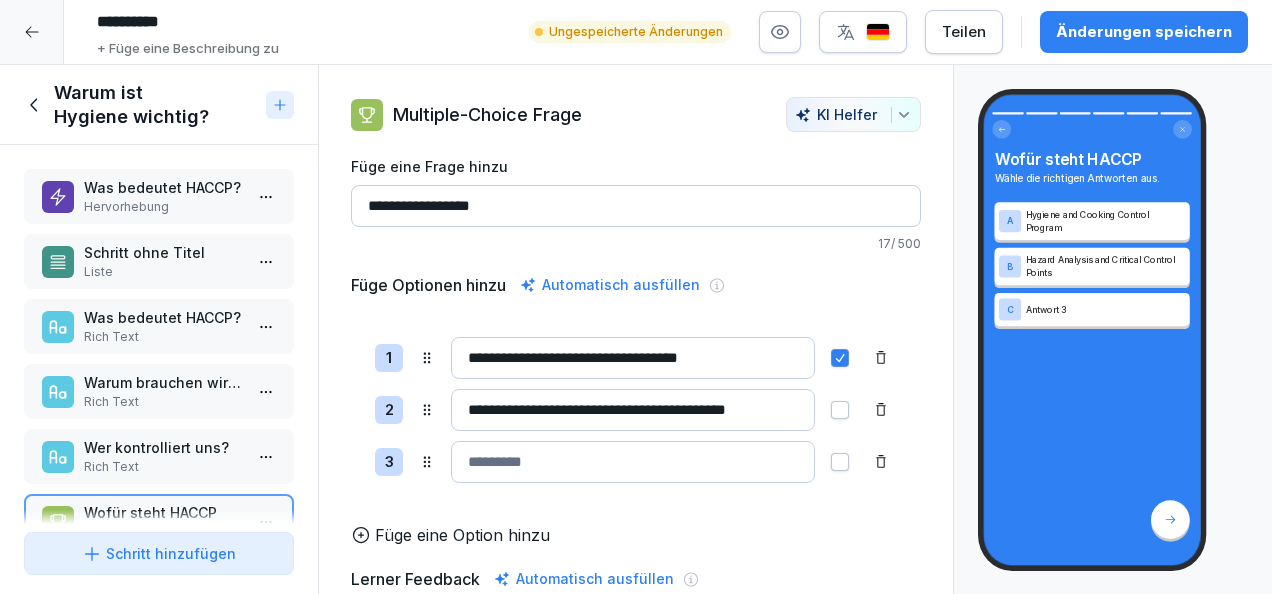 scroll, scrollTop: 0, scrollLeft: 2, axis: horizontal 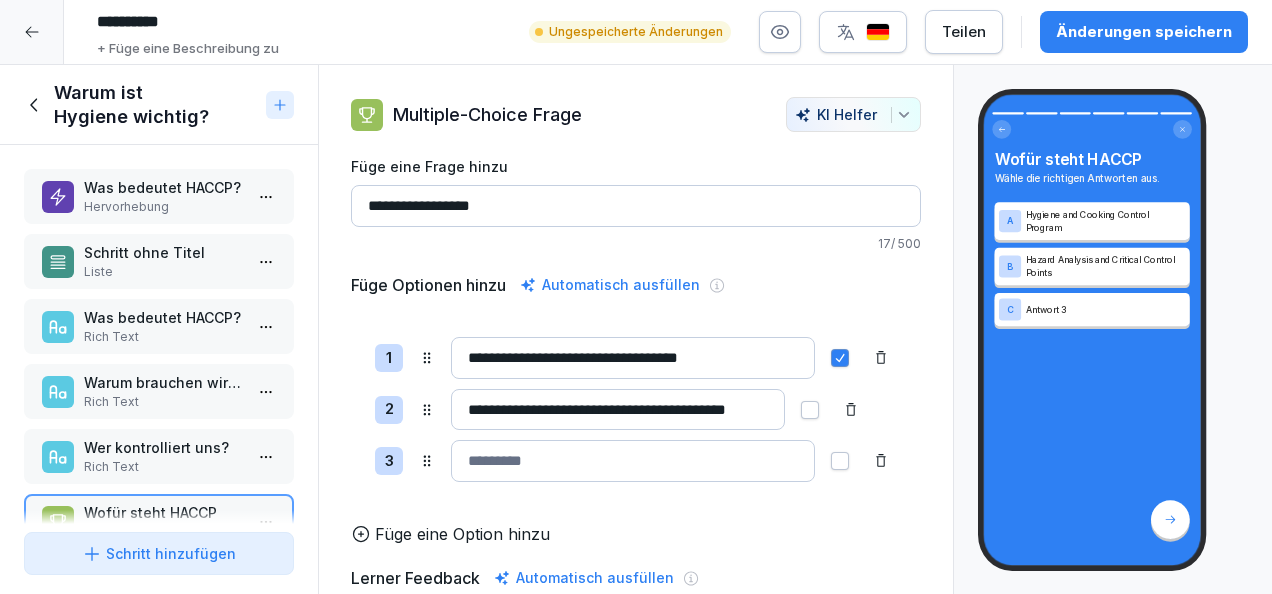 type on "**********" 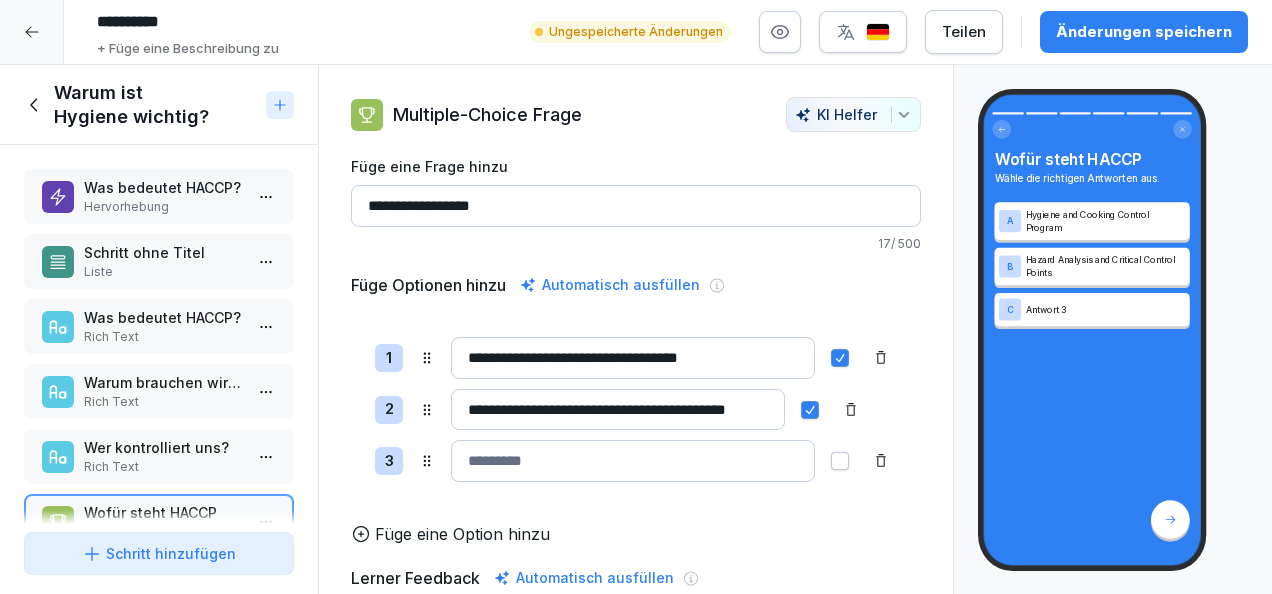 click at bounding box center [840, 358] 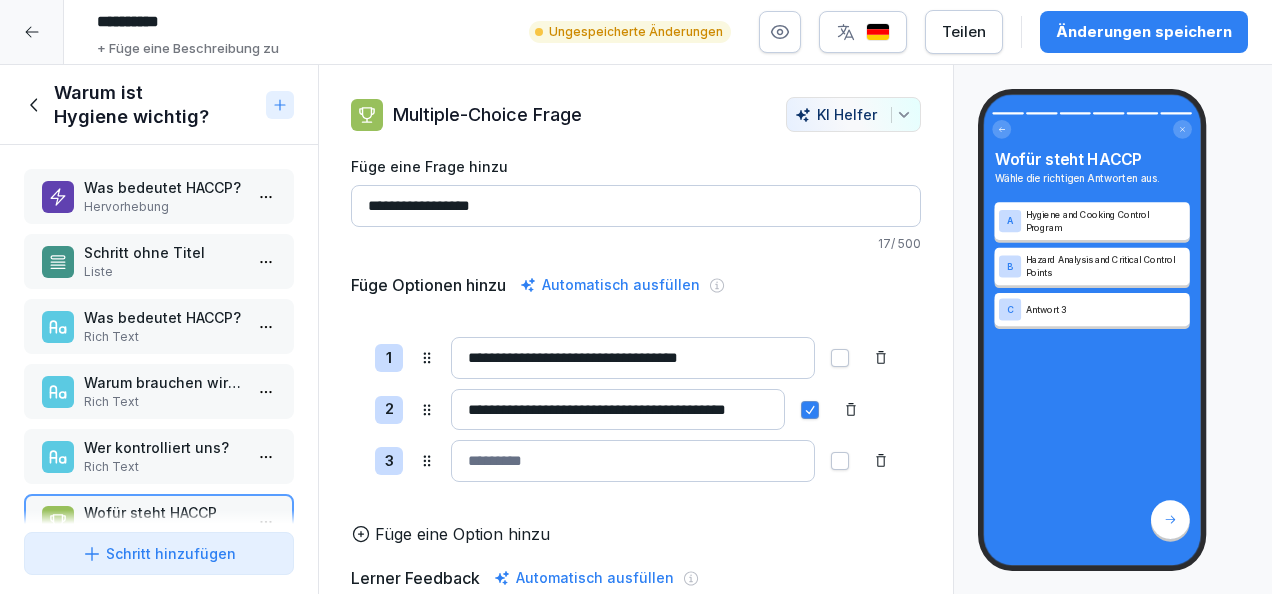 click at bounding box center [633, 461] 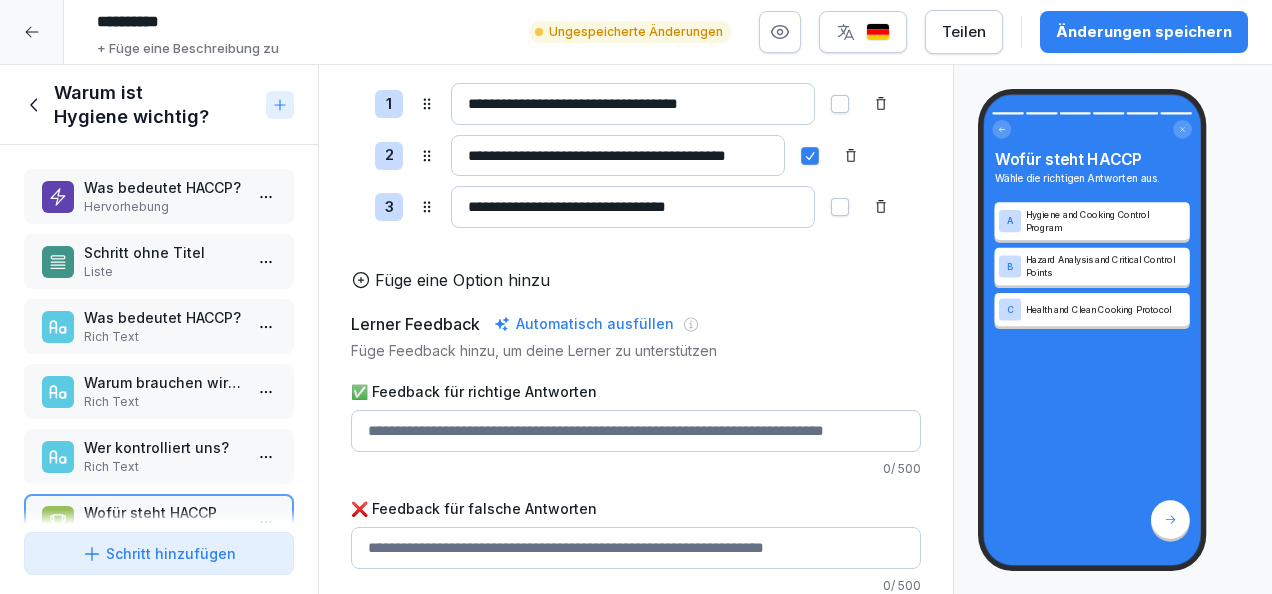scroll, scrollTop: 281, scrollLeft: 0, axis: vertical 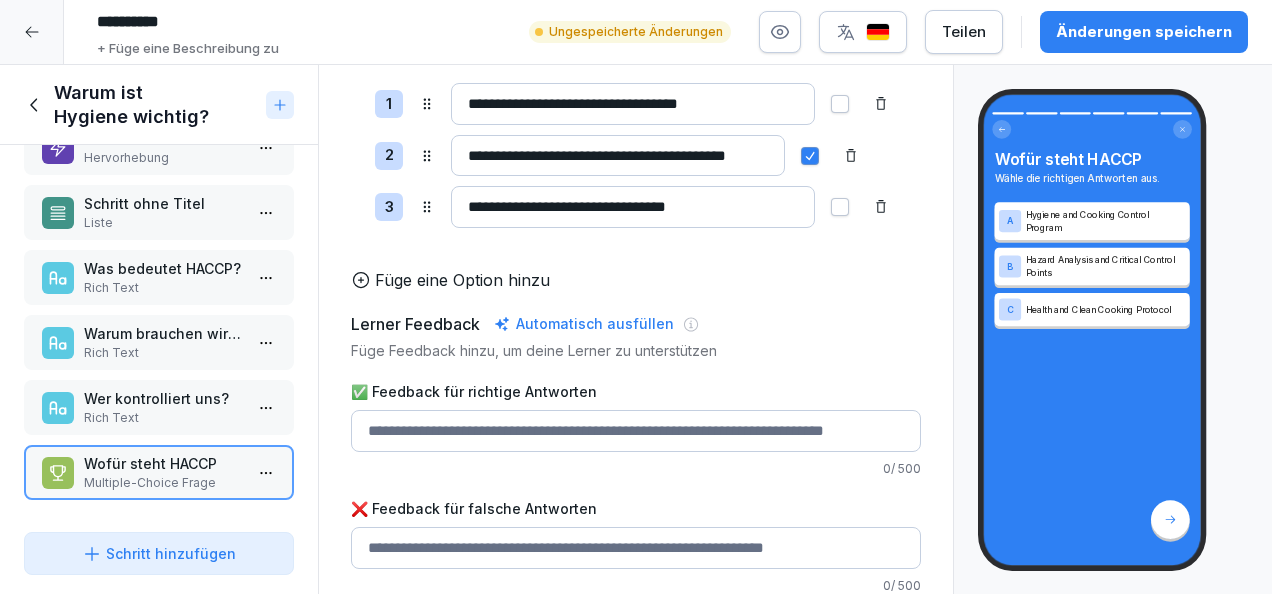 click on "Schritt hinzufügen" at bounding box center (159, 553) 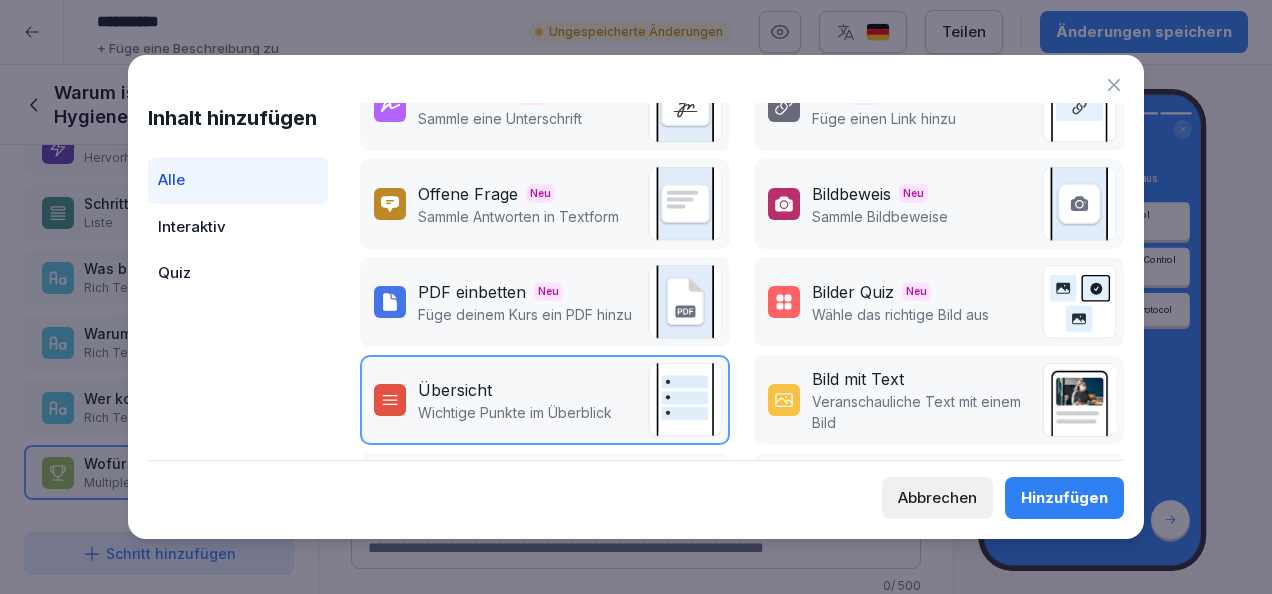 scroll, scrollTop: 450, scrollLeft: 0, axis: vertical 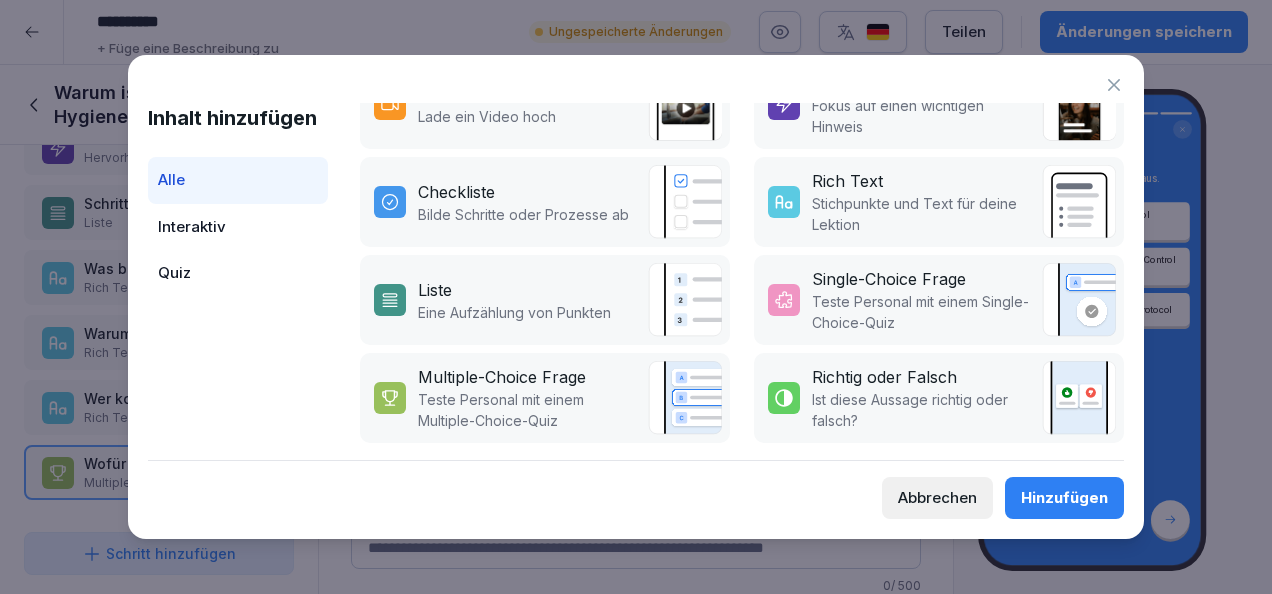 click on "Teste Personal mit einem Multiple-Choice-Quiz" at bounding box center [528, 410] 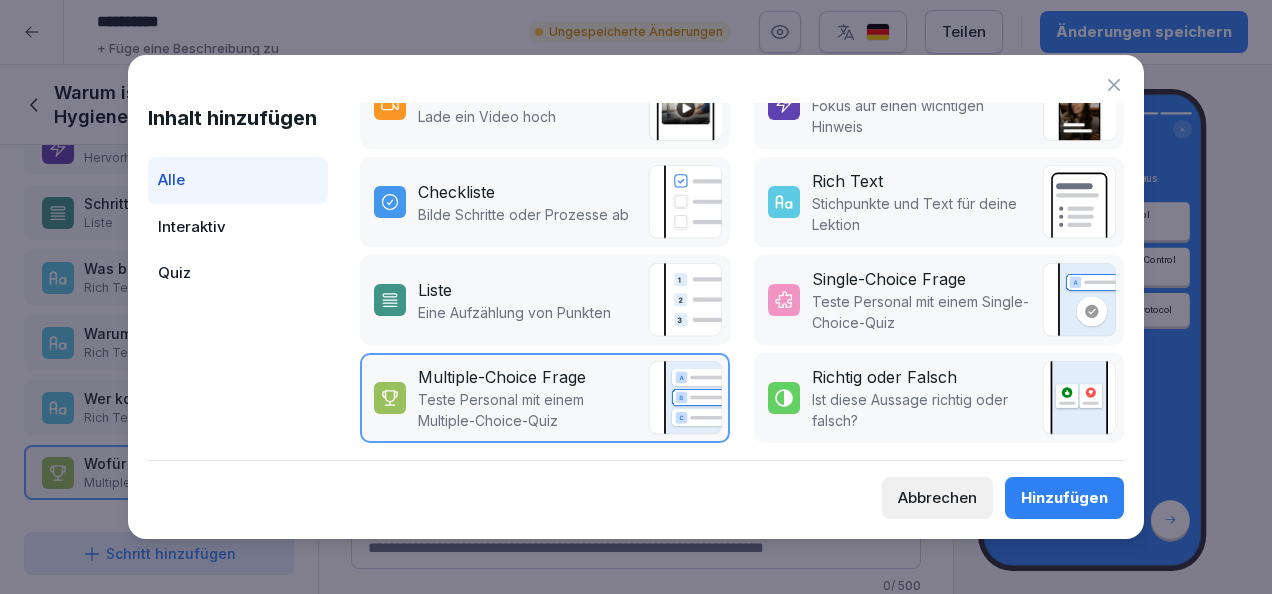 click on "Hinzufügen" at bounding box center [1064, 498] 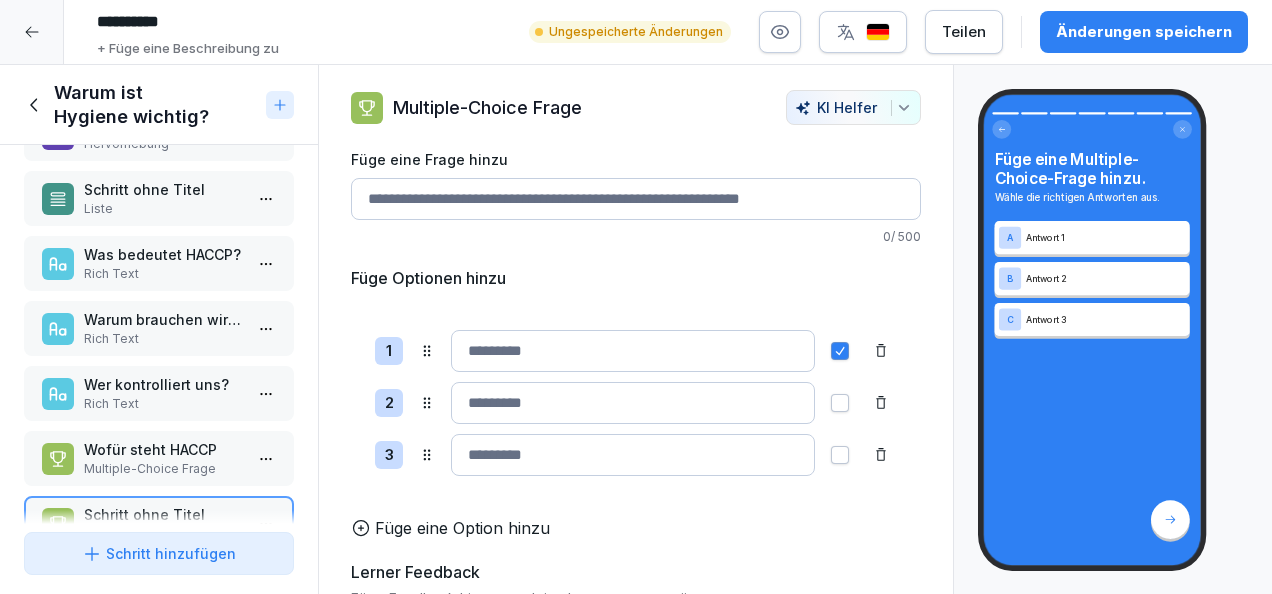 scroll, scrollTop: 0, scrollLeft: 0, axis: both 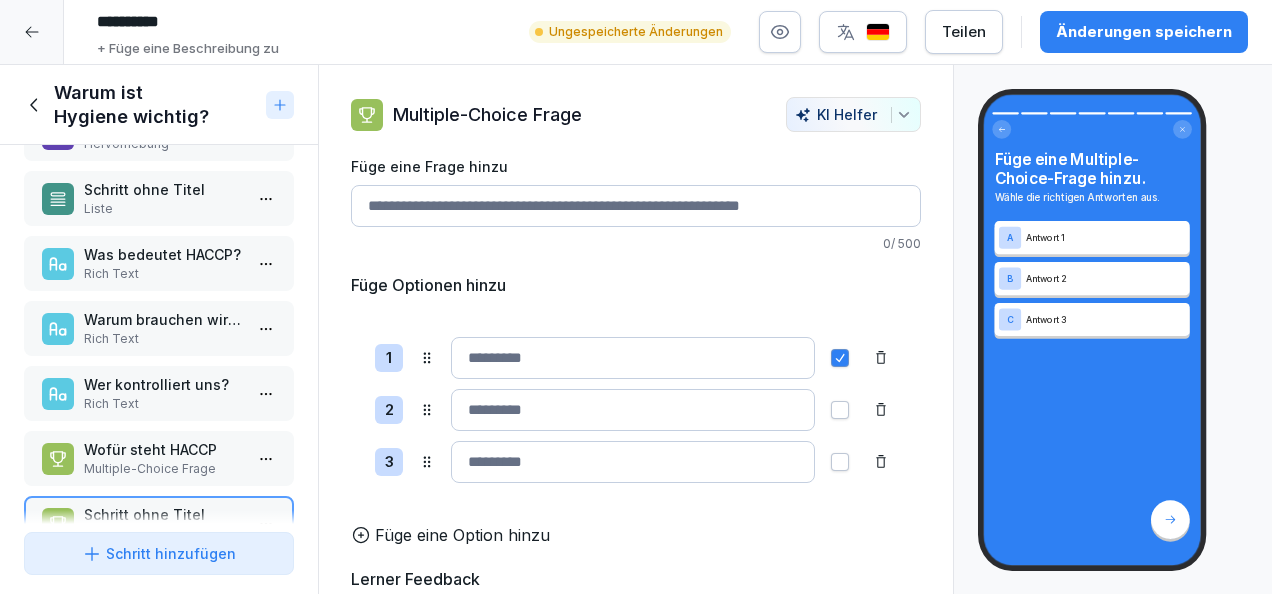 click on "Füge eine Frage hinzu" at bounding box center (636, 206) 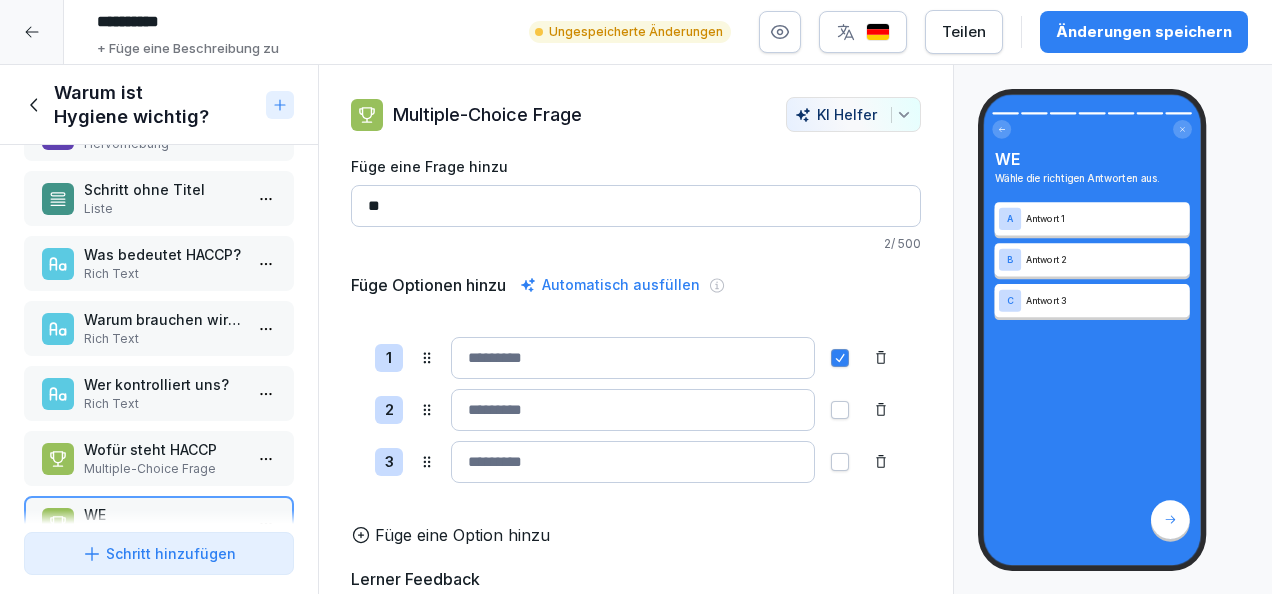 type on "*" 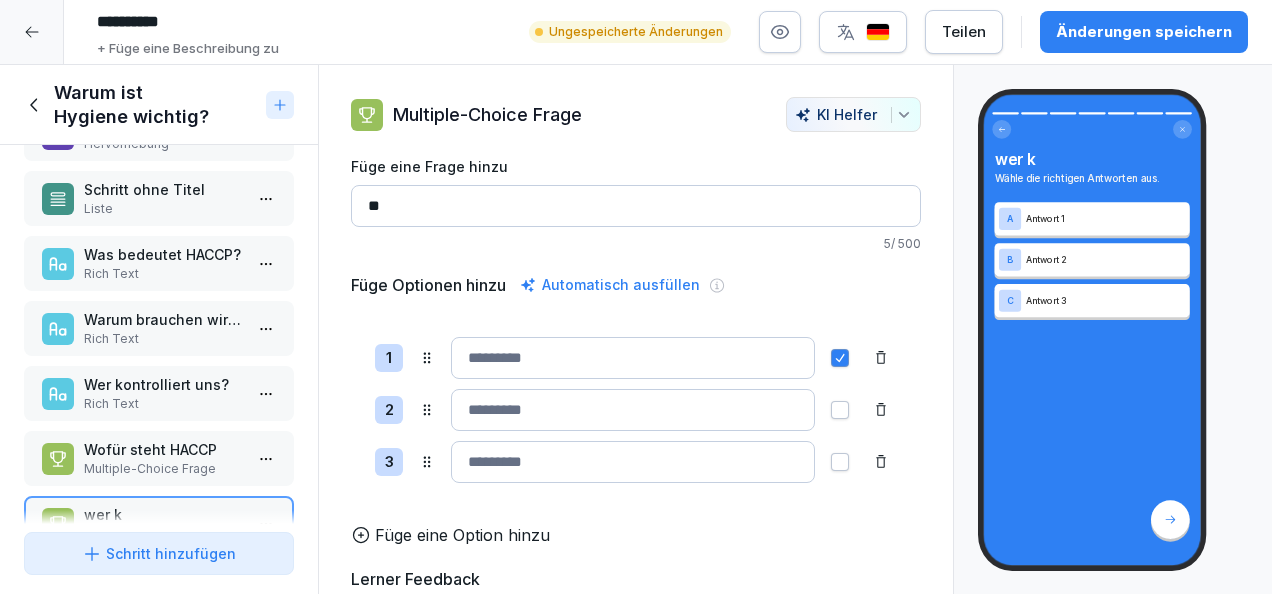 type on "*" 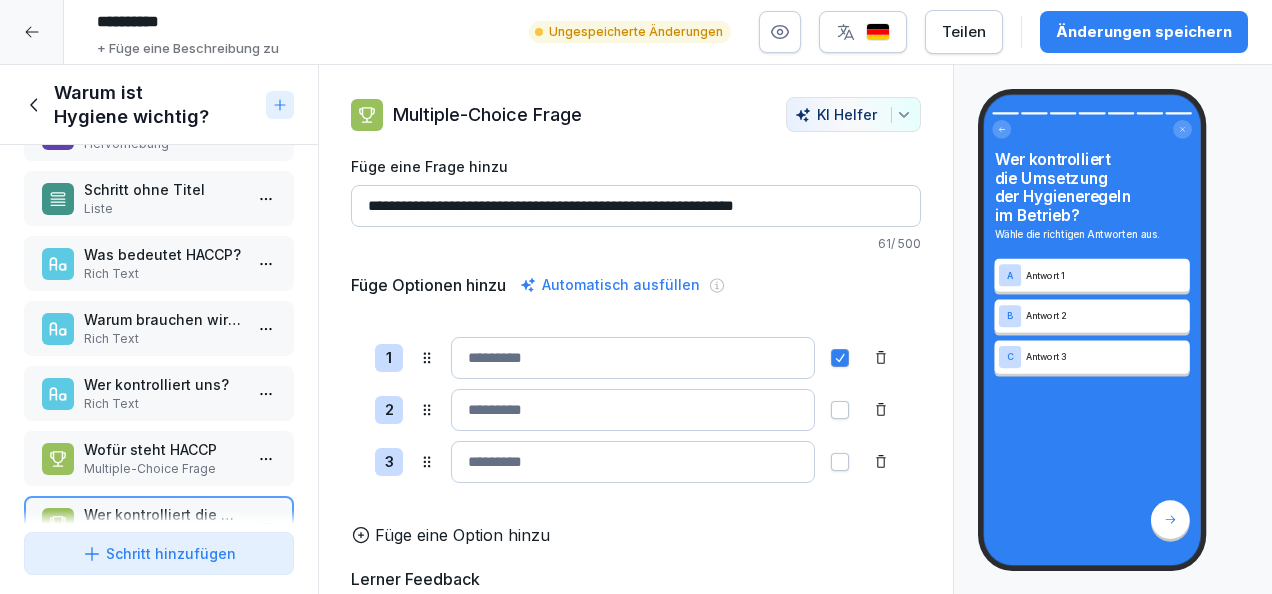 type on "**********" 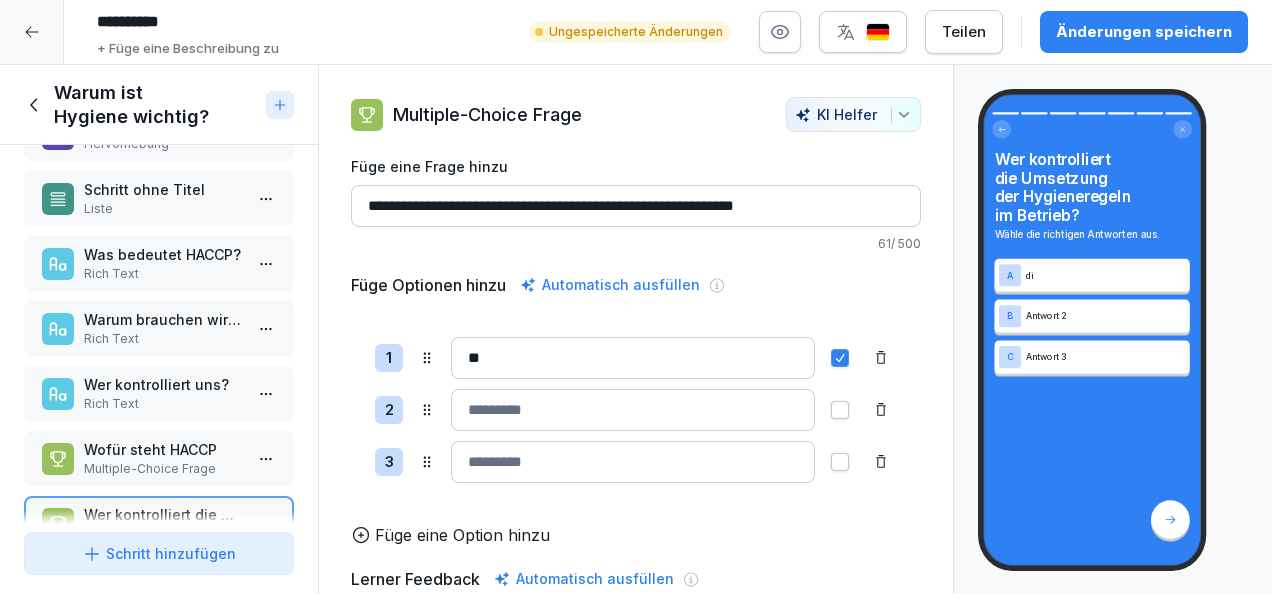 type on "*" 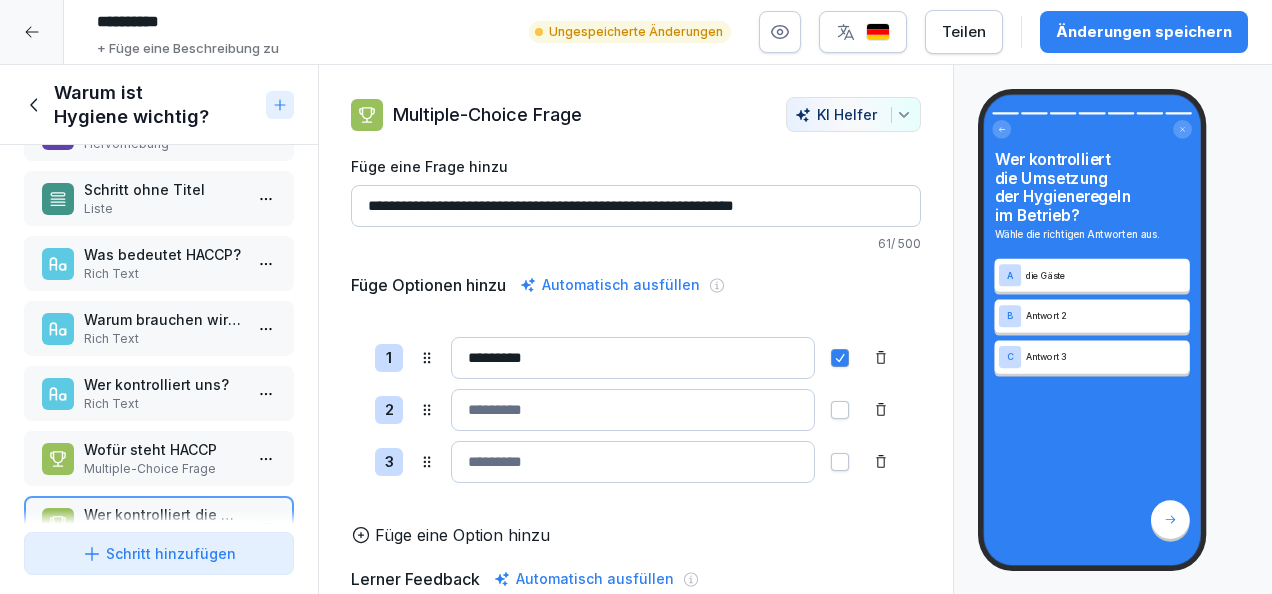 type on "*********" 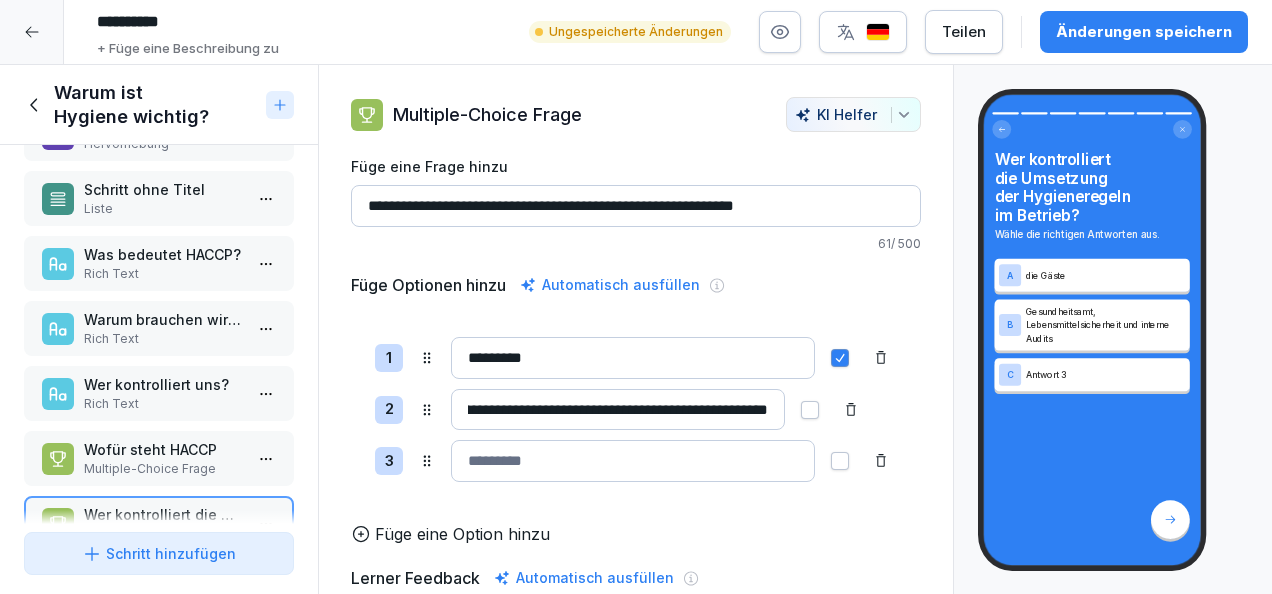 scroll, scrollTop: 0, scrollLeft: 117, axis: horizontal 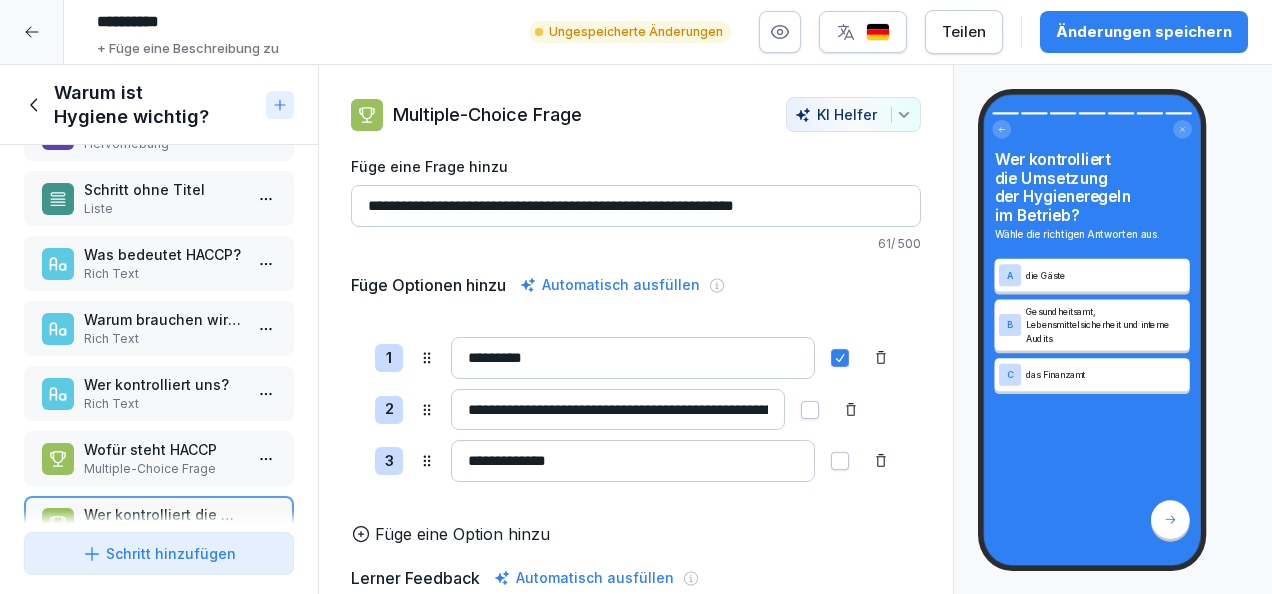 type on "**********" 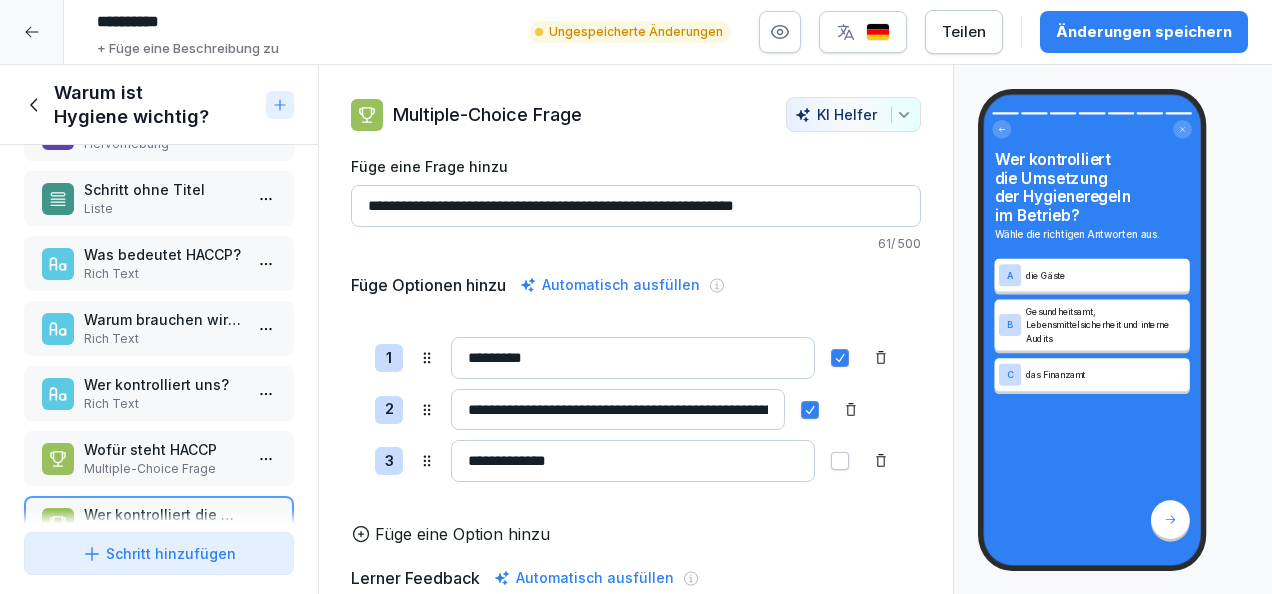 click at bounding box center (840, 358) 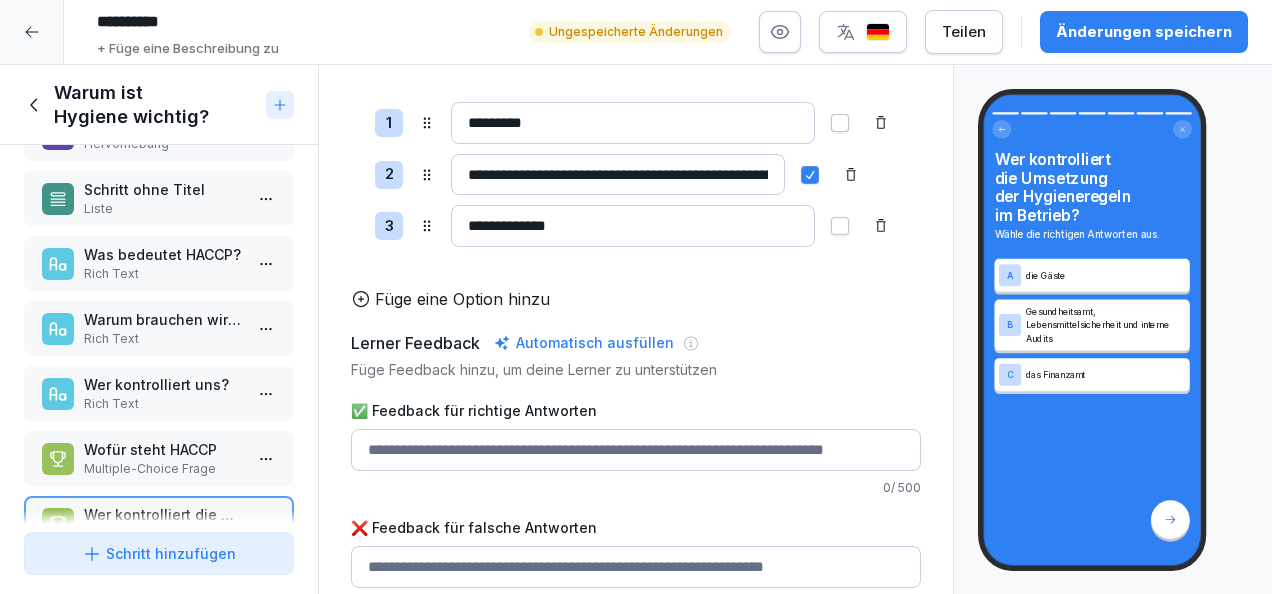 scroll, scrollTop: 281, scrollLeft: 0, axis: vertical 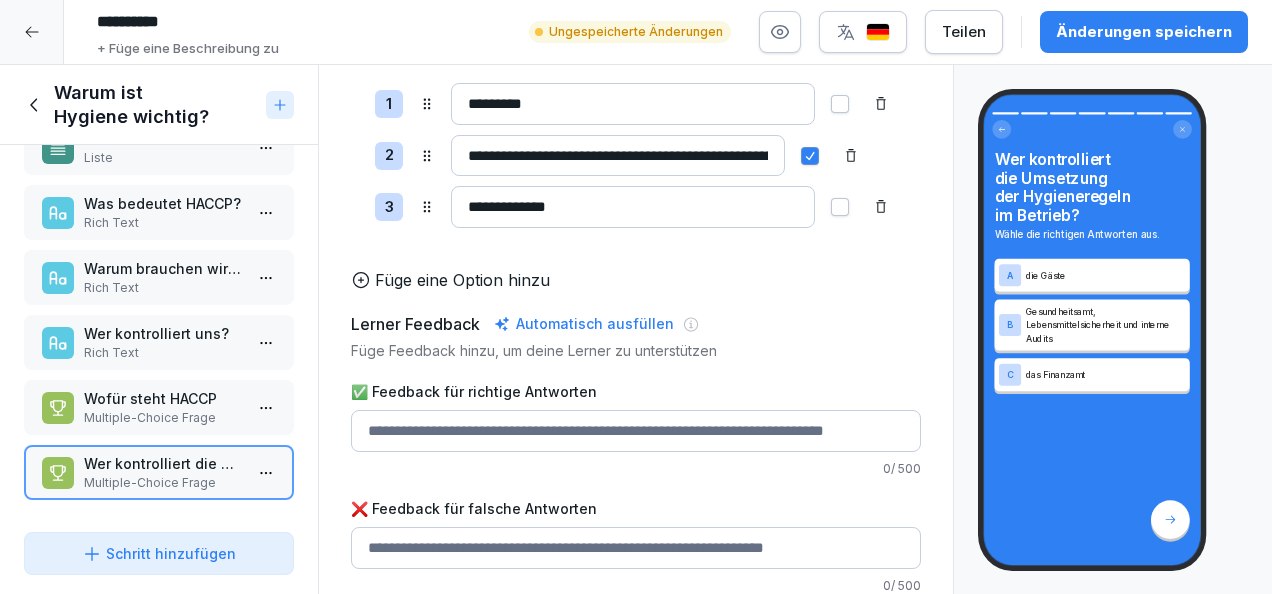 click on "Schritt hinzufügen" at bounding box center (159, 553) 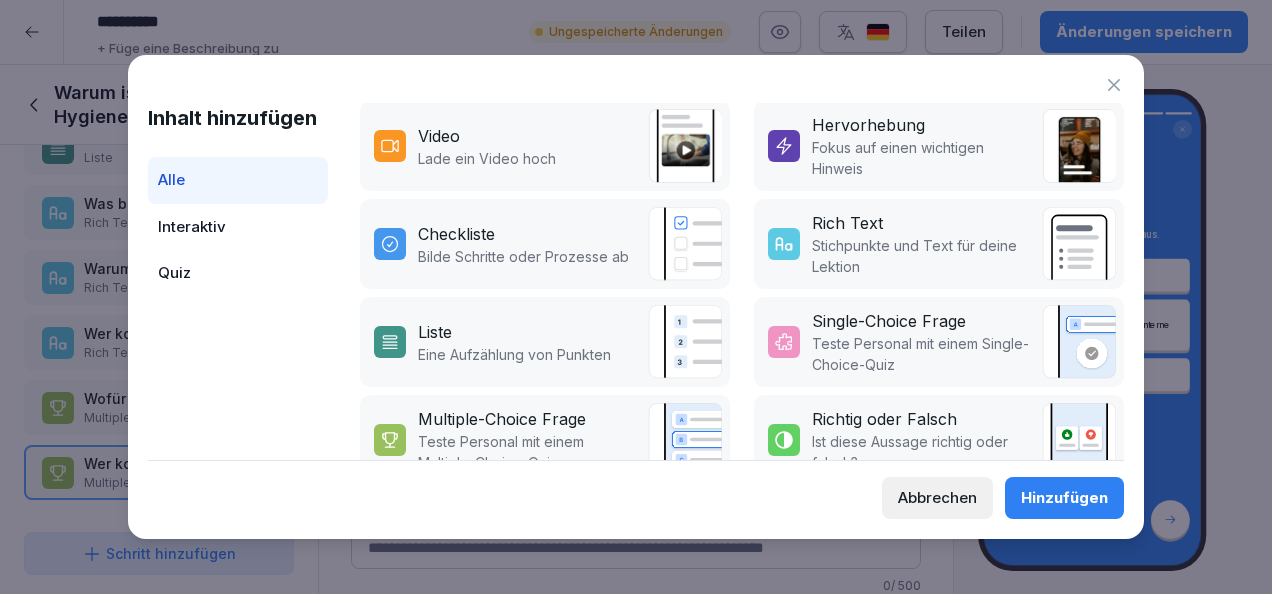 scroll, scrollTop: 394, scrollLeft: 0, axis: vertical 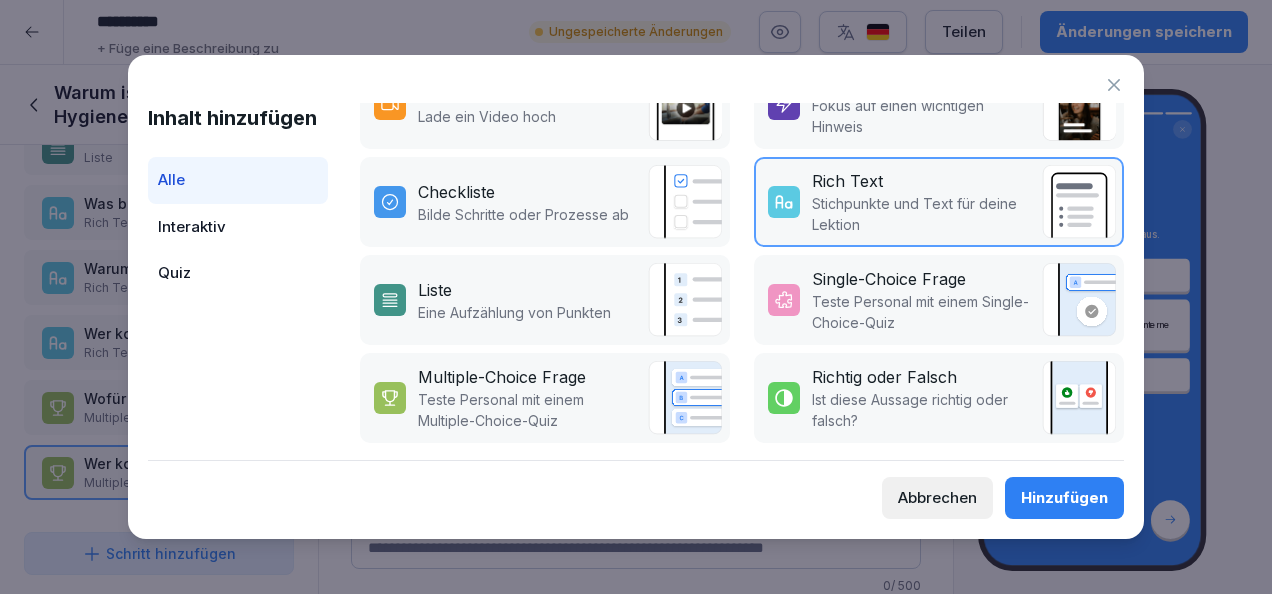 click on "Teste Personal mit einem Multiple-Choice-Quiz" at bounding box center (528, 410) 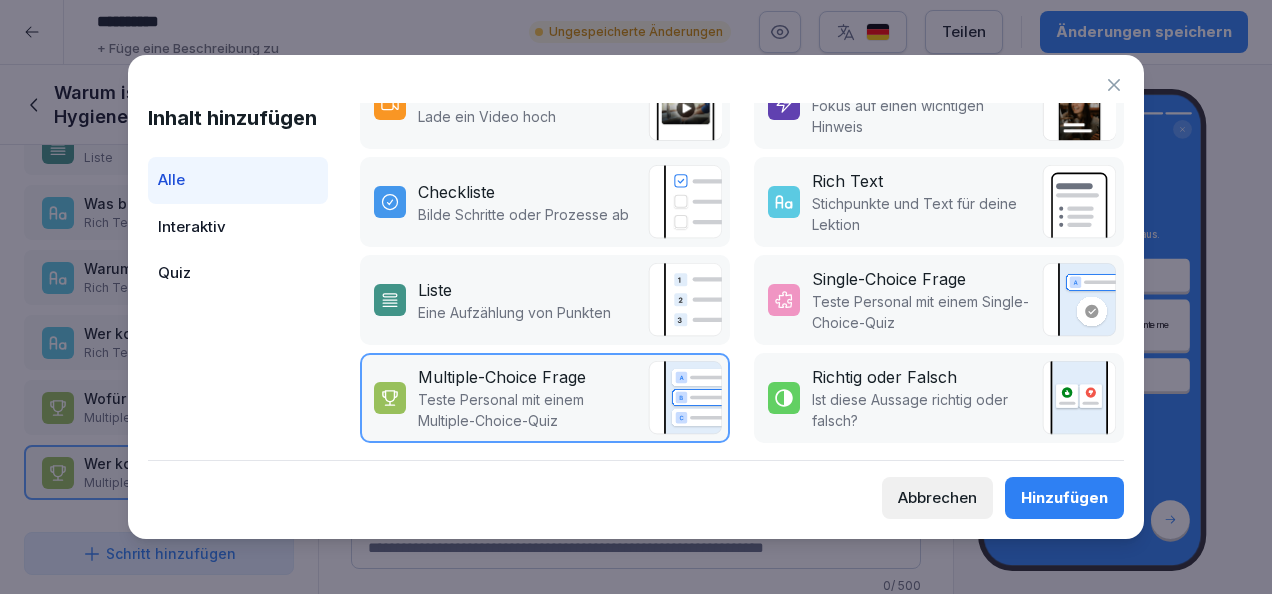 click on "Hinzufügen" at bounding box center [1064, 498] 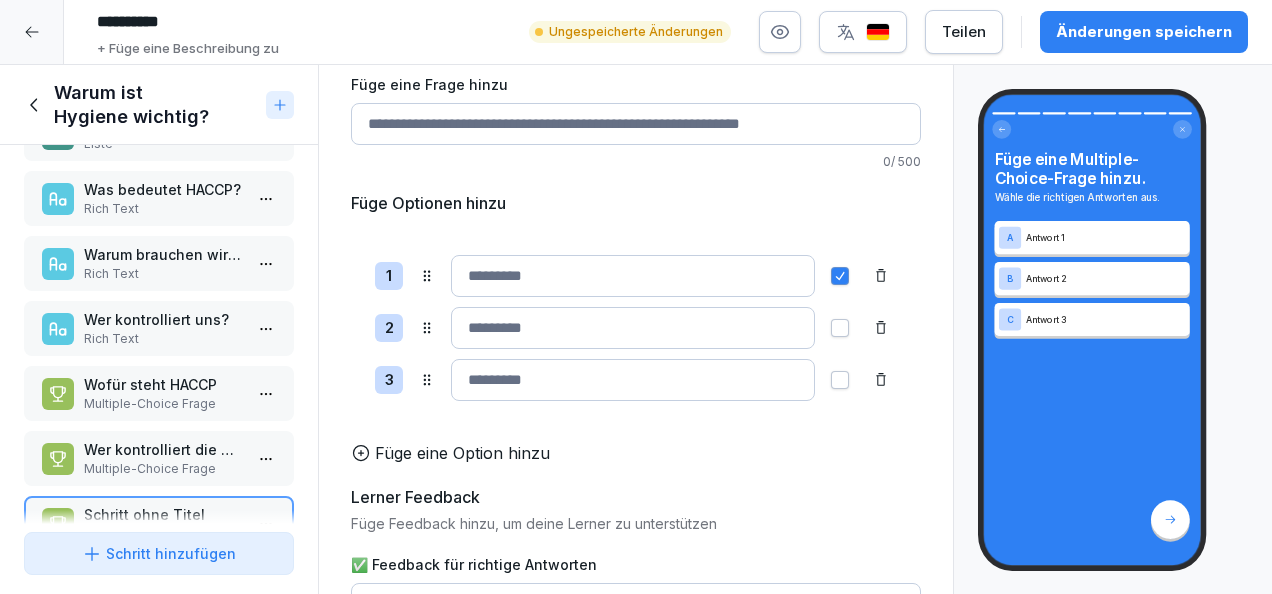 scroll, scrollTop: 79, scrollLeft: 0, axis: vertical 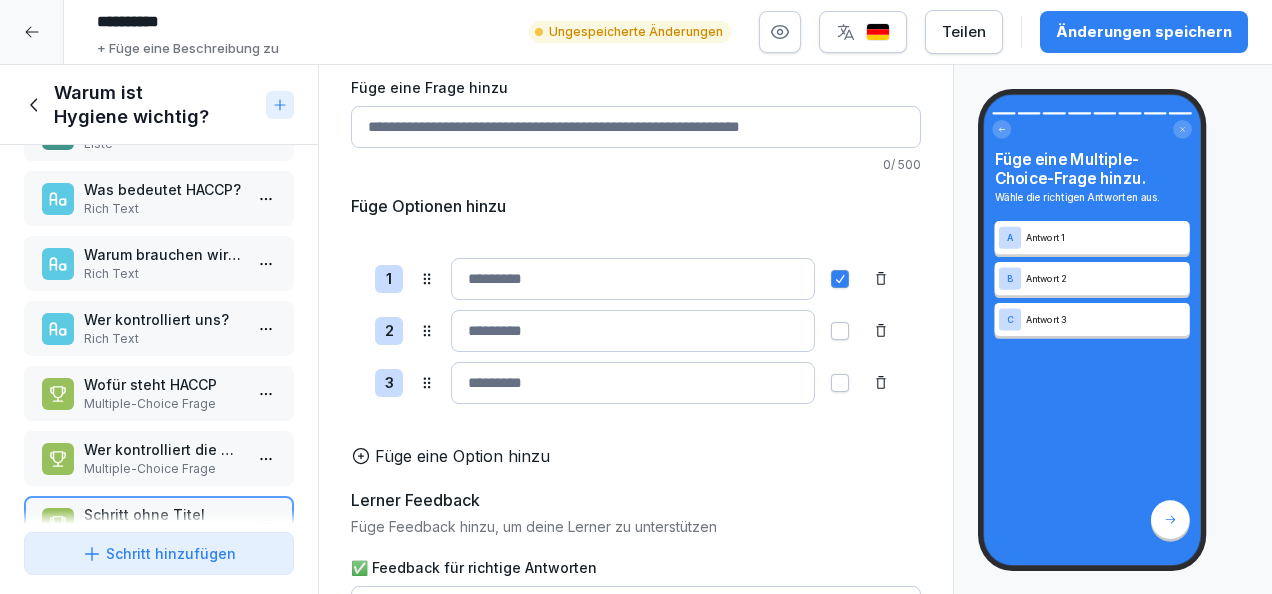 click on "Füge eine Frage hinzu" at bounding box center (636, 127) 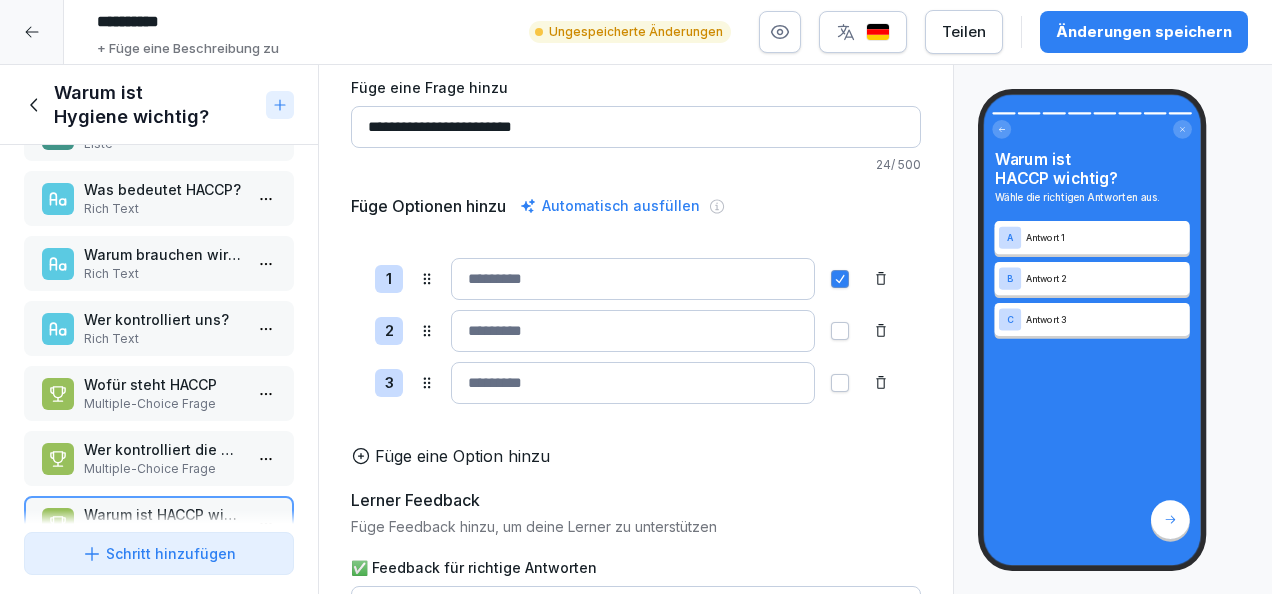 type on "**********" 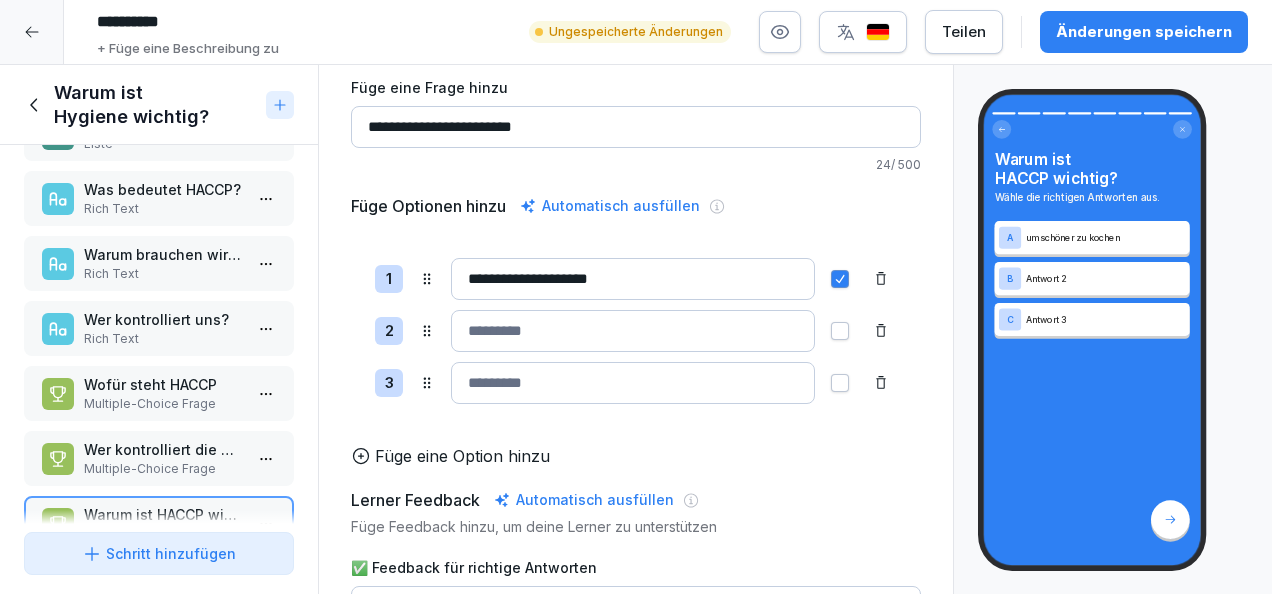 type on "**********" 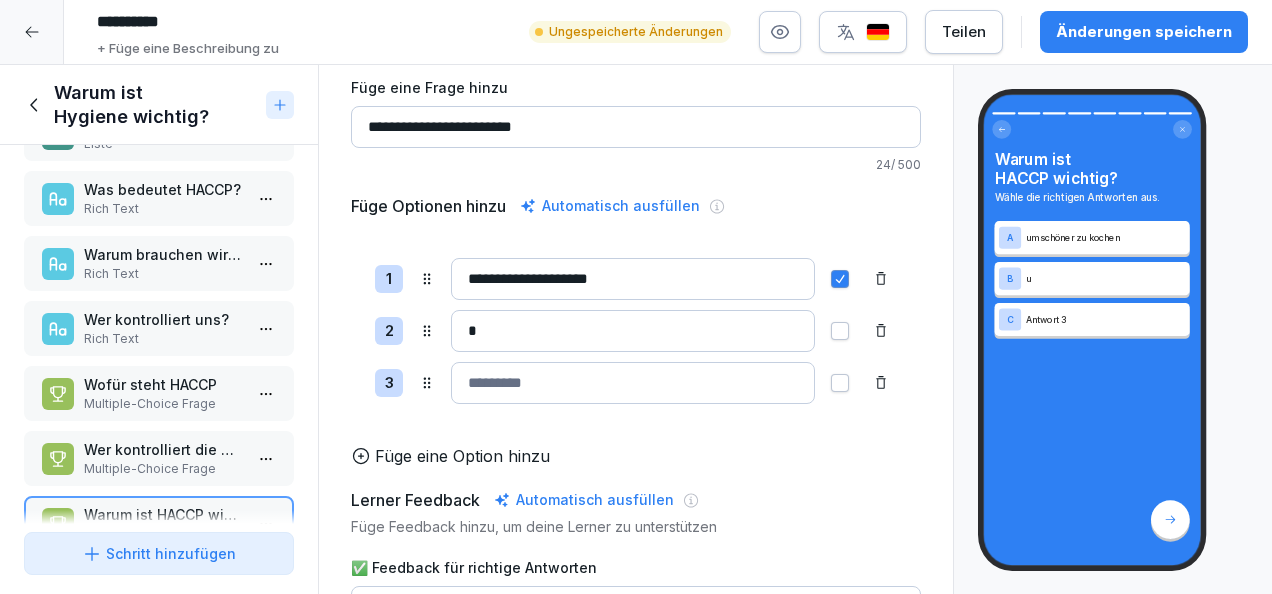 click on "*" at bounding box center [633, 331] 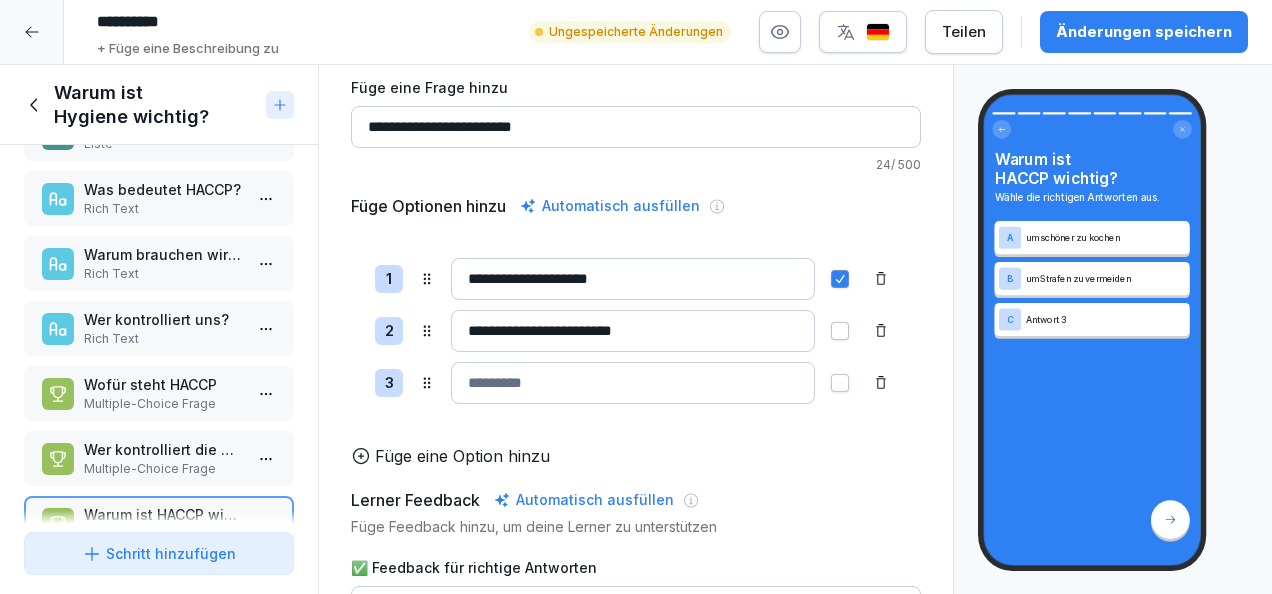 type on "**********" 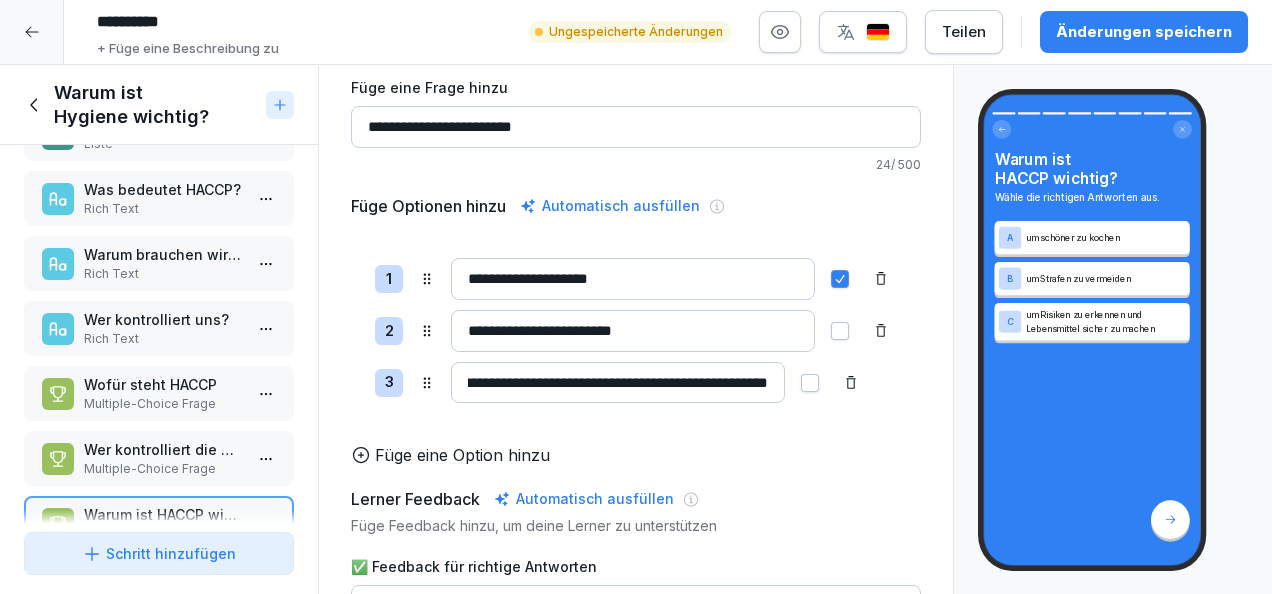 scroll, scrollTop: 0, scrollLeft: 128, axis: horizontal 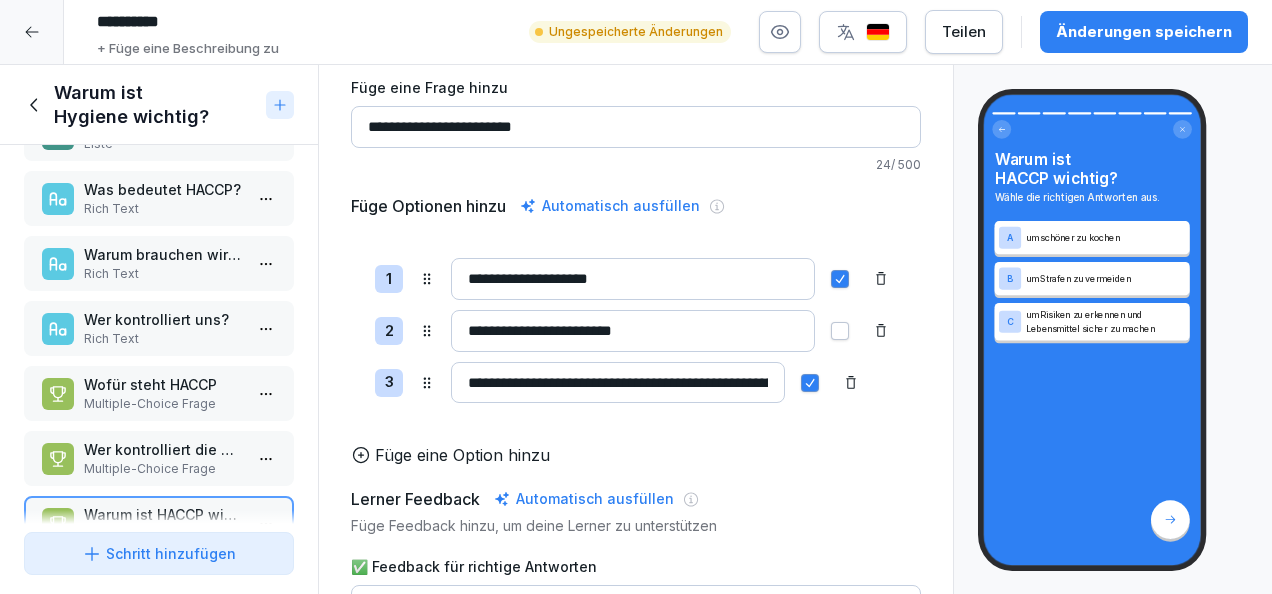 click at bounding box center [840, 279] 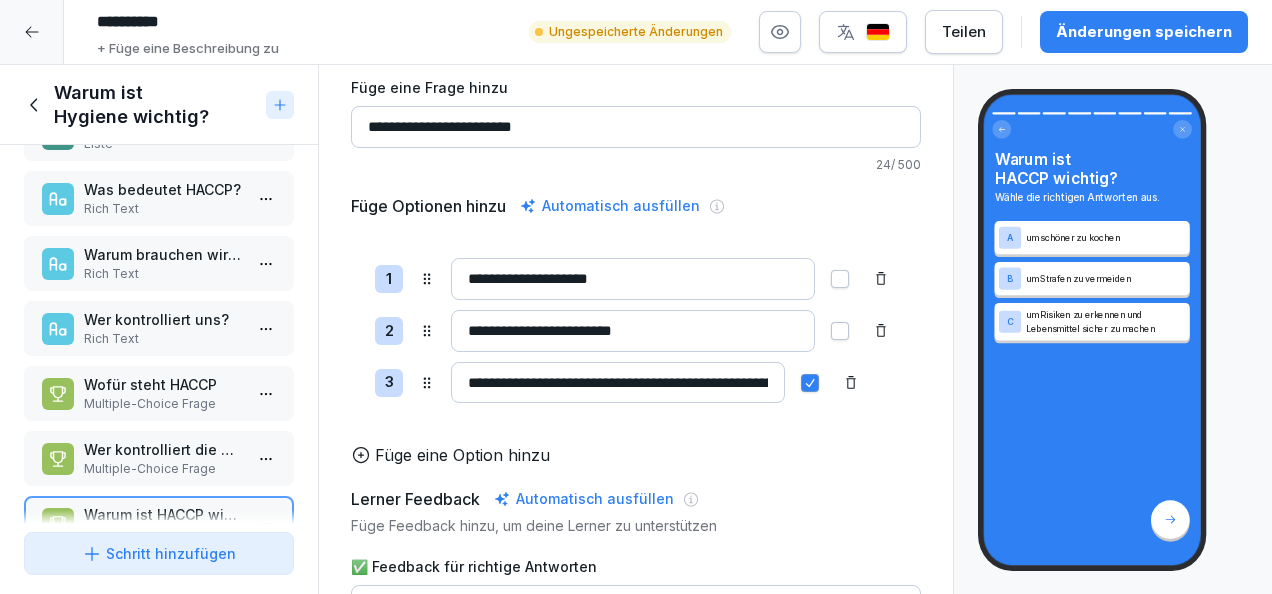 scroll, scrollTop: 281, scrollLeft: 0, axis: vertical 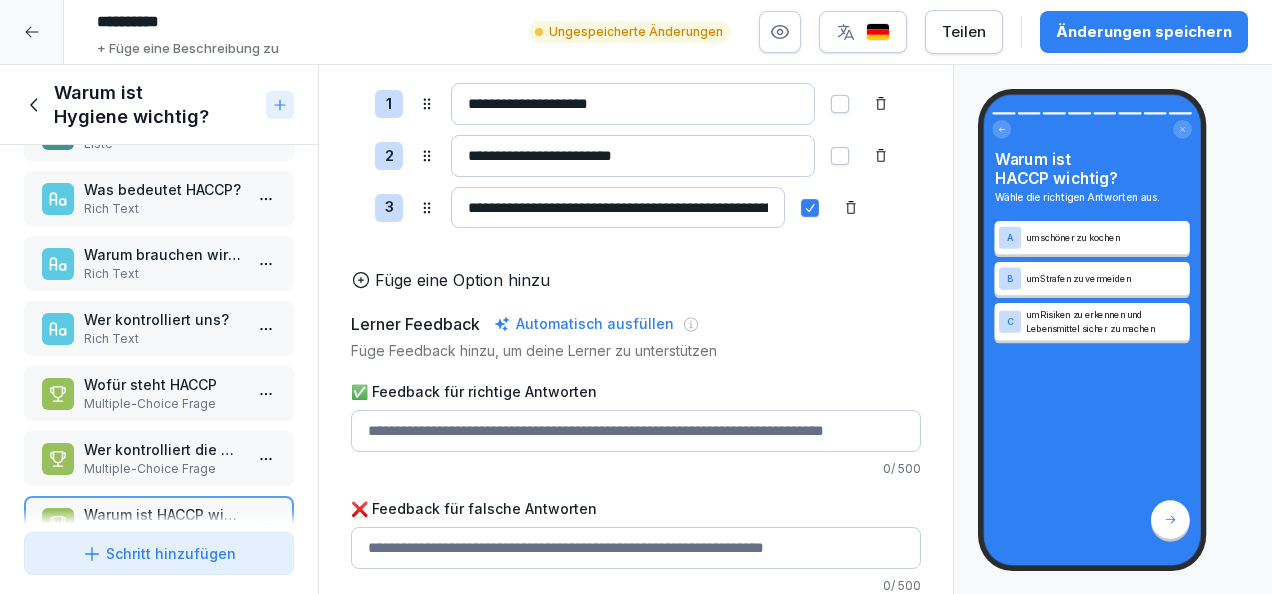 click on "✅ Feedback für richtige Antworten" at bounding box center [636, 431] 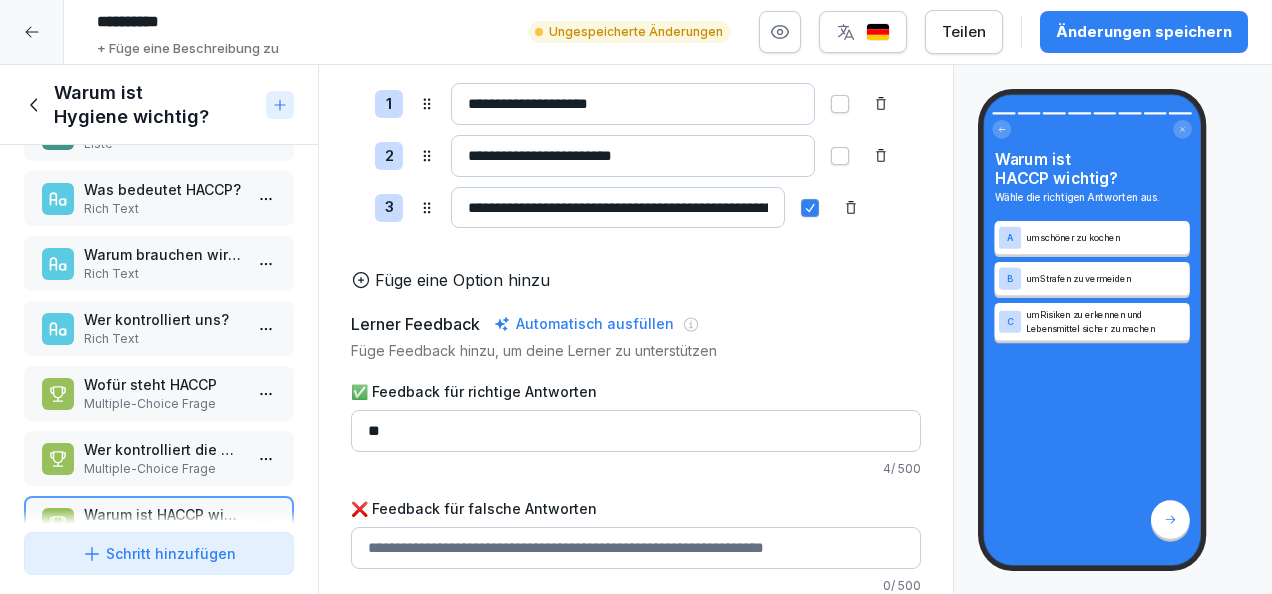 type on "*" 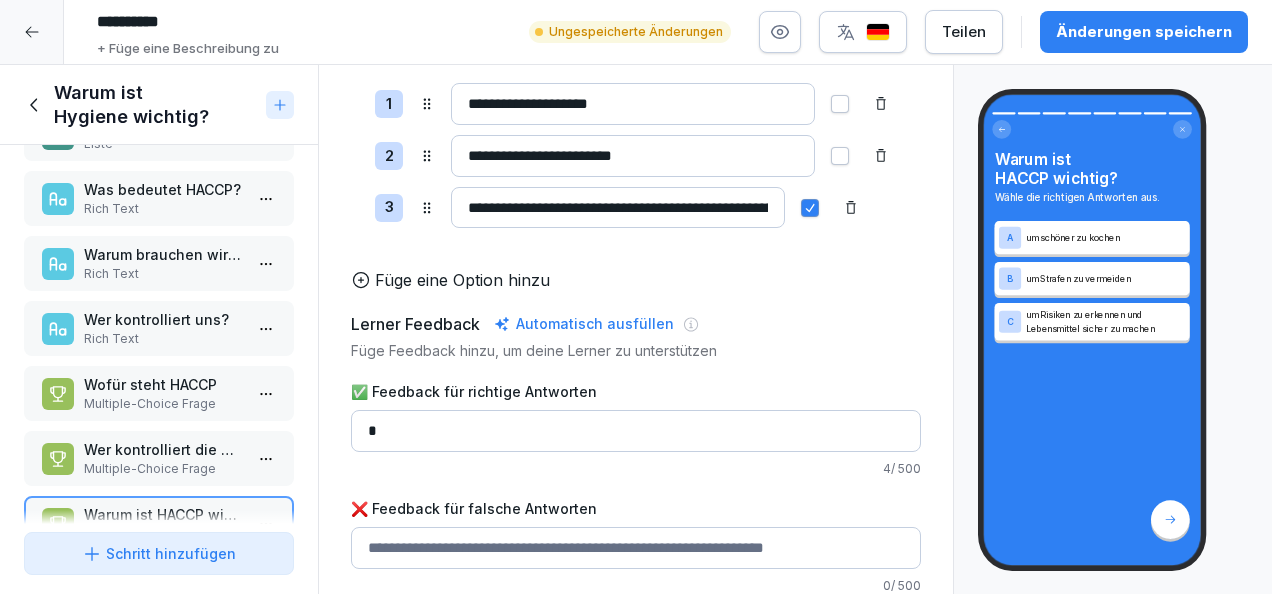 type 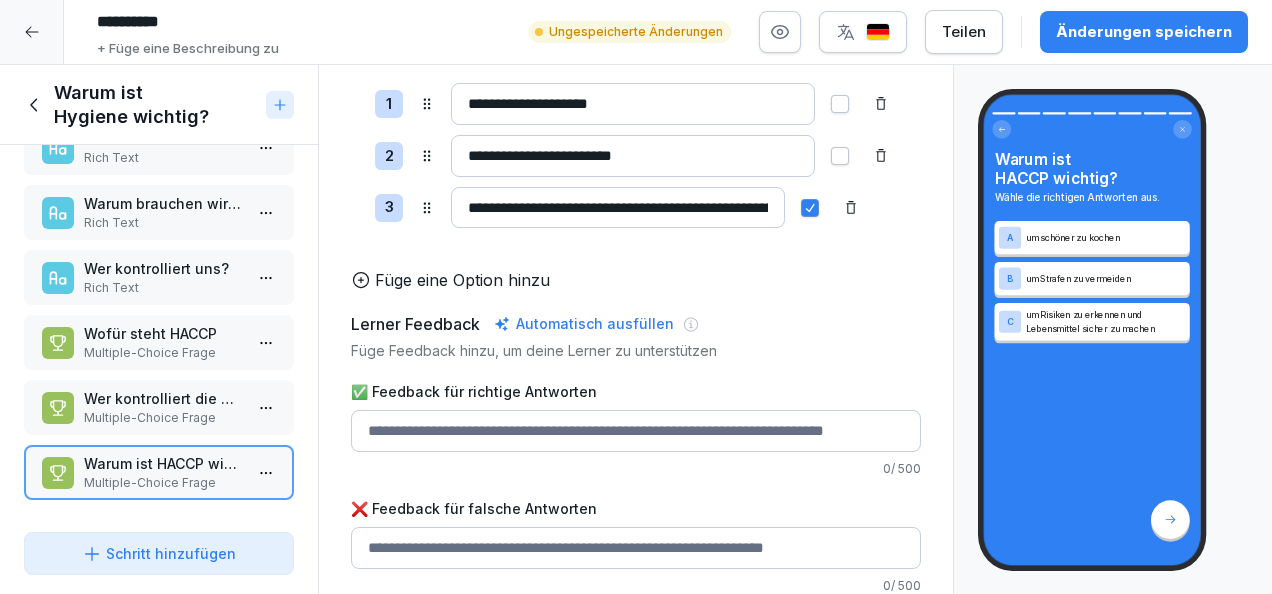 scroll, scrollTop: 0, scrollLeft: 0, axis: both 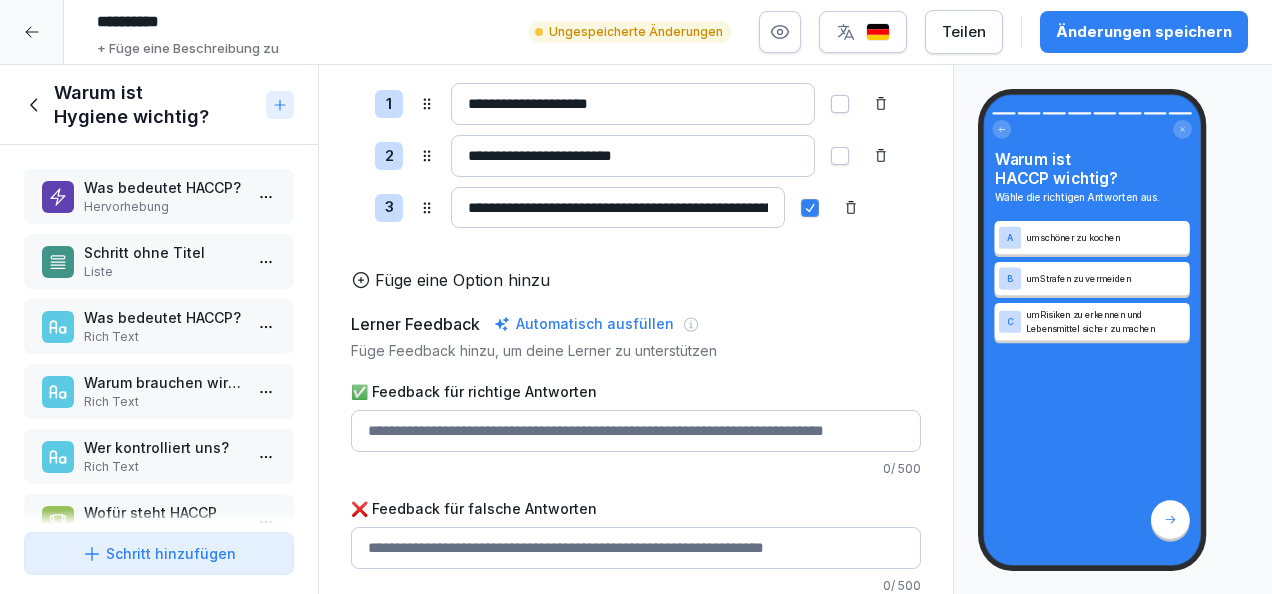 click 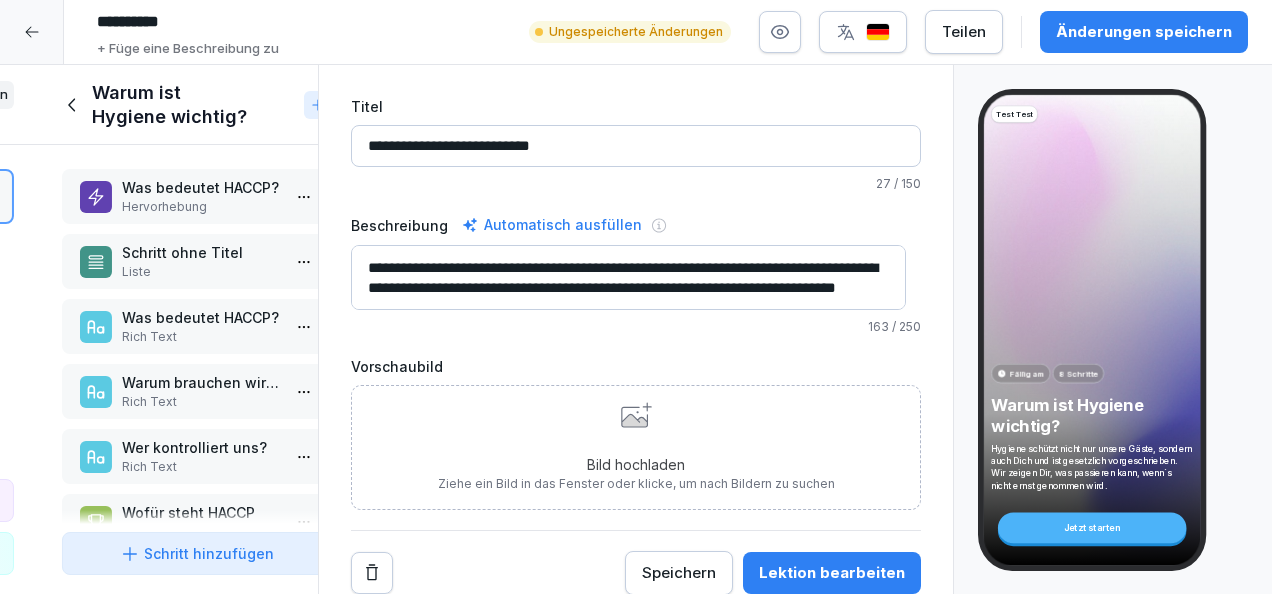 scroll, scrollTop: 80, scrollLeft: 0, axis: vertical 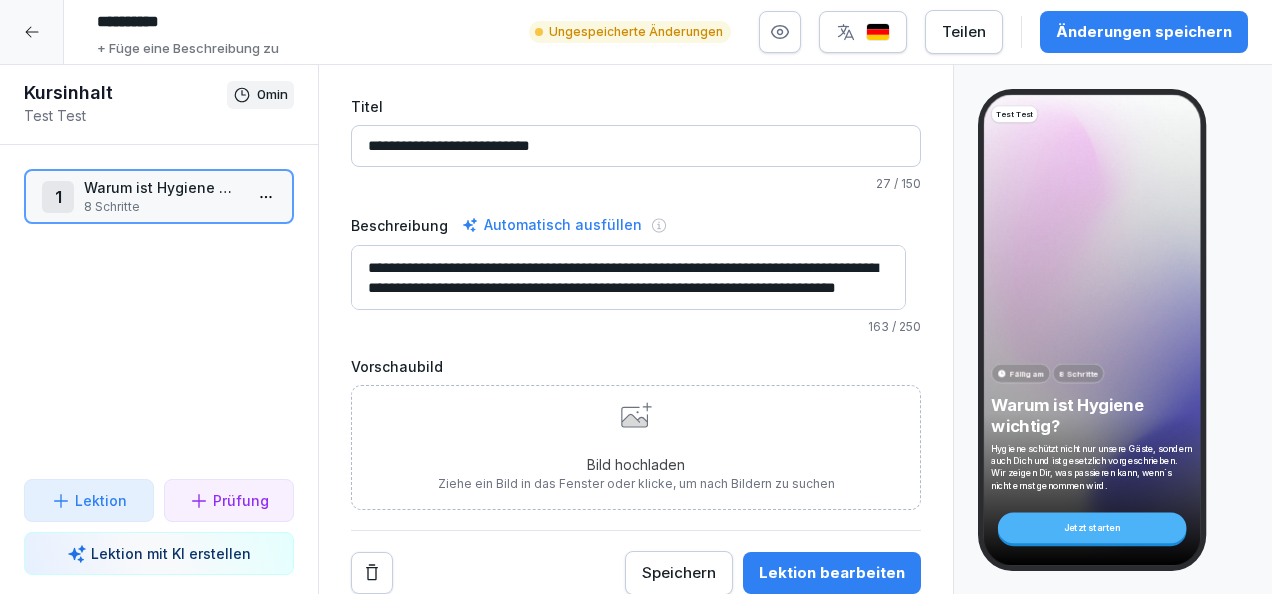 click on "8 Schritte" at bounding box center [163, 207] 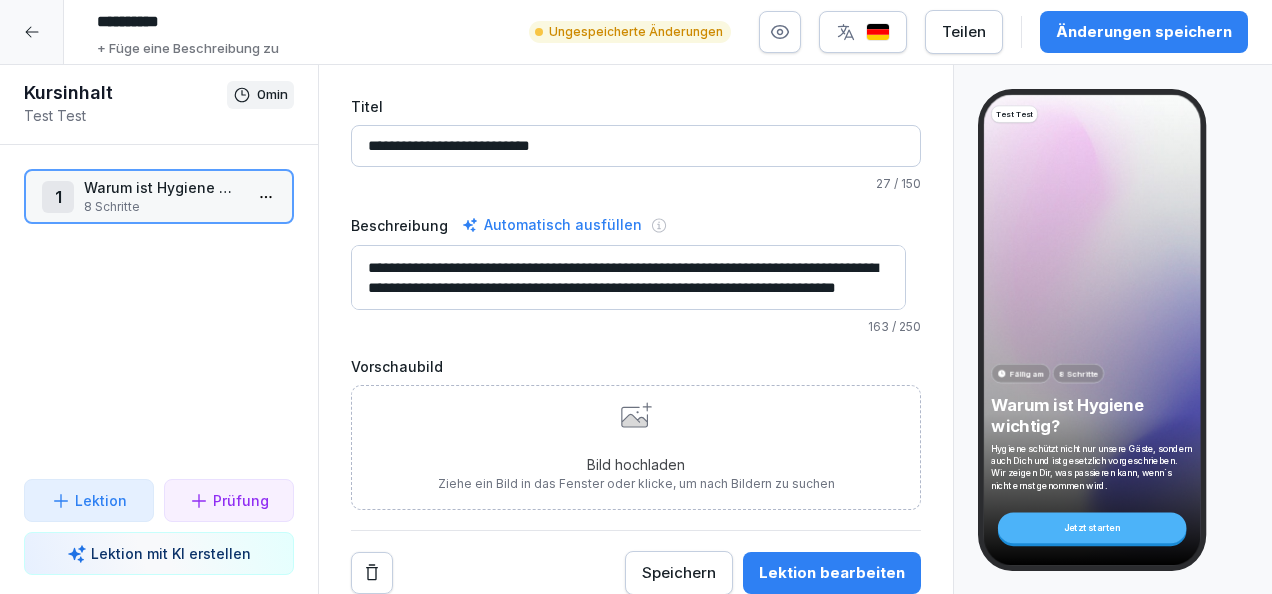 scroll, scrollTop: 20, scrollLeft: 0, axis: vertical 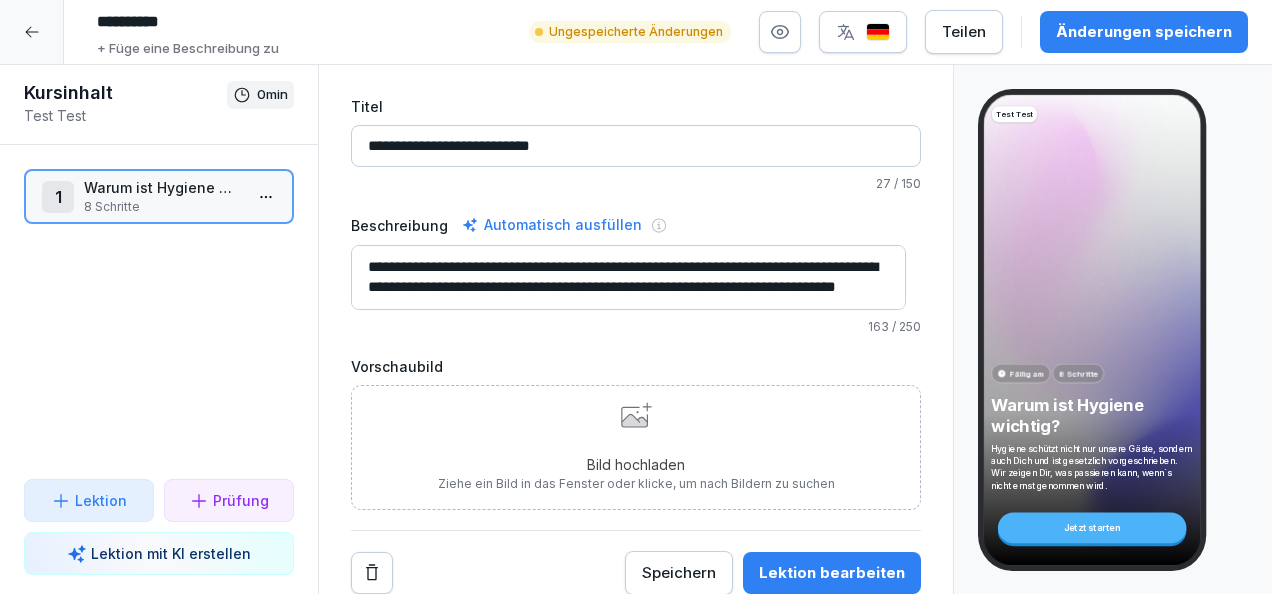 click on "Lektion" at bounding box center [89, 500] 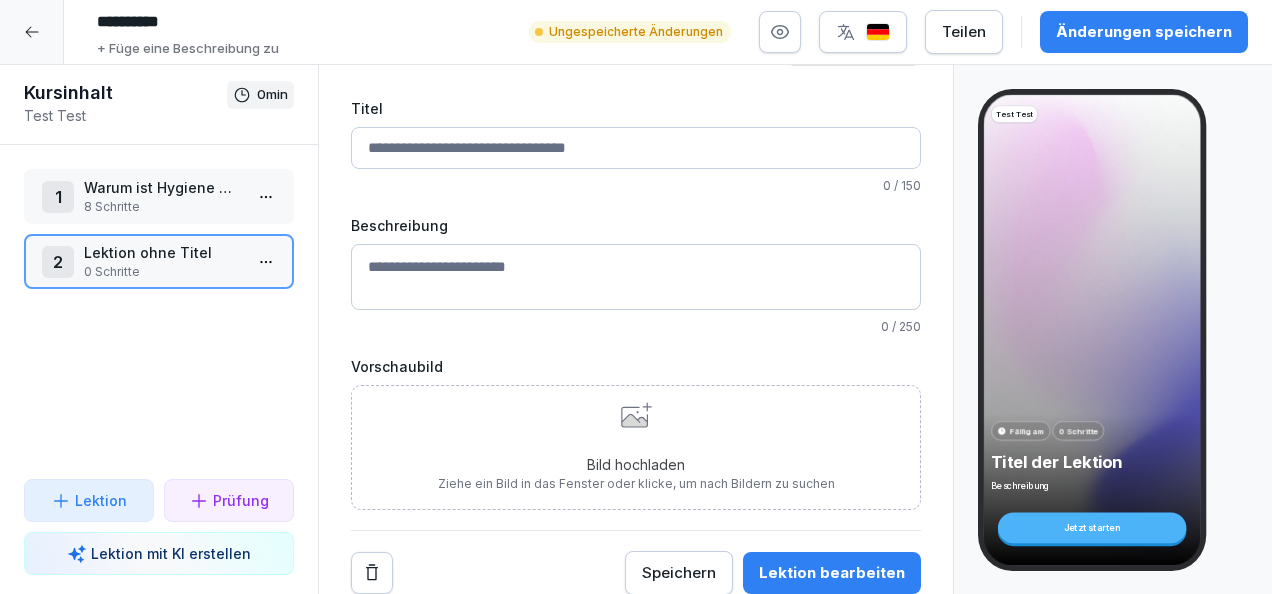 click on "Titel" at bounding box center (636, 148) 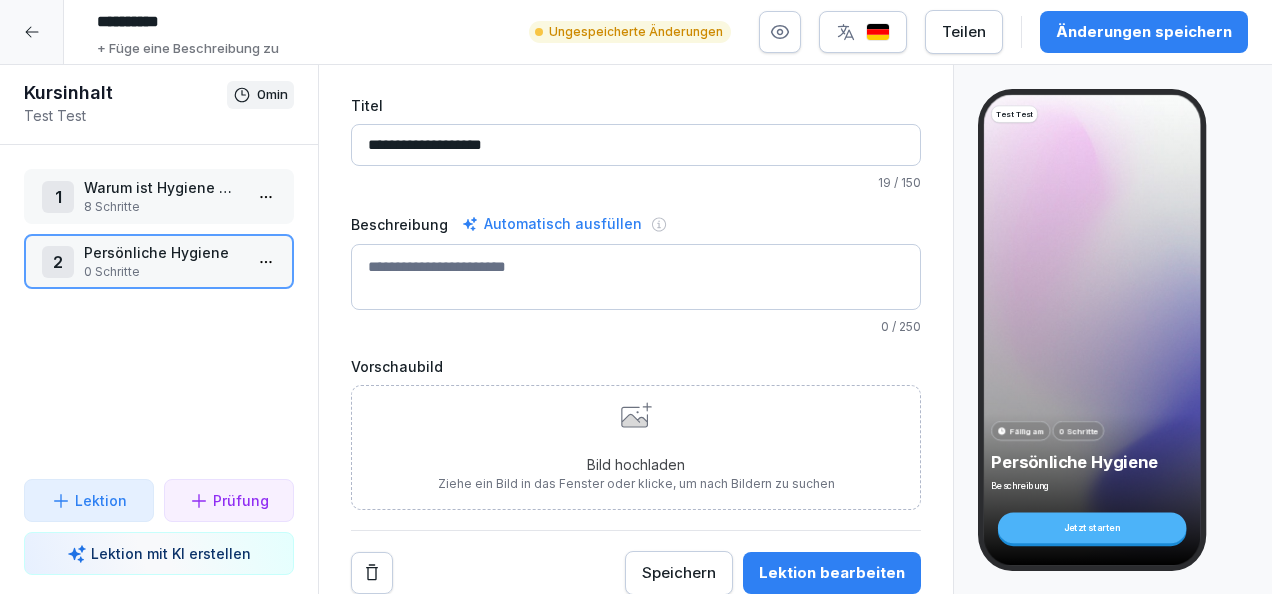 type on "**********" 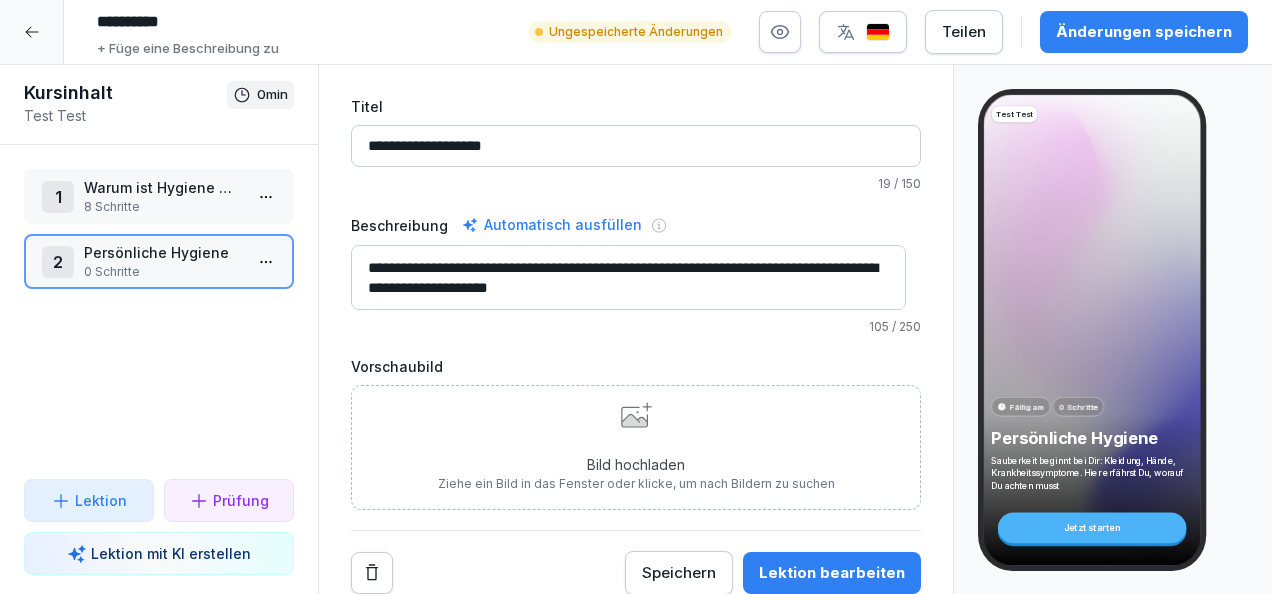 scroll, scrollTop: 80, scrollLeft: 0, axis: vertical 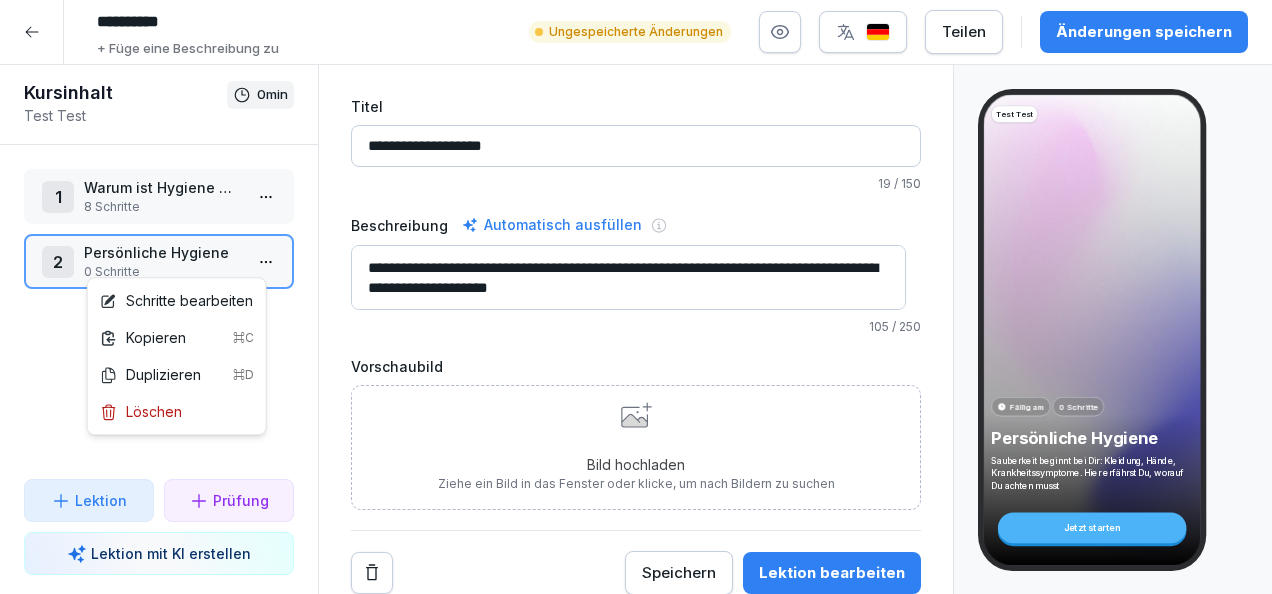 click on "**********" at bounding box center (636, 297) 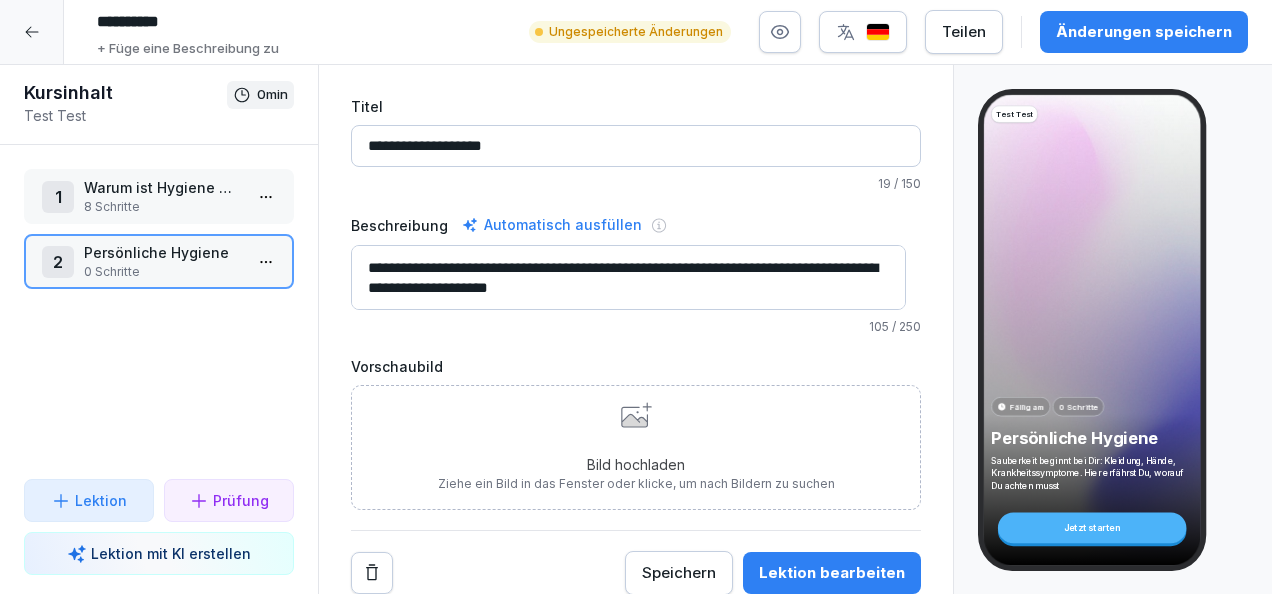 click on "Persönliche Hygiene" at bounding box center [163, 252] 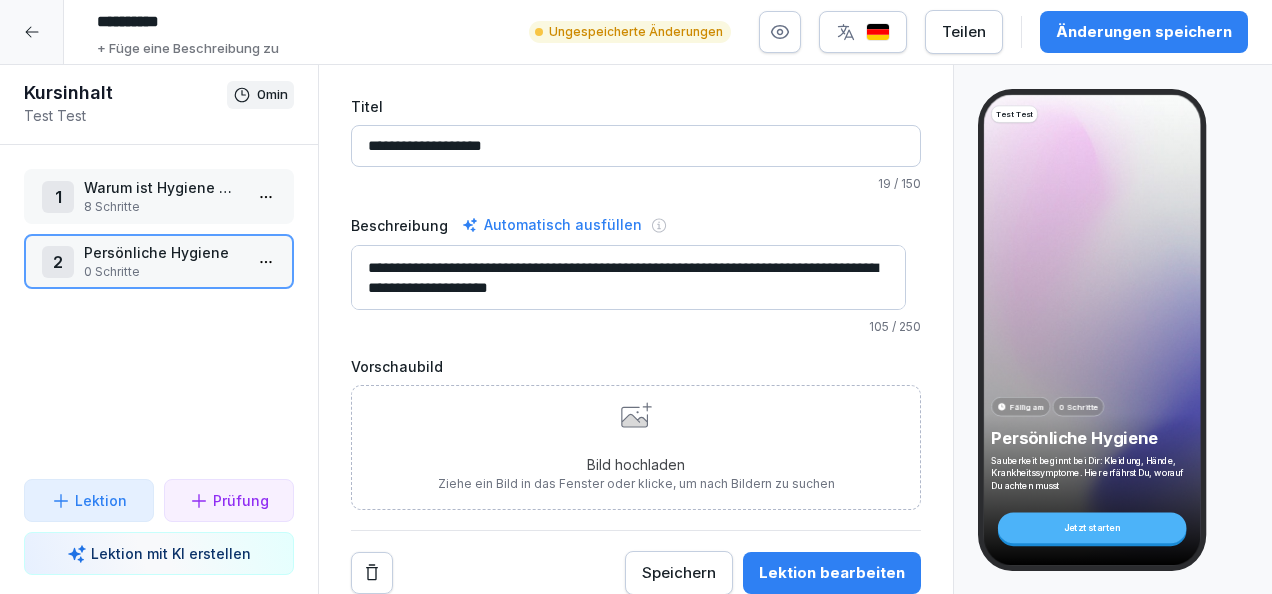 click on "Lektion bearbeiten" at bounding box center (832, 573) 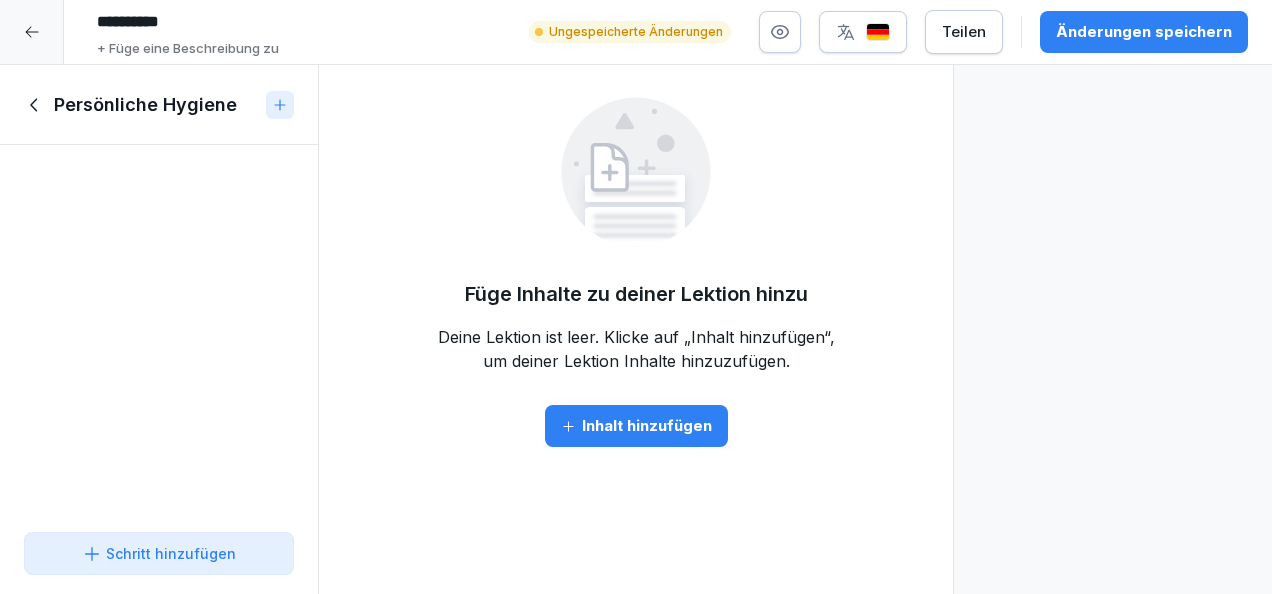 click on "Schritt hinzufügen" at bounding box center (159, 553) 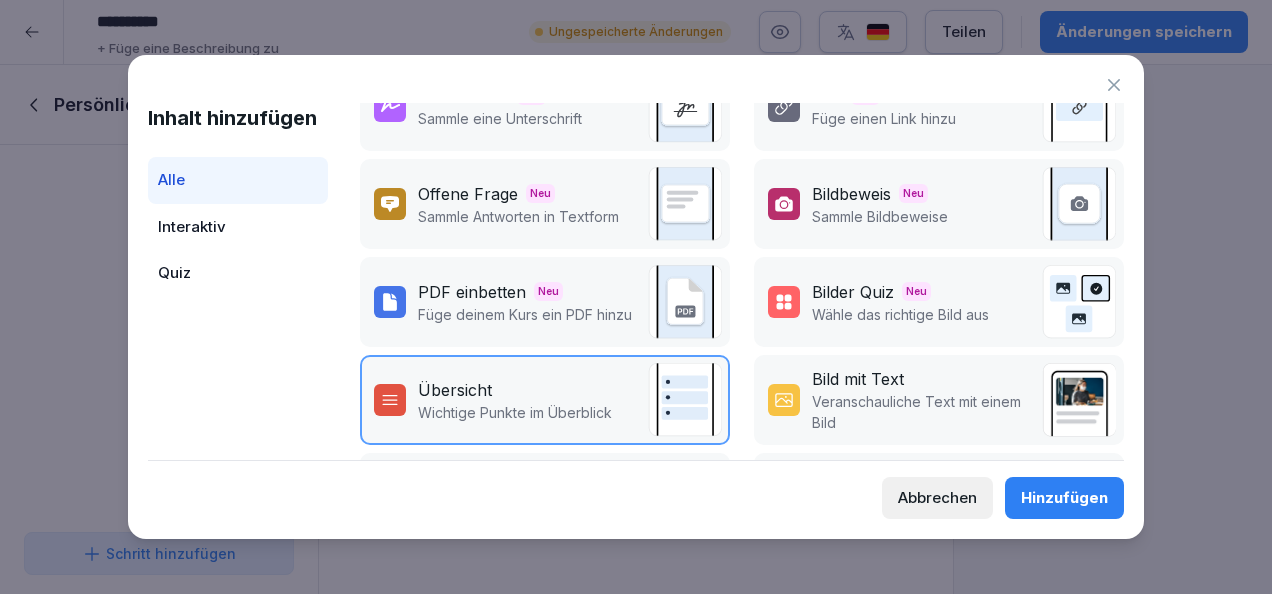 scroll, scrollTop: 450, scrollLeft: 0, axis: vertical 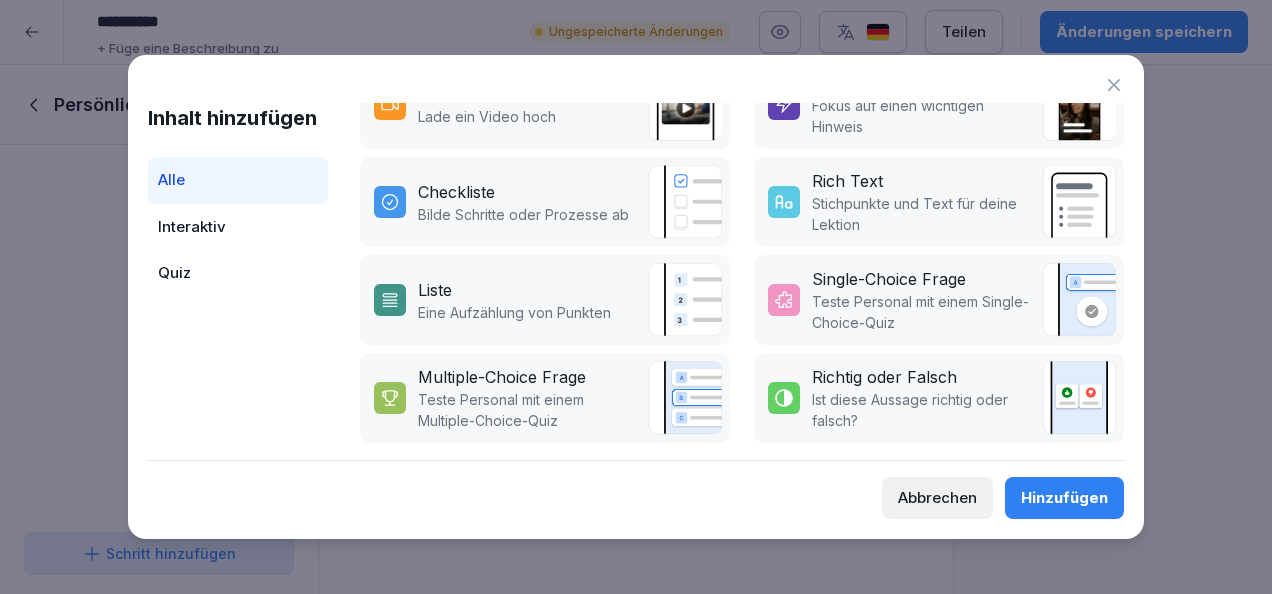click at bounding box center (784, 202) 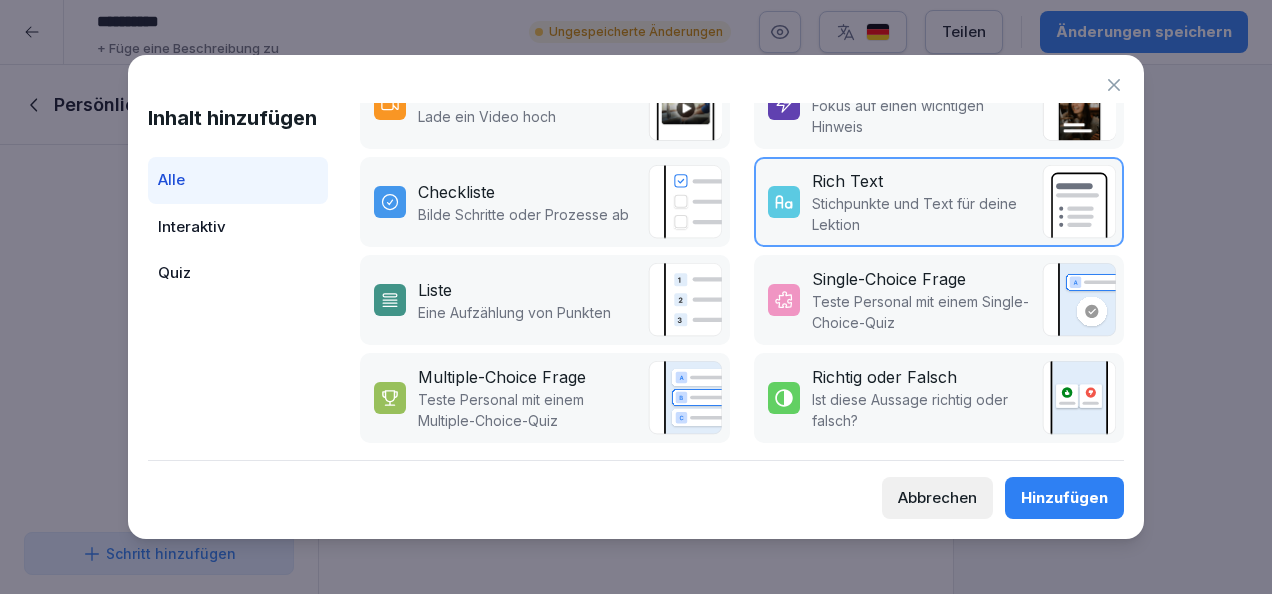 click on "Hinzufügen" at bounding box center [1064, 498] 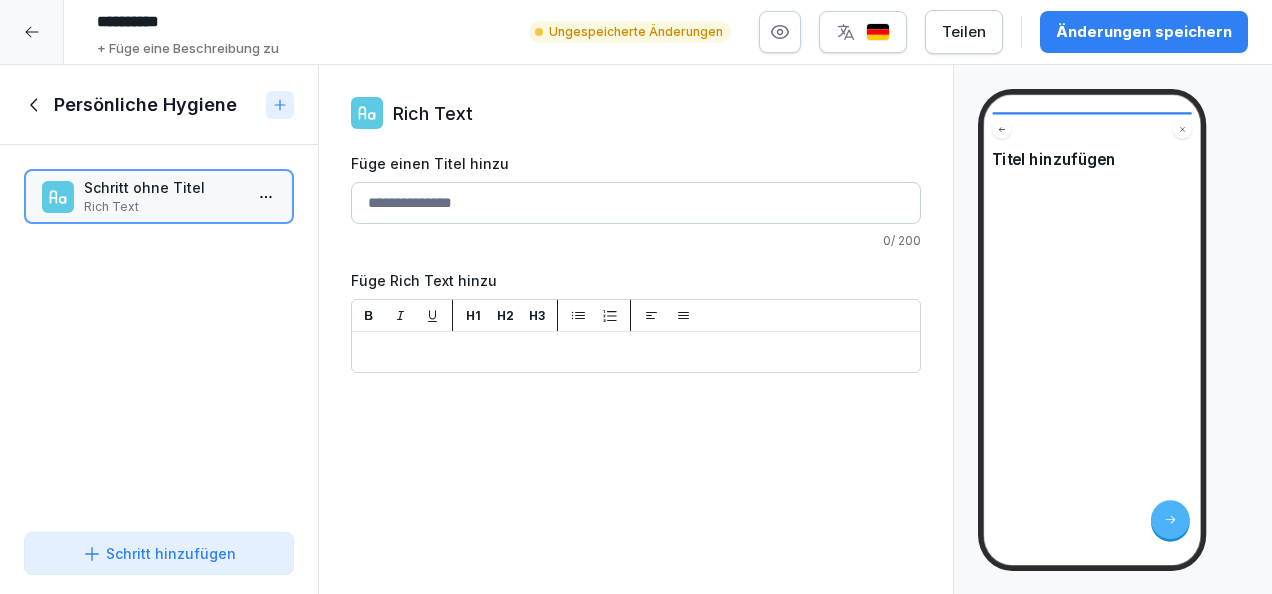 click on "Füge einen Titel hinzu" at bounding box center (636, 203) 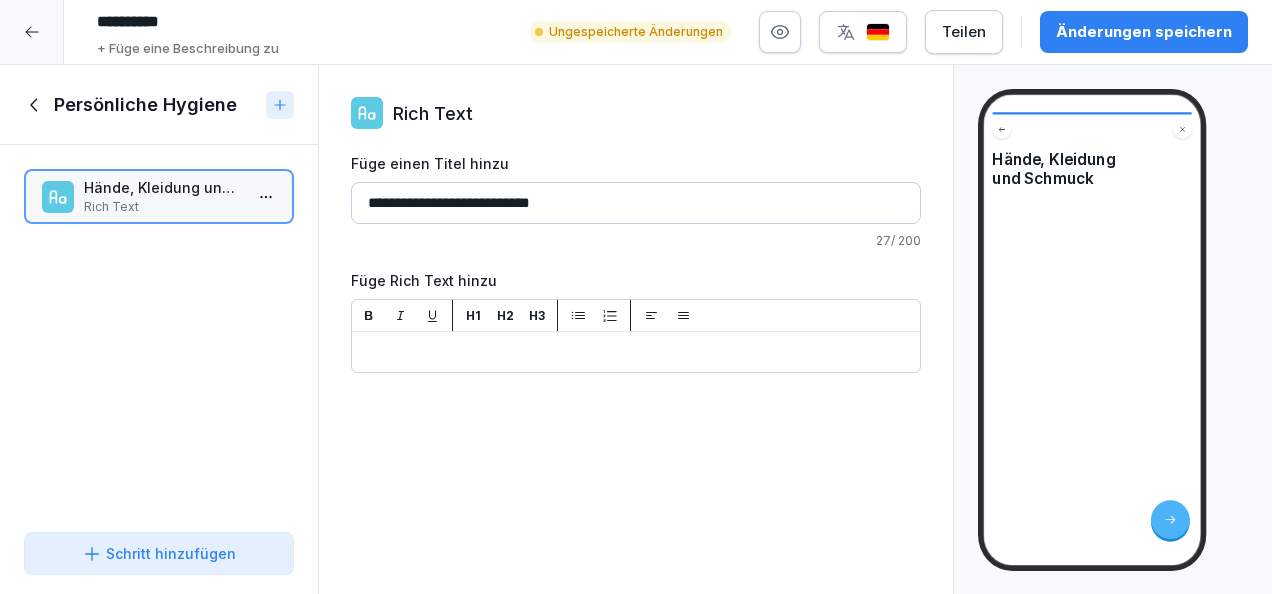 type on "**********" 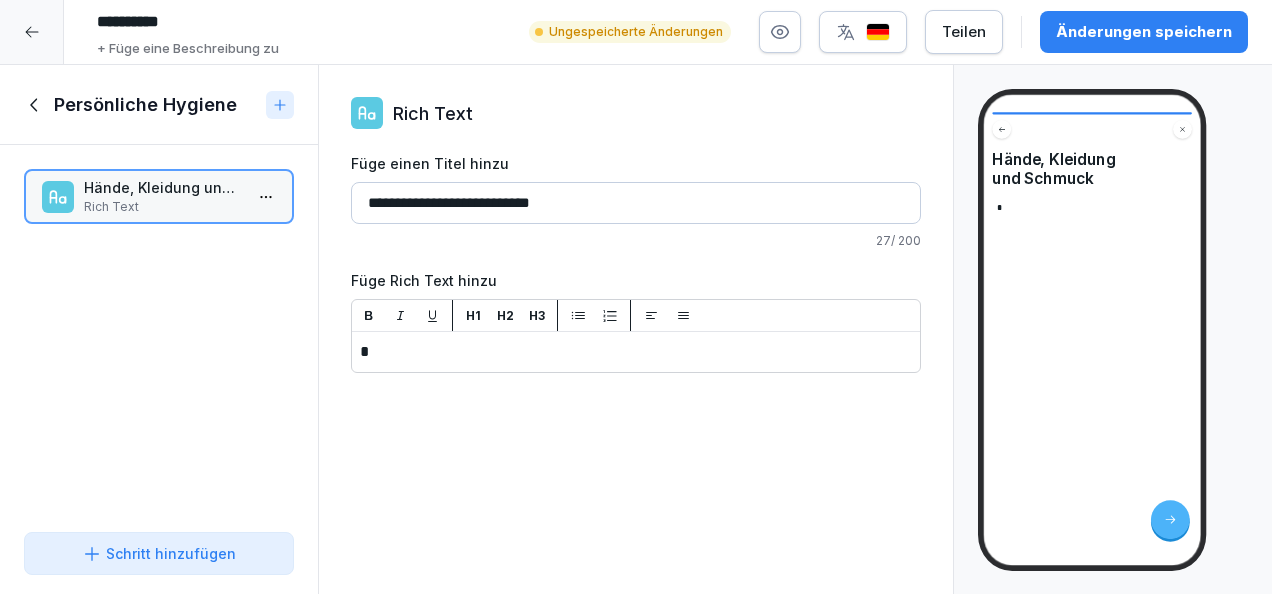 type 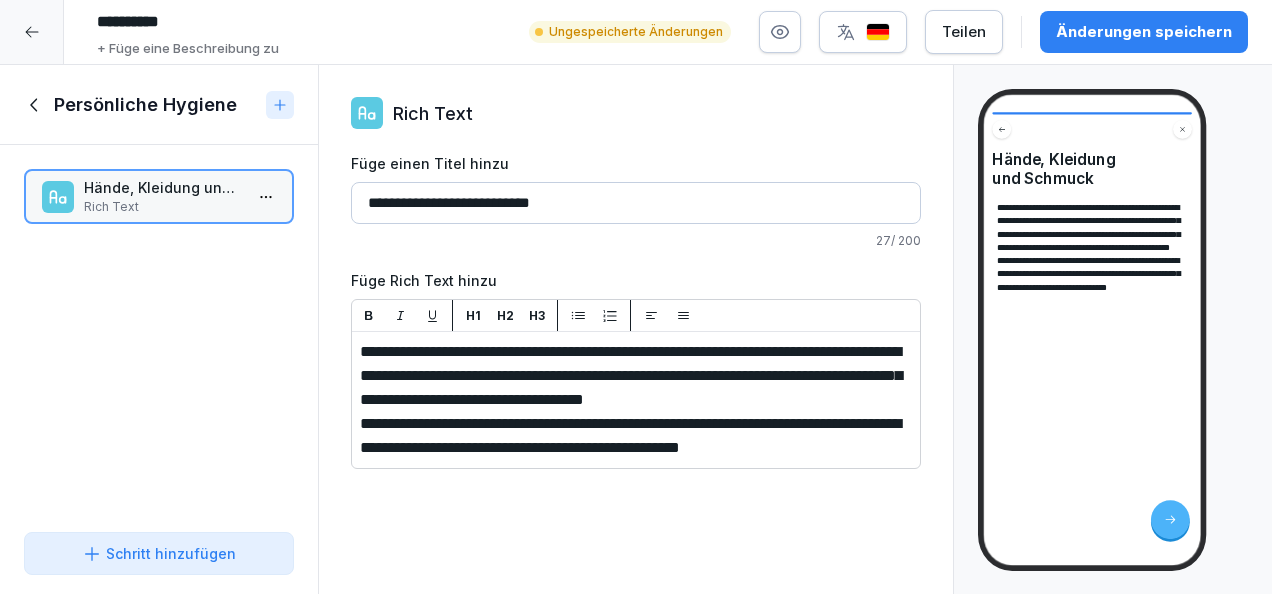click on "**********" at bounding box center (636, 436) 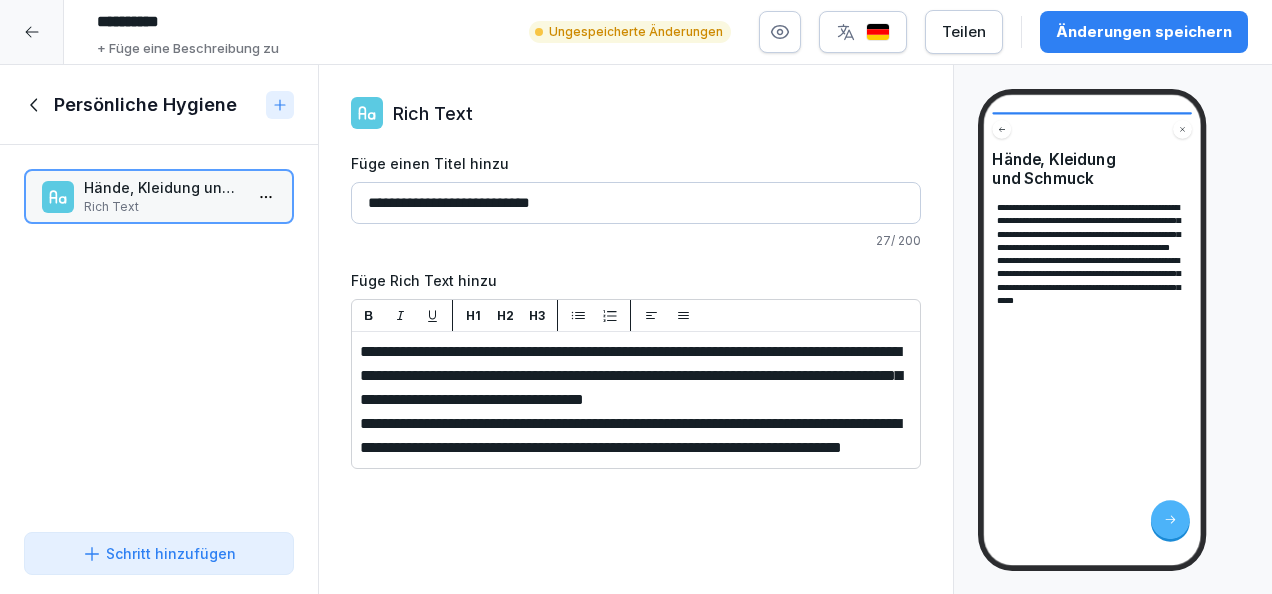 click on "Schritt hinzufügen" at bounding box center [159, 553] 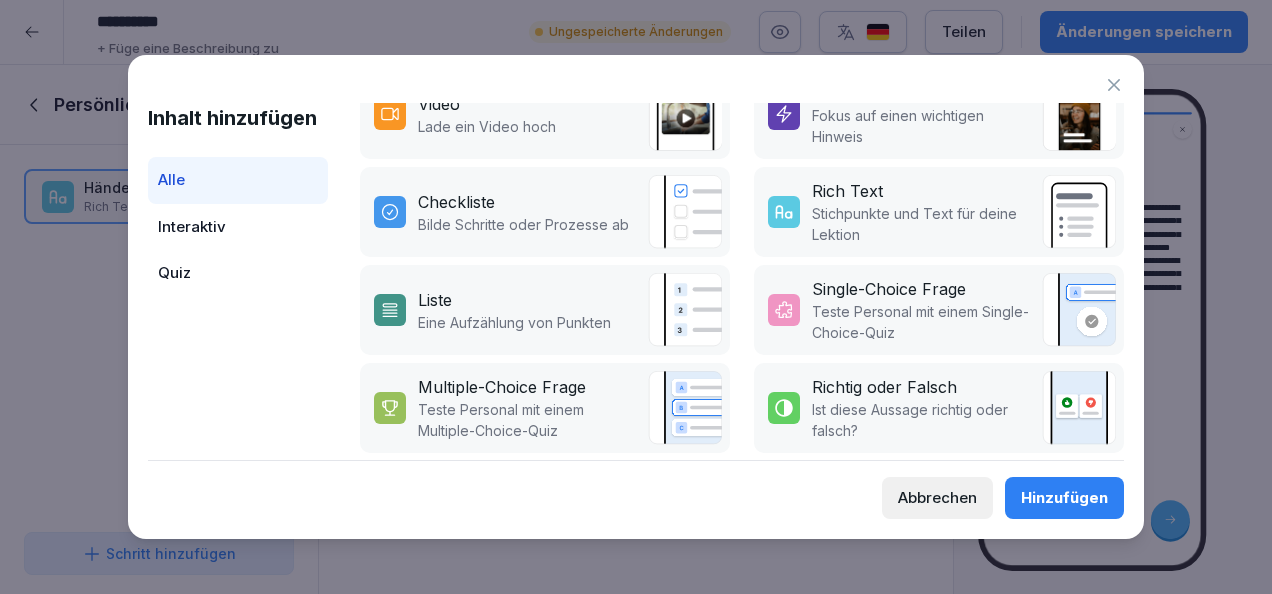 scroll, scrollTop: 430, scrollLeft: 0, axis: vertical 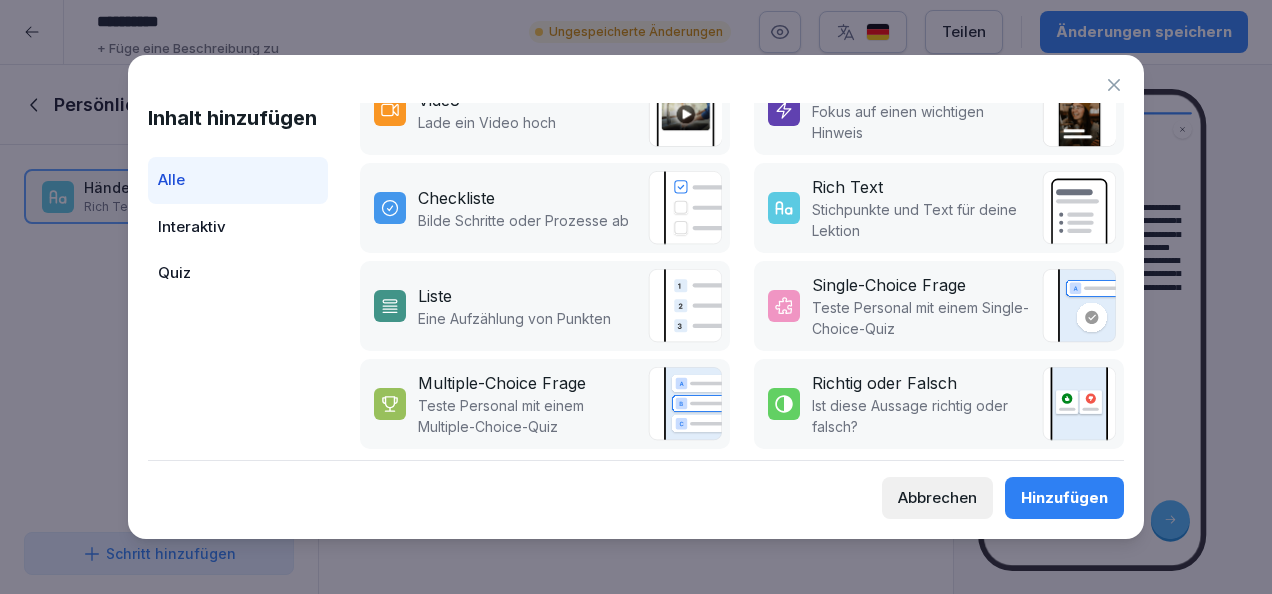 click on "Stichpunkte und Text für deine Lektion" at bounding box center [922, 220] 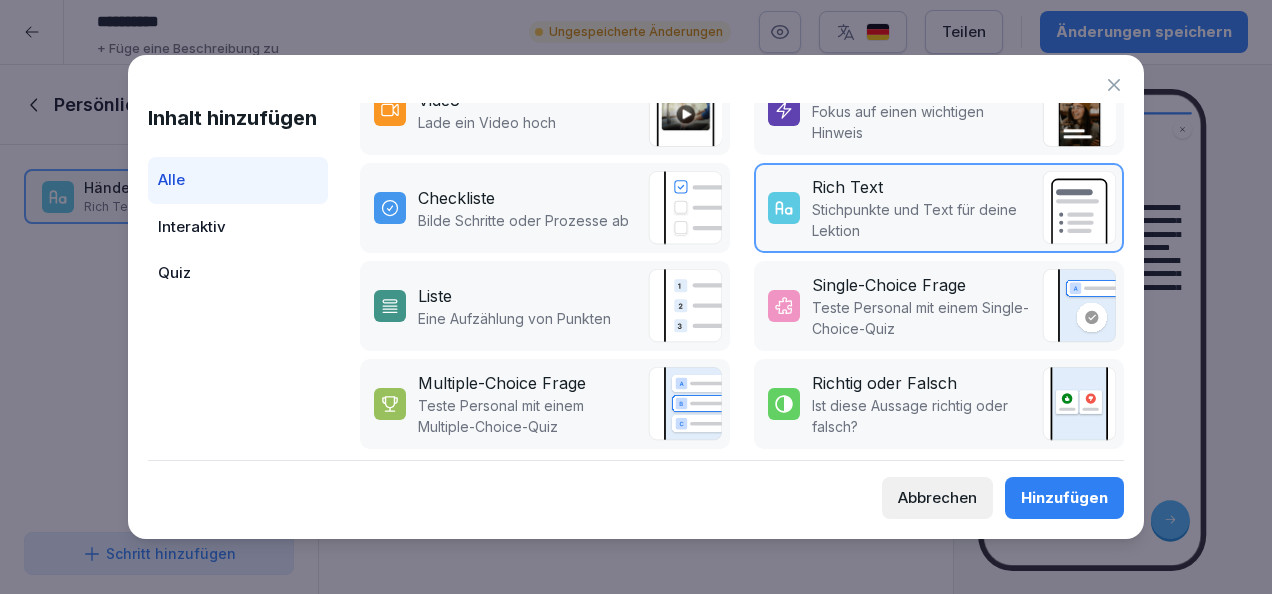 click on "Hinzufügen" at bounding box center [1064, 498] 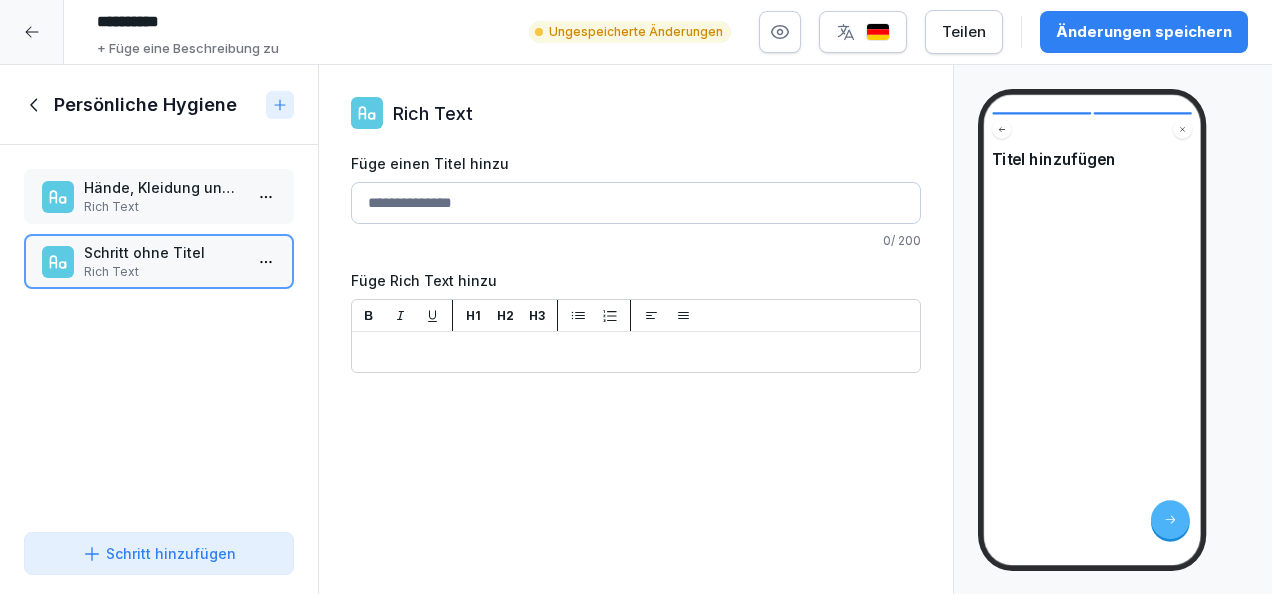 click on "Füge einen Titel hinzu" at bounding box center [636, 203] 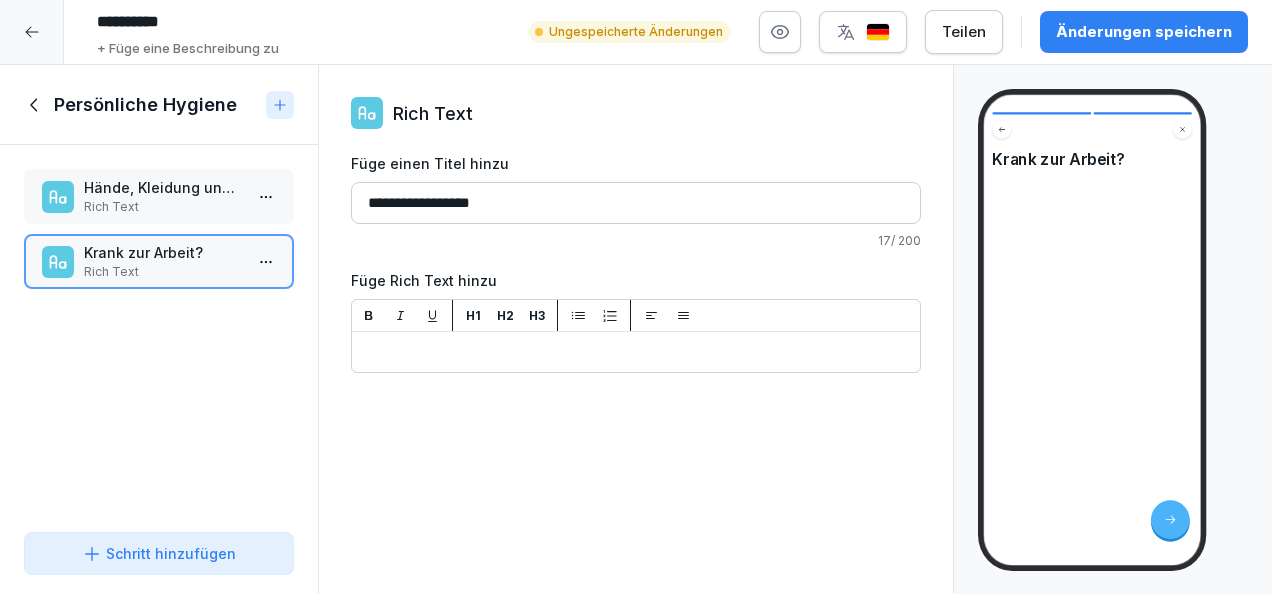 type on "**********" 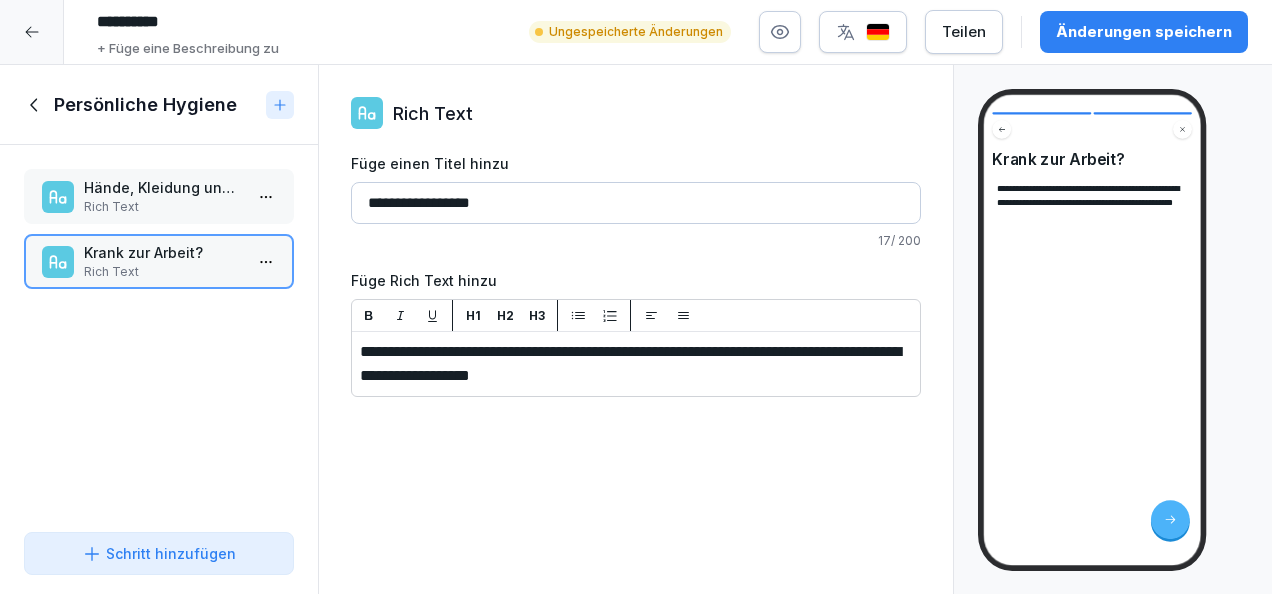 click on "Schritt hinzufügen" at bounding box center [159, 553] 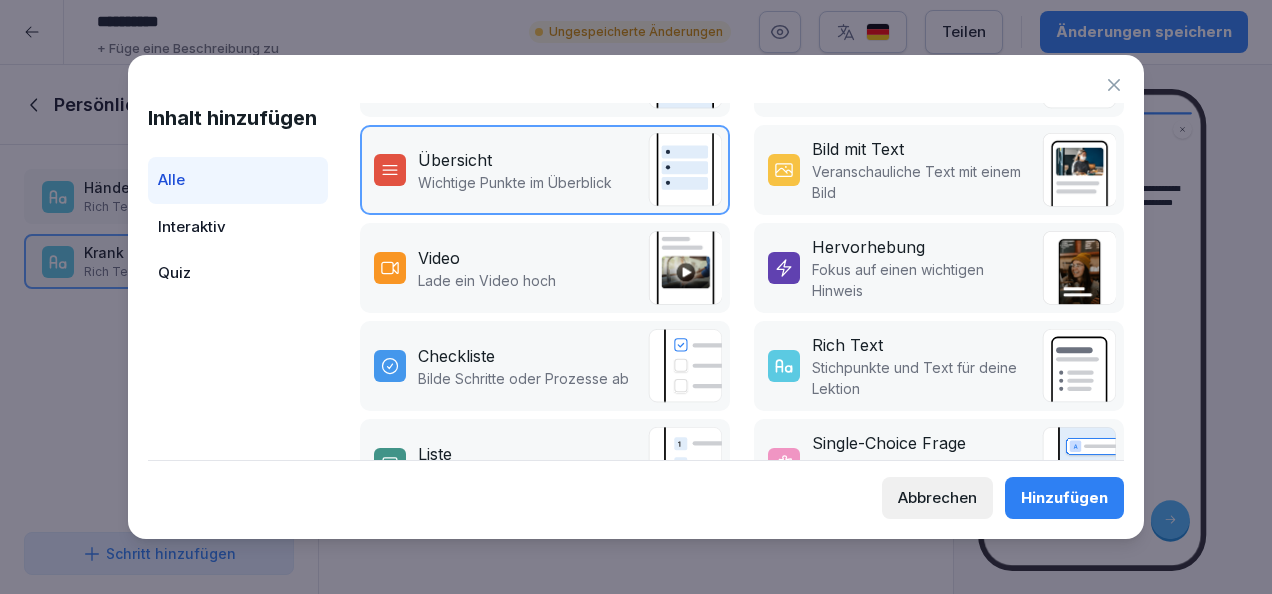 scroll, scrollTop: 282, scrollLeft: 0, axis: vertical 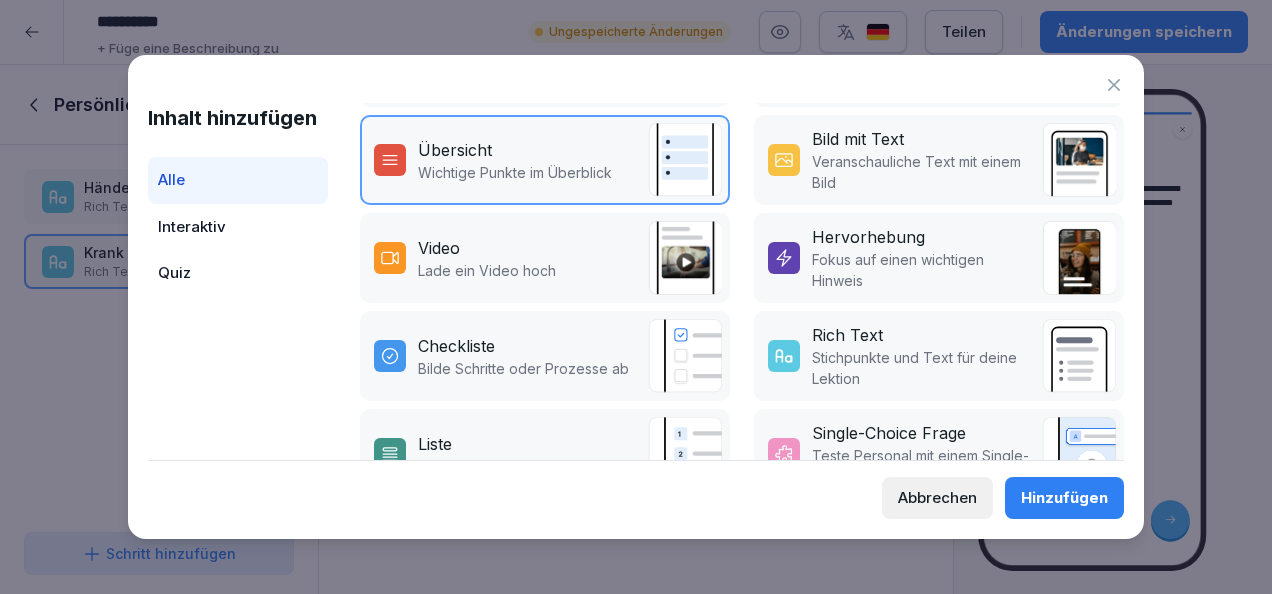click on "Rich Text" at bounding box center (847, 335) 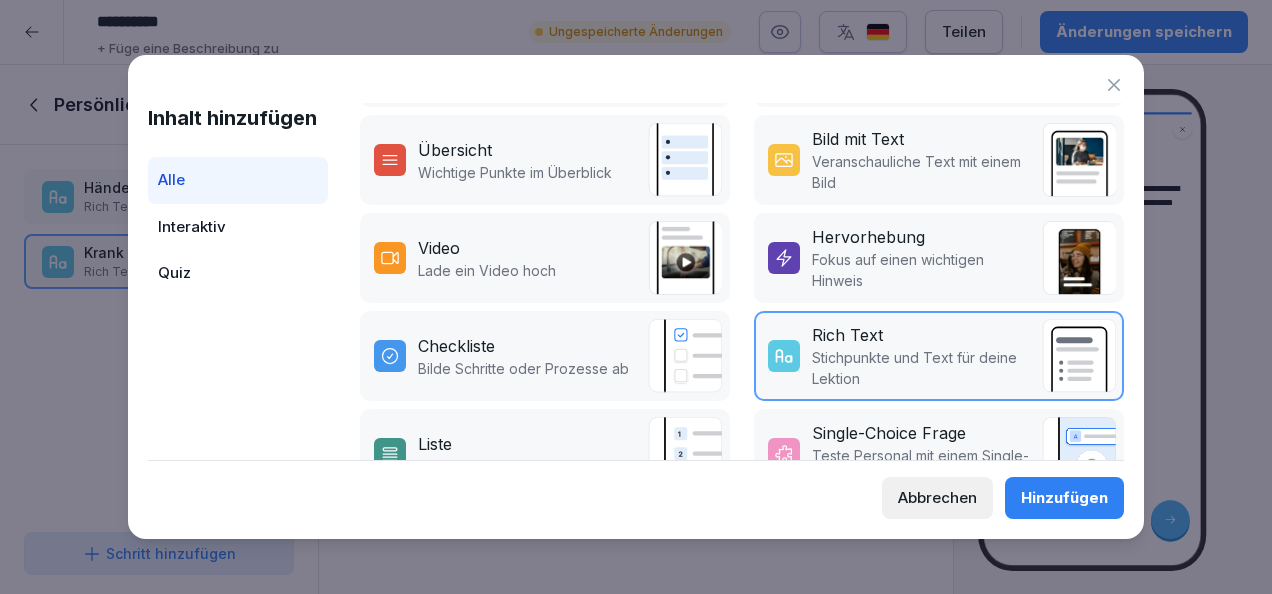 click on "Abbrechen" at bounding box center [937, 498] 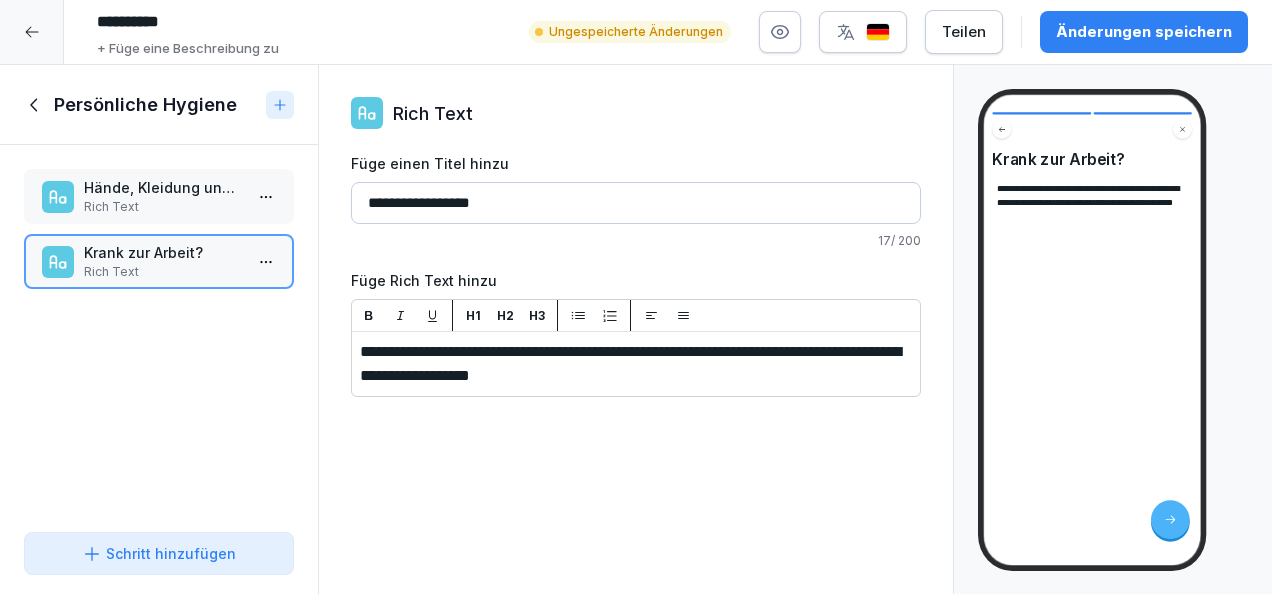 click on "Schritt hinzufügen" at bounding box center (159, 553) 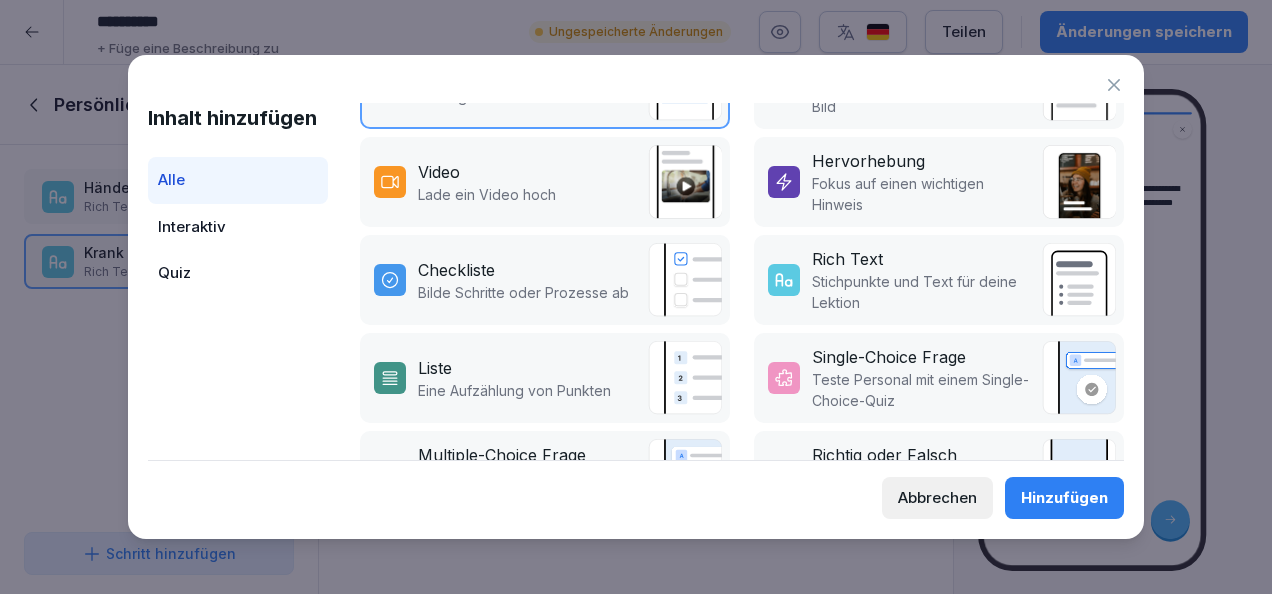 scroll, scrollTop: 450, scrollLeft: 0, axis: vertical 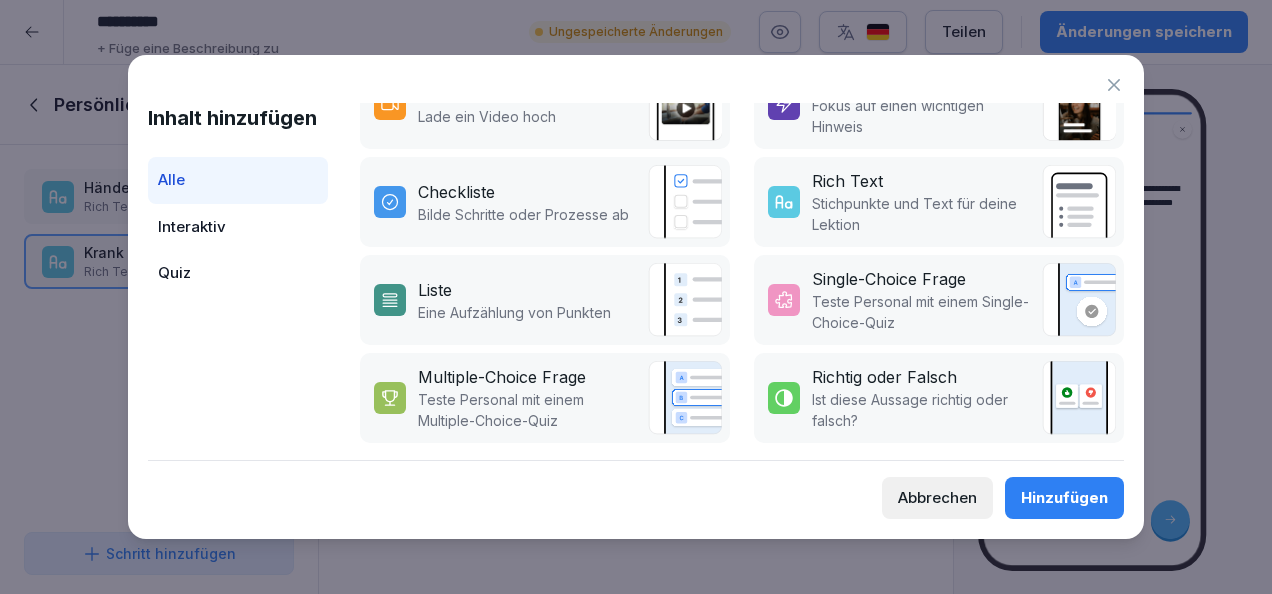 click on "Teste Personal mit einem Multiple-Choice-Quiz" at bounding box center (528, 410) 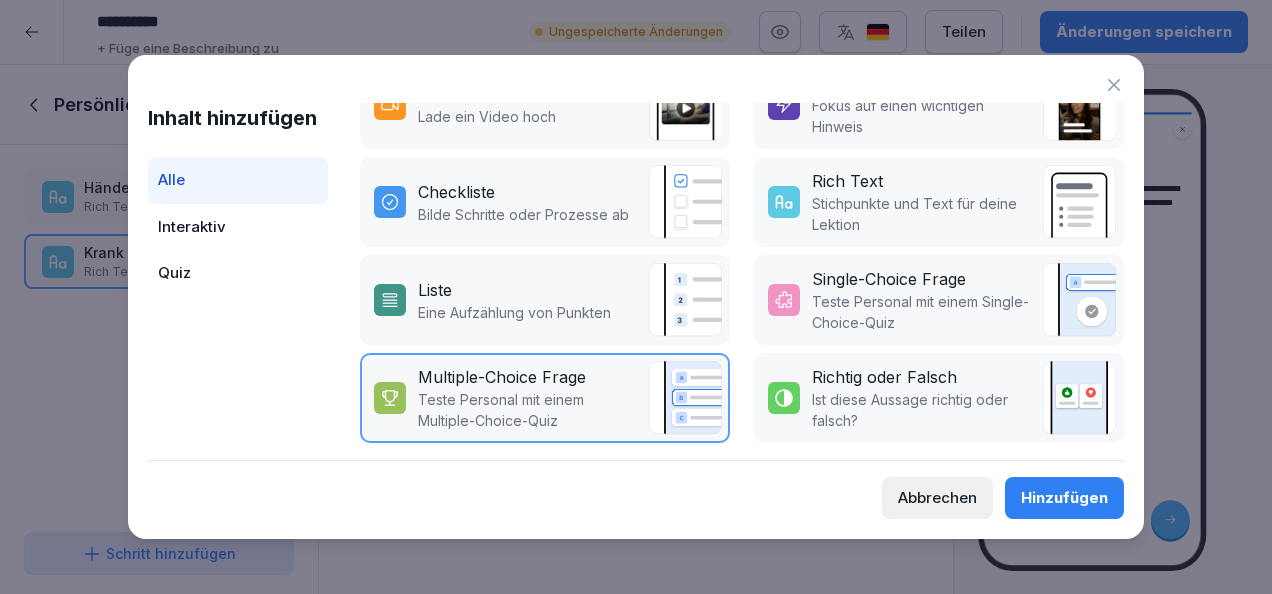 click on "Hinzufügen" at bounding box center (1064, 498) 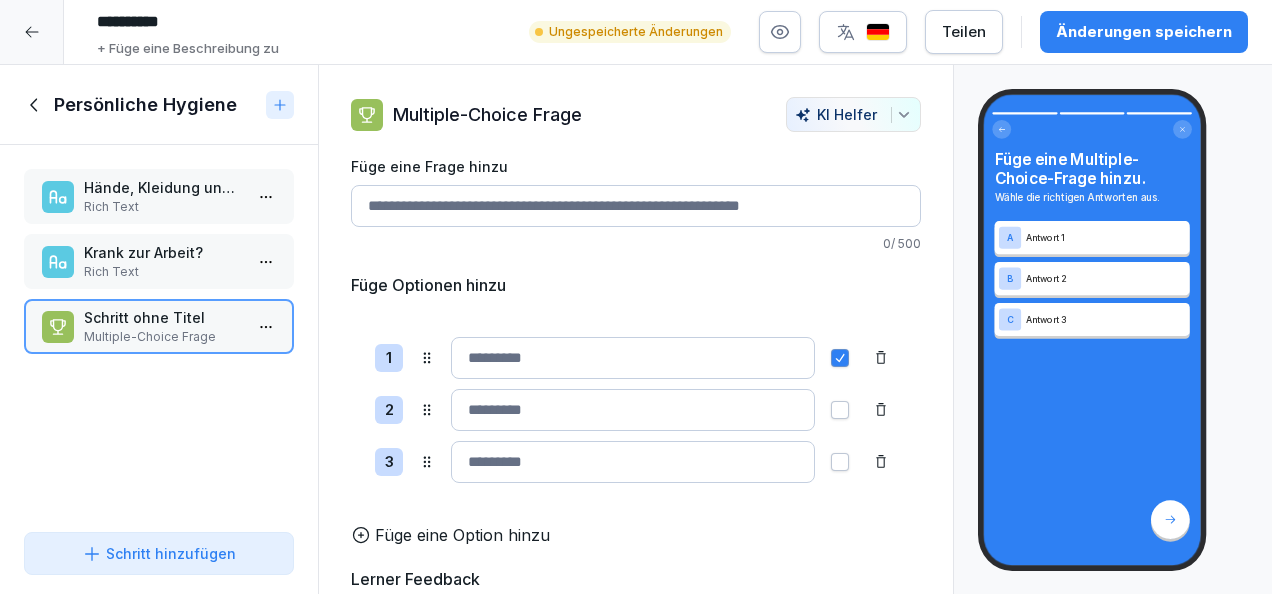 click on "Füge eine Frage hinzu" at bounding box center [636, 206] 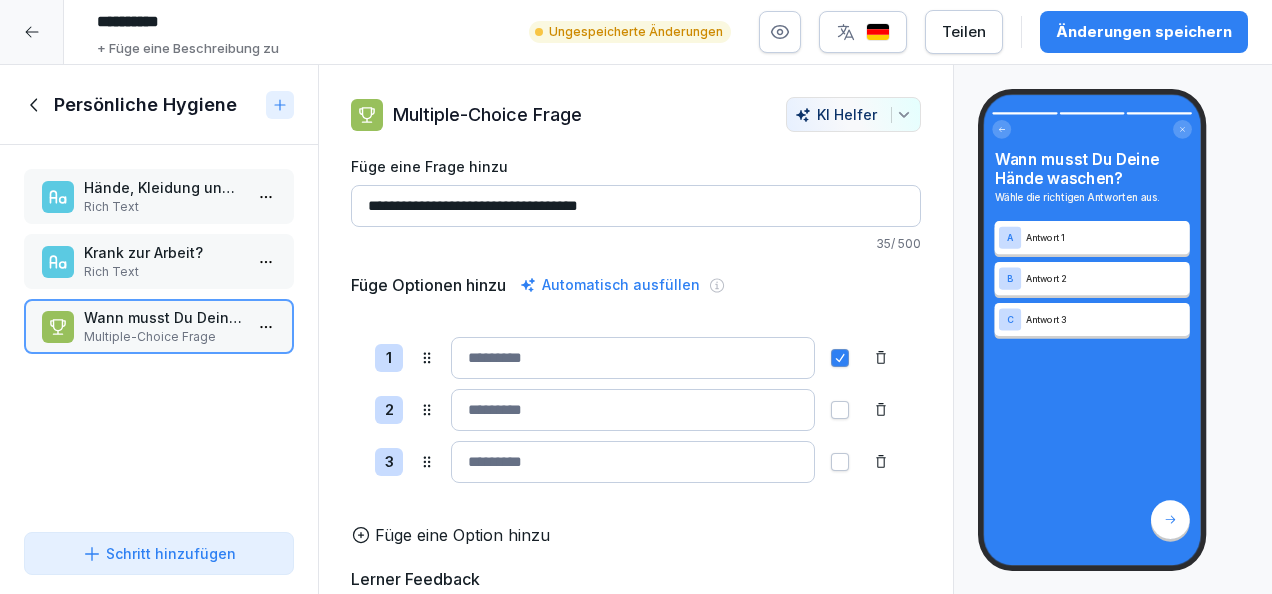 type on "**********" 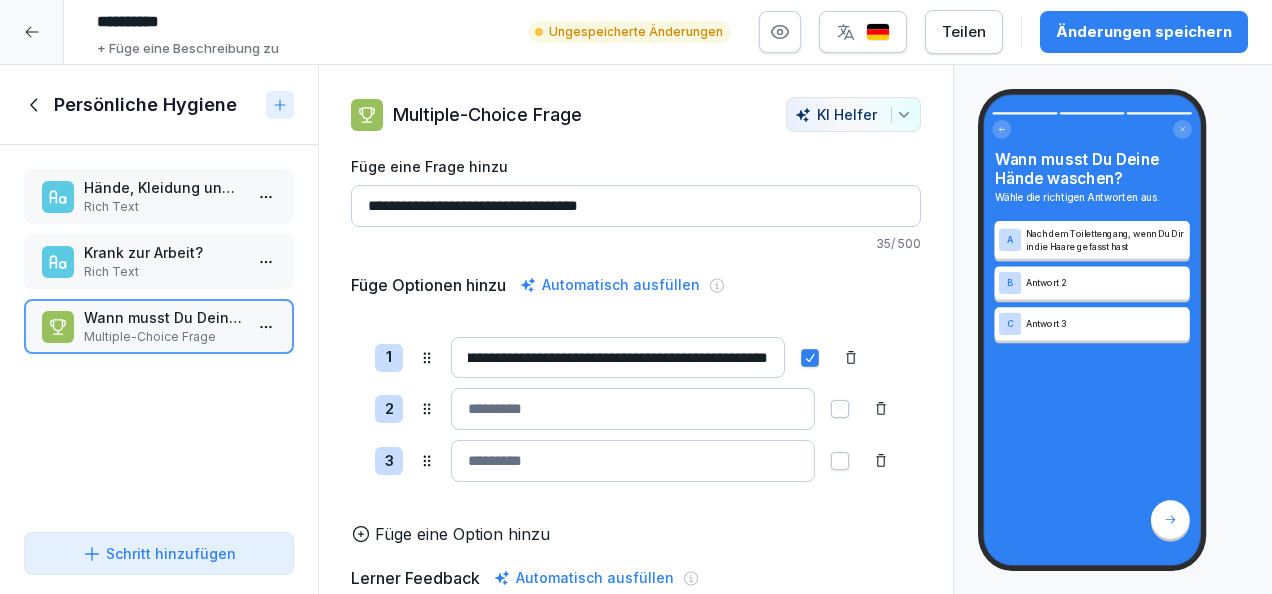 scroll, scrollTop: 0, scrollLeft: 147, axis: horizontal 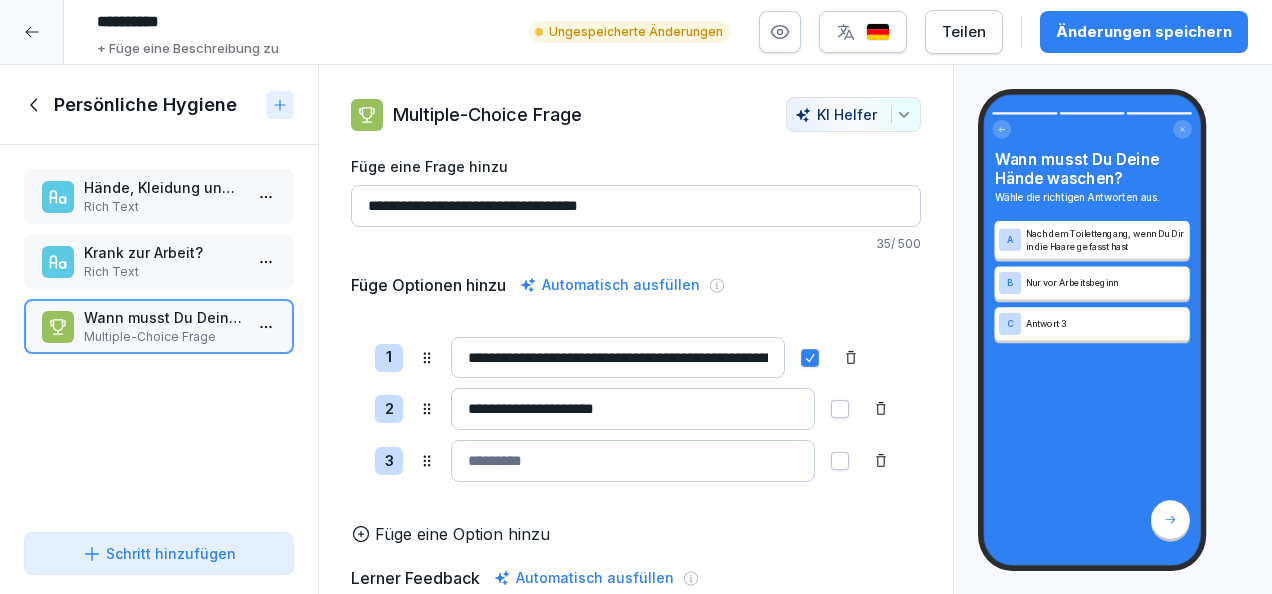 type on "**********" 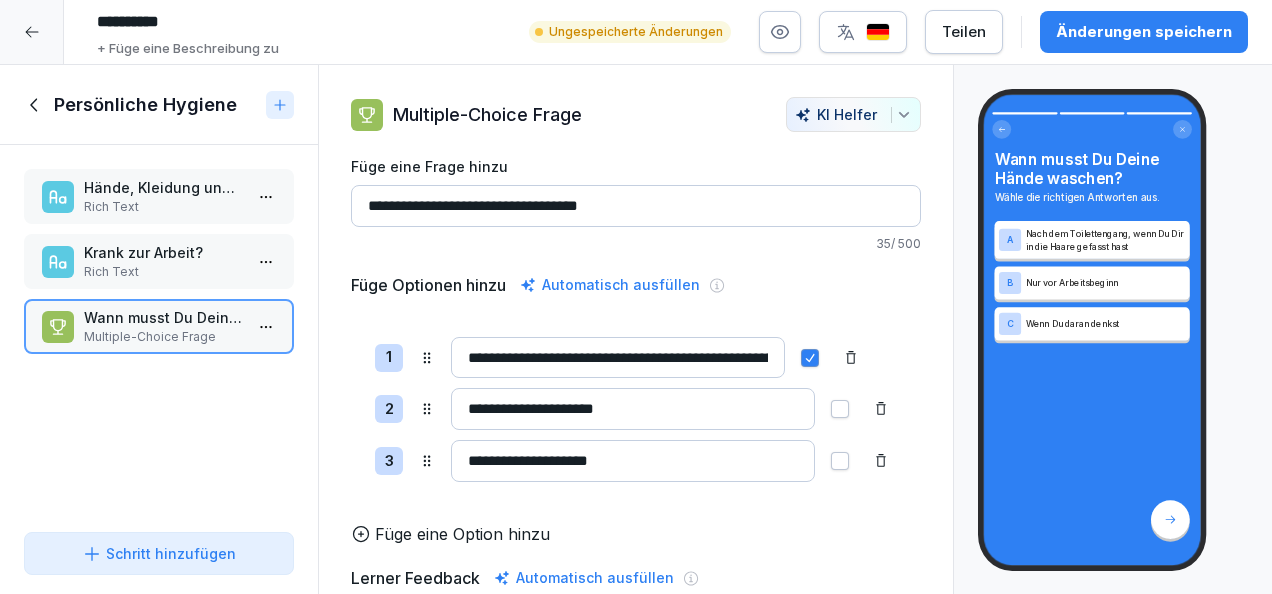 scroll, scrollTop: 272, scrollLeft: 0, axis: vertical 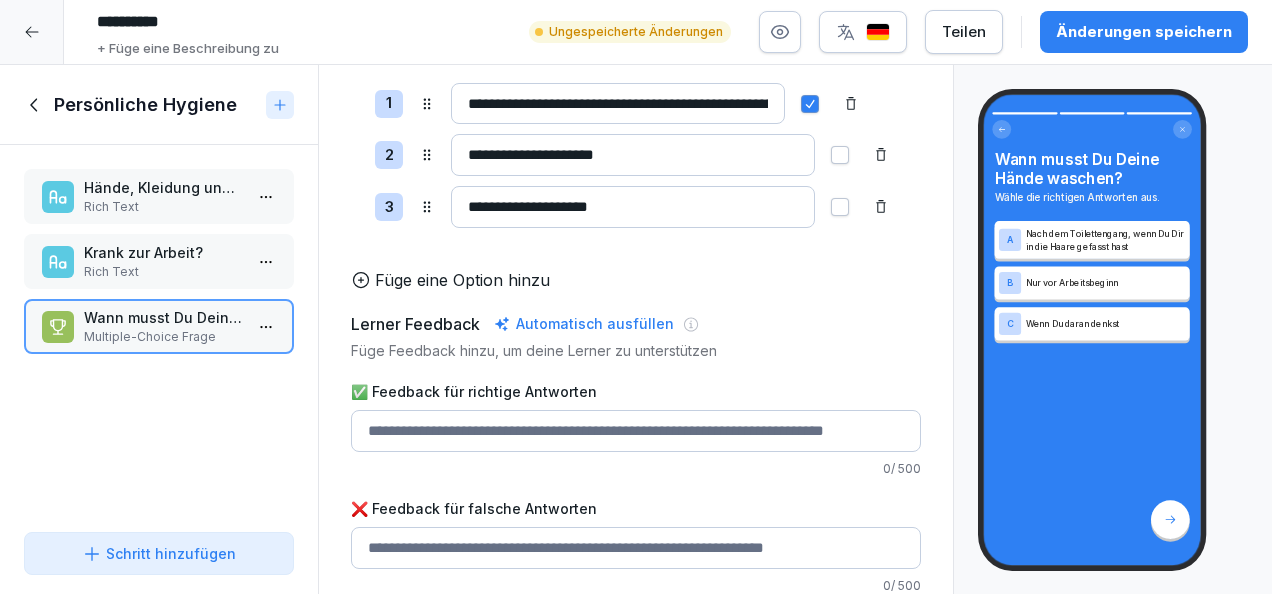 type on "**********" 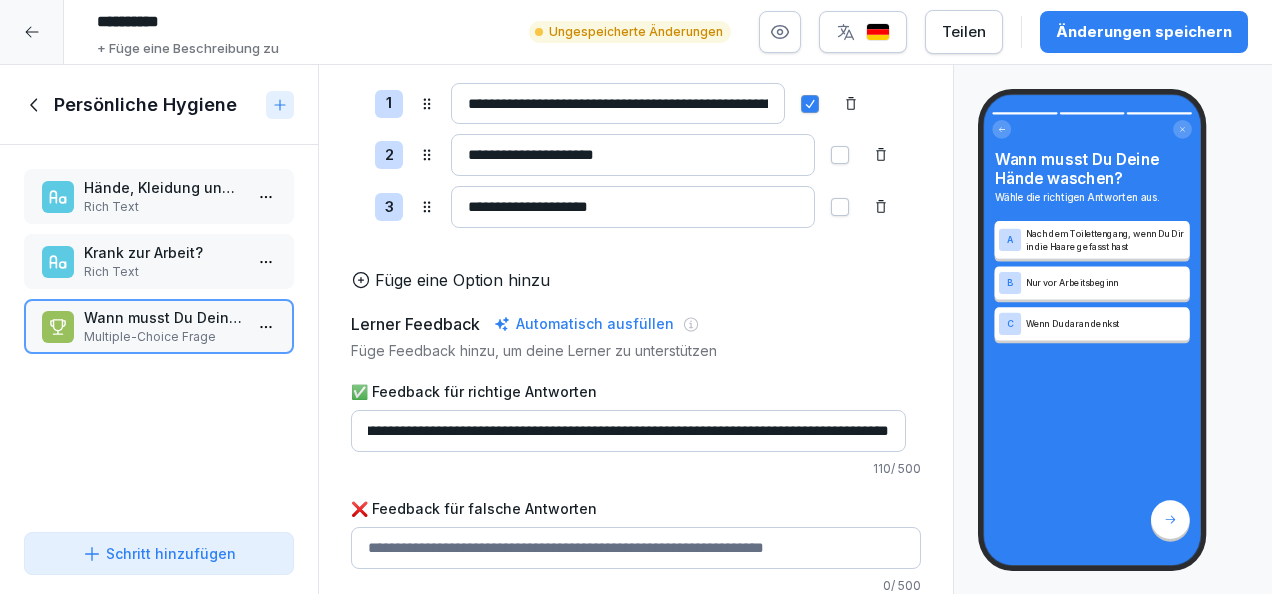 scroll, scrollTop: 0, scrollLeft: 324, axis: horizontal 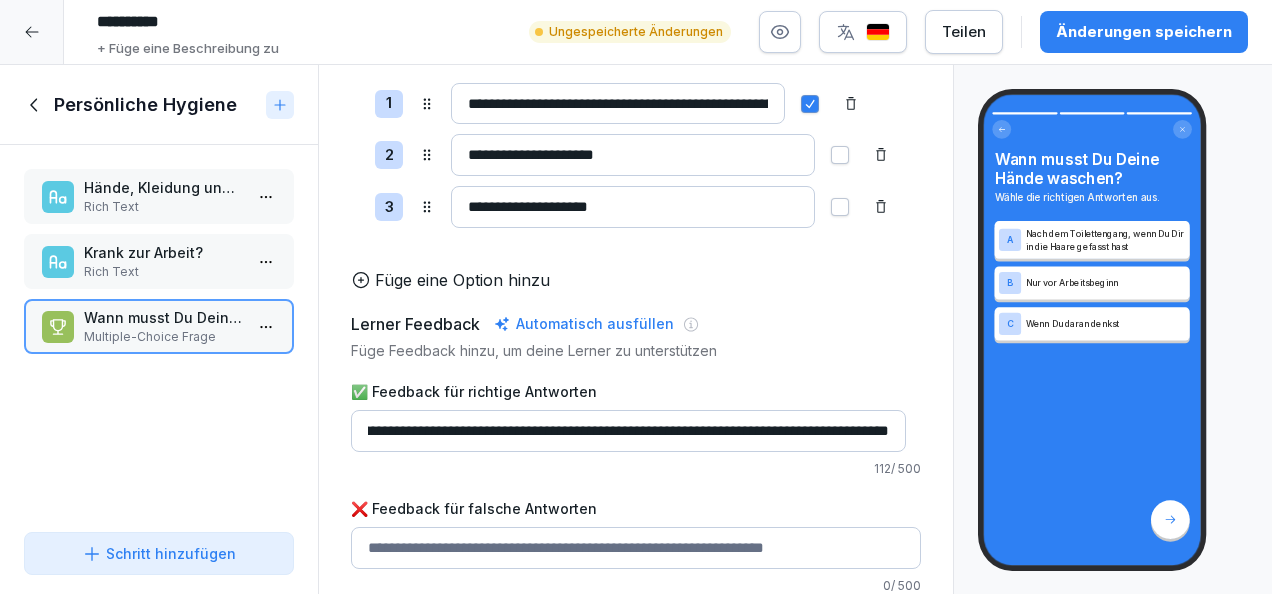 type on "**********" 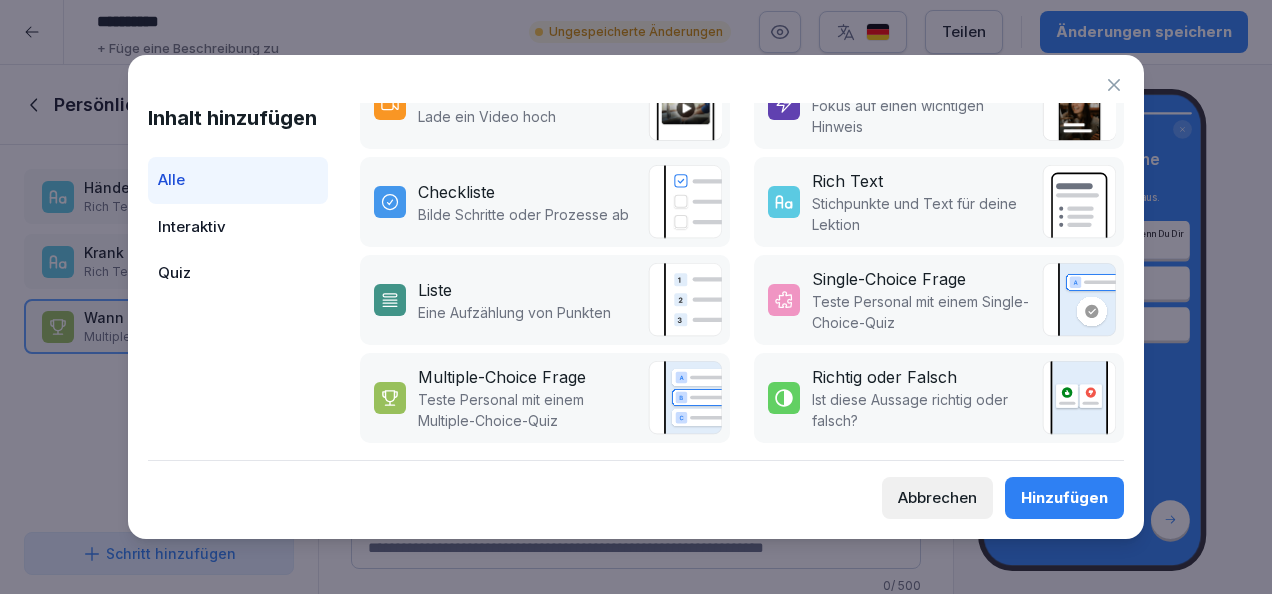 scroll, scrollTop: 450, scrollLeft: 0, axis: vertical 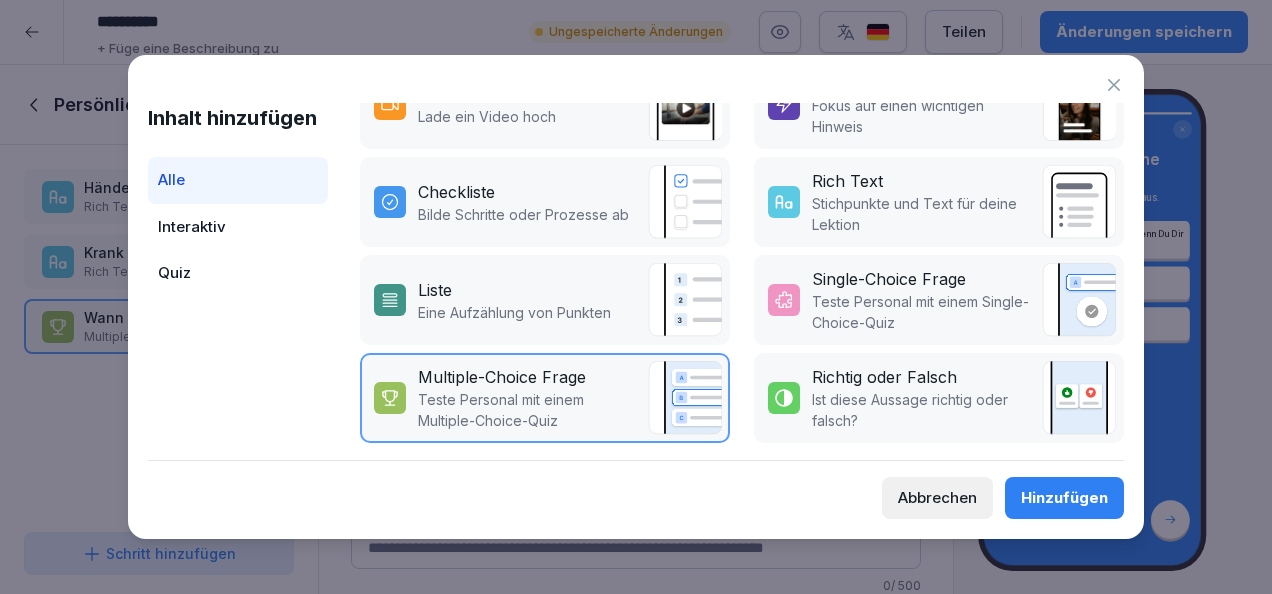 click on "Hinzufügen" at bounding box center [1064, 498] 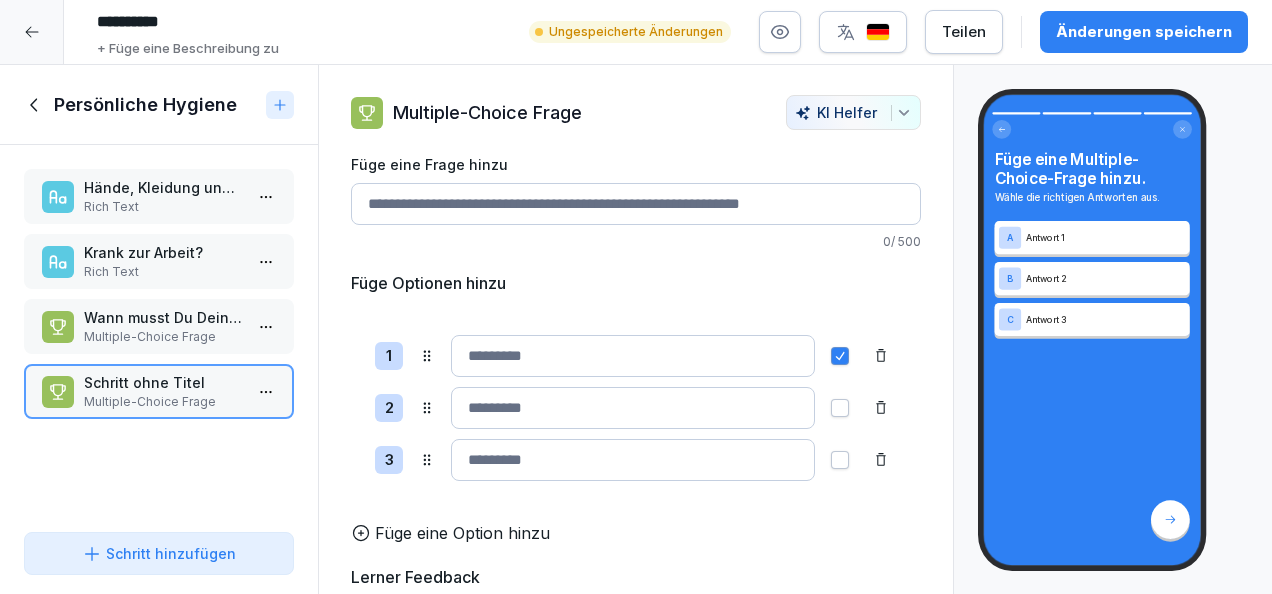 scroll, scrollTop: 0, scrollLeft: 0, axis: both 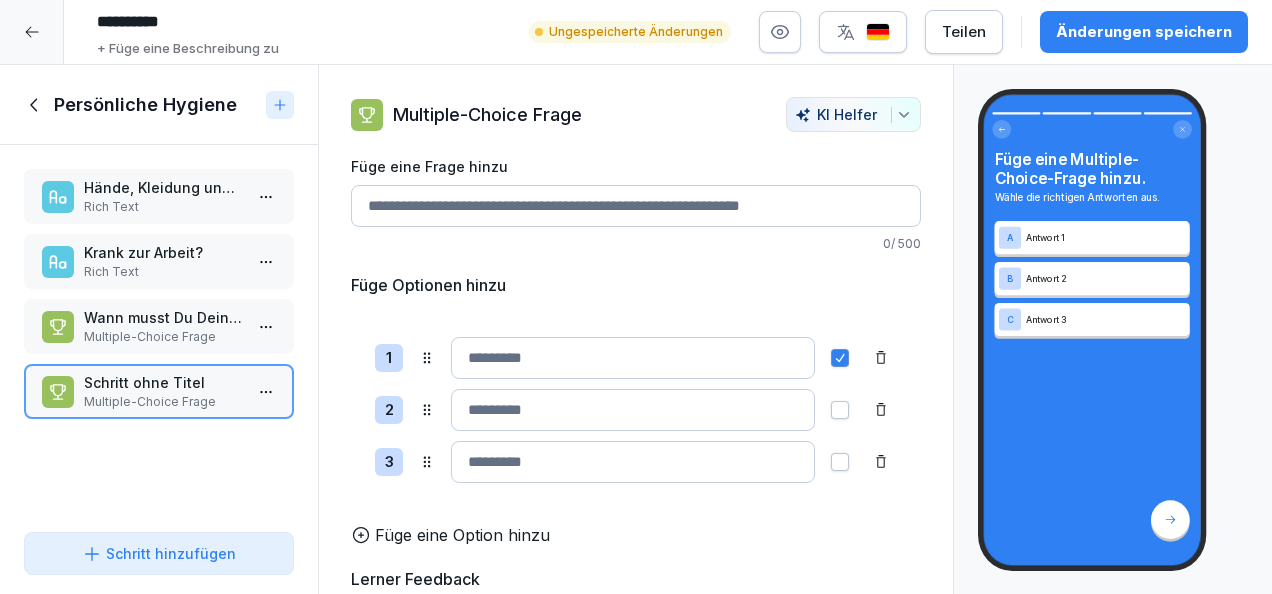 click on "Füge eine Frage hinzu" at bounding box center [636, 206] 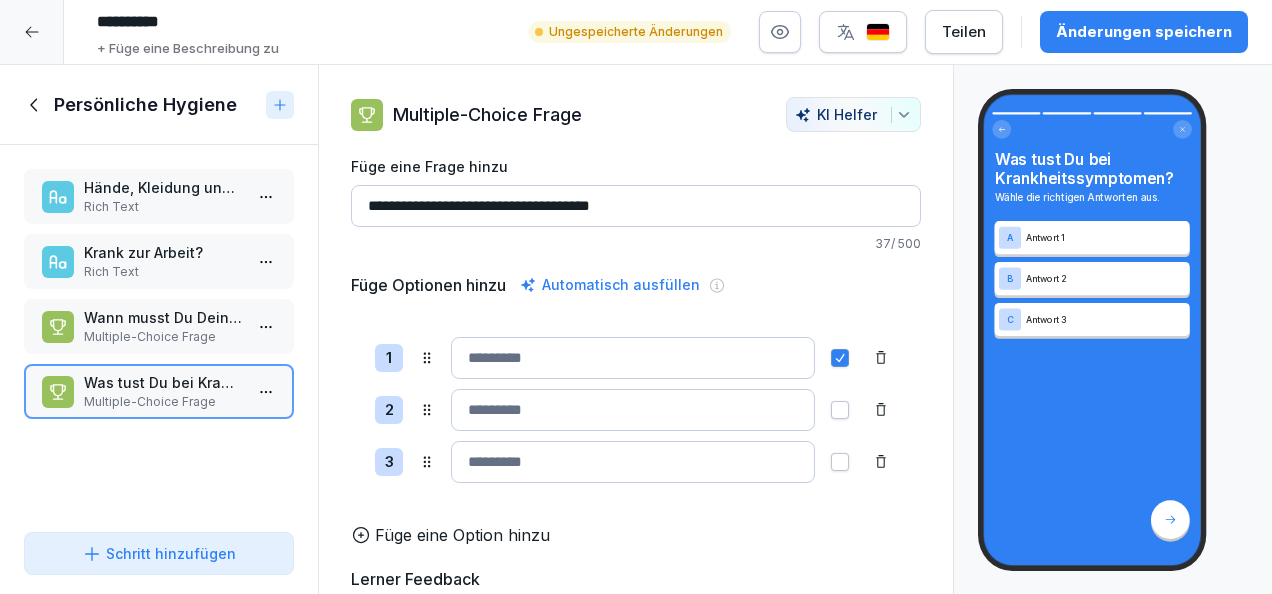 type on "**********" 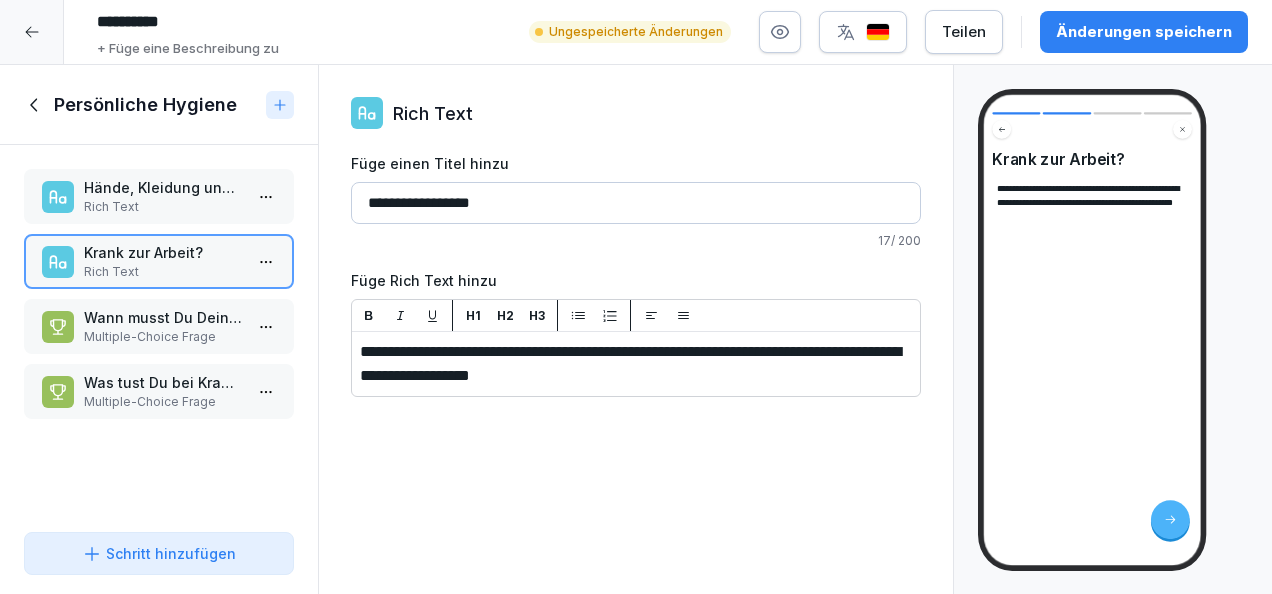click on "Was tust Du bei Krankheitssymptomen?" at bounding box center [163, 382] 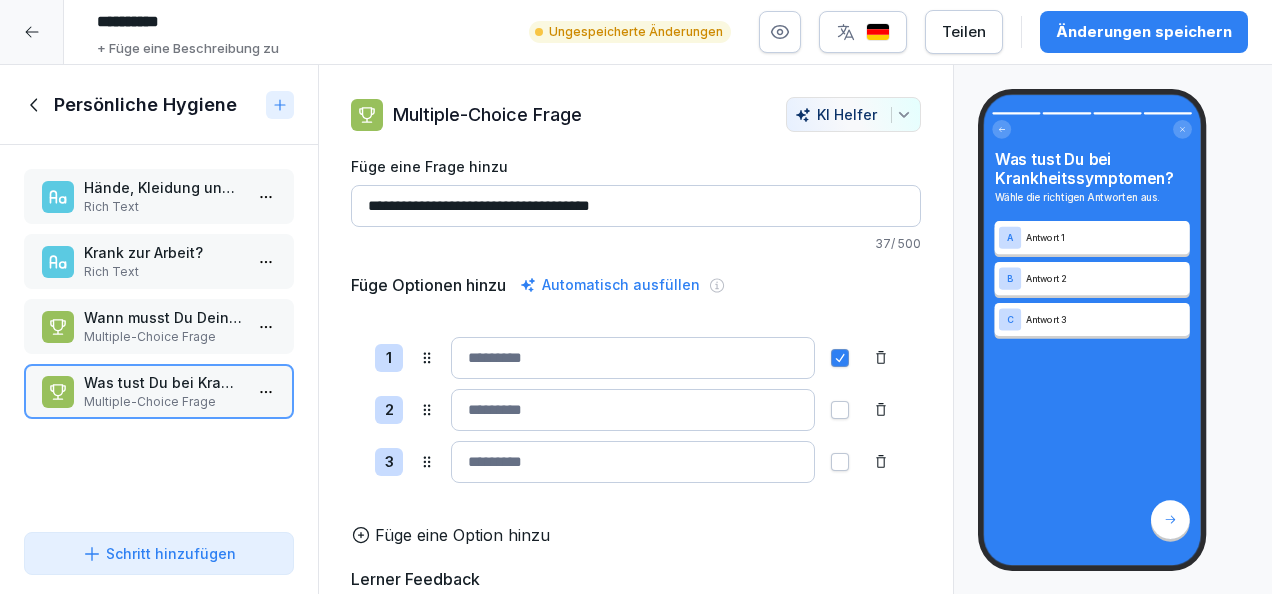 drag, startPoint x: 670, startPoint y: 204, endPoint x: 362, endPoint y: 226, distance: 308.78473 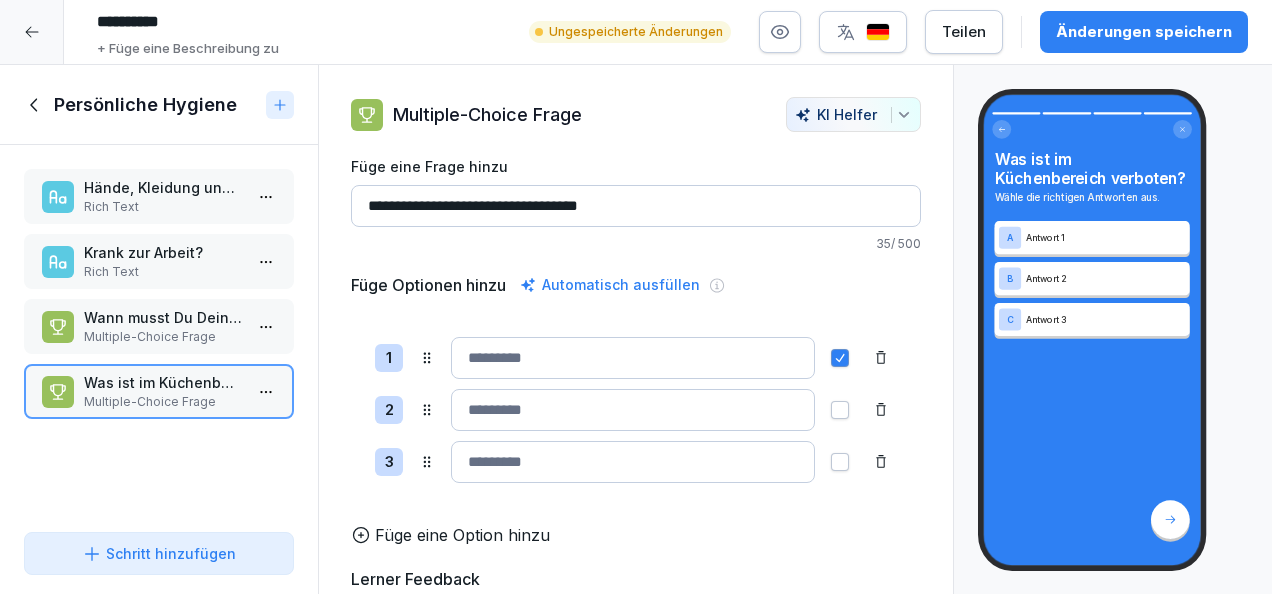 type on "**********" 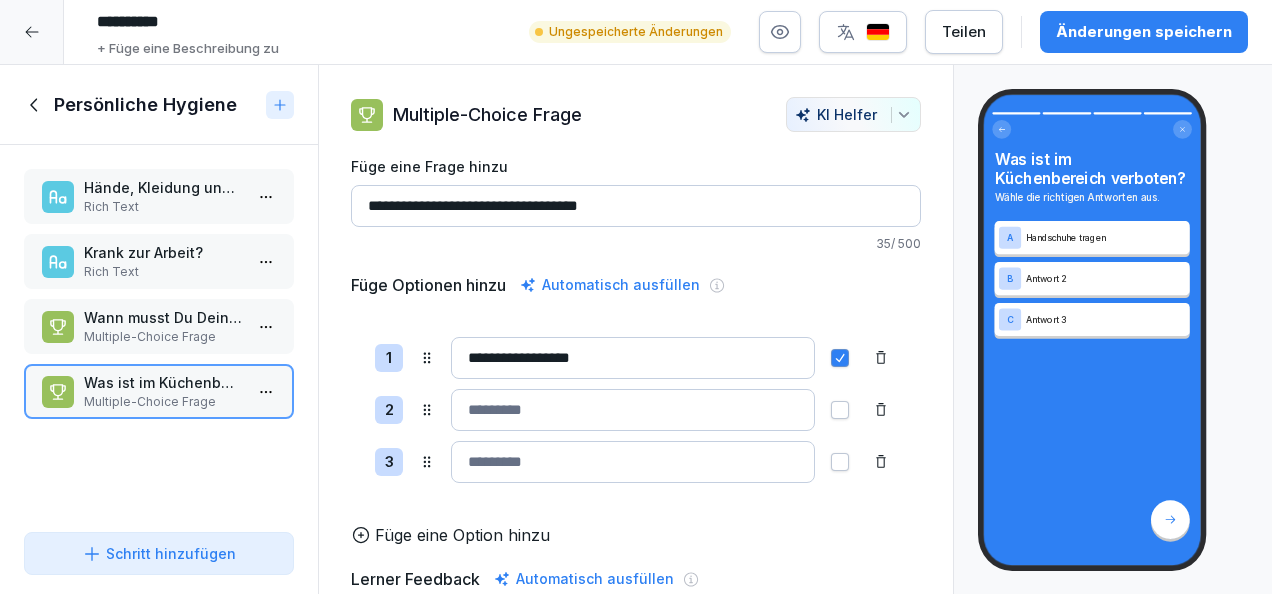type on "**********" 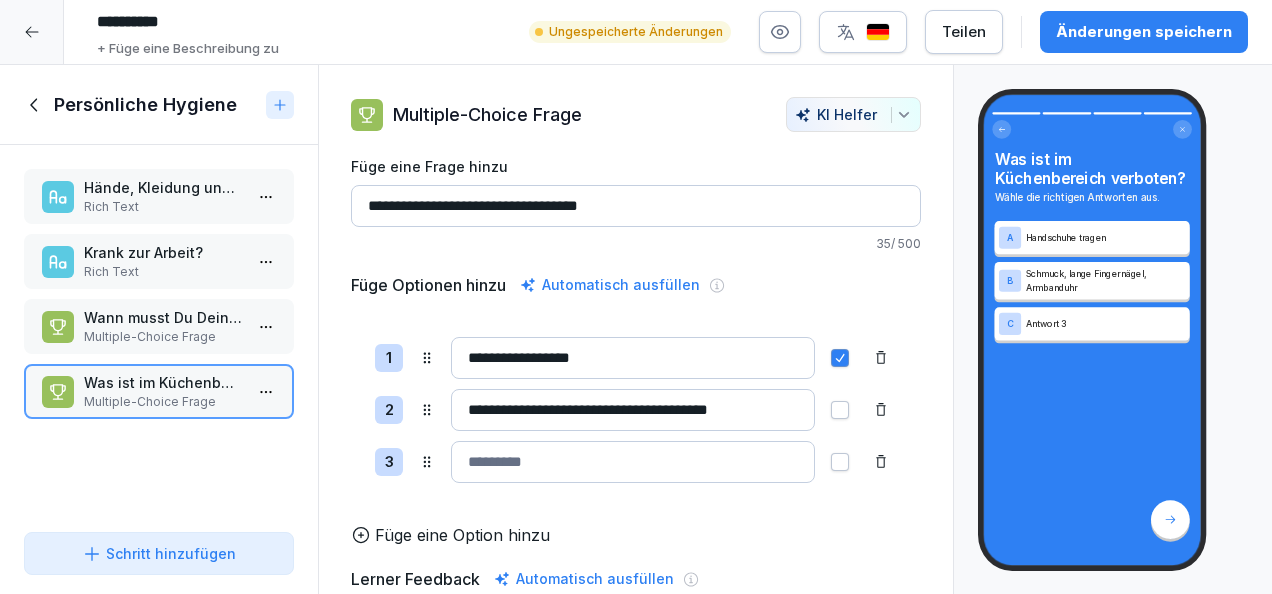 scroll, scrollTop: 0, scrollLeft: 15, axis: horizontal 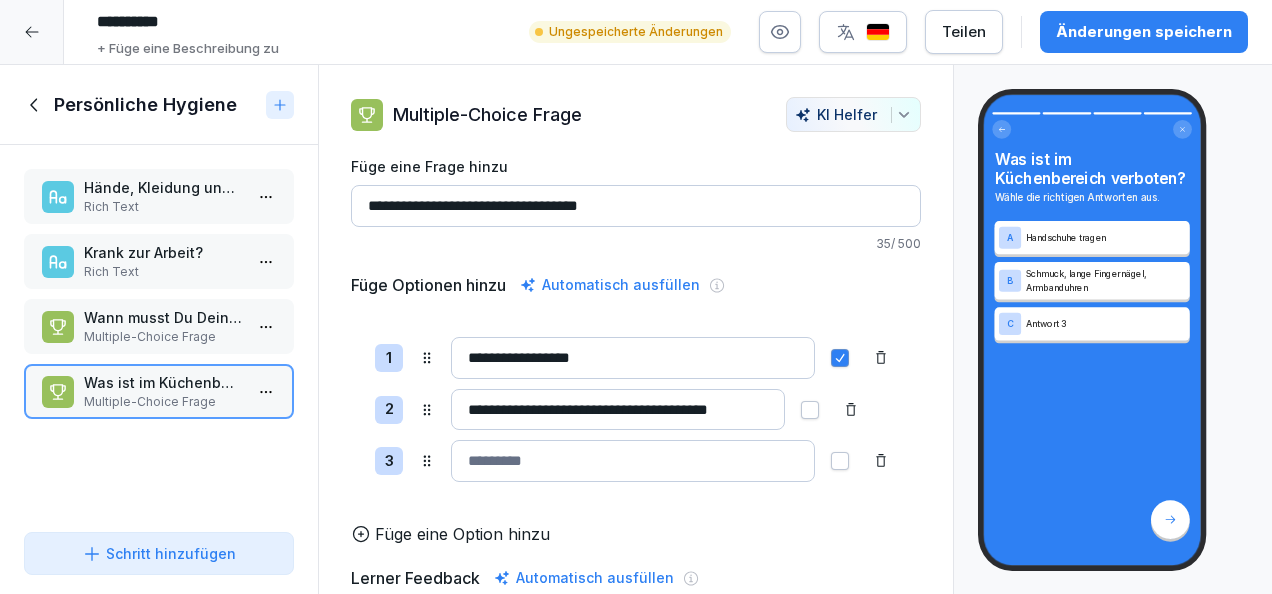 type on "**********" 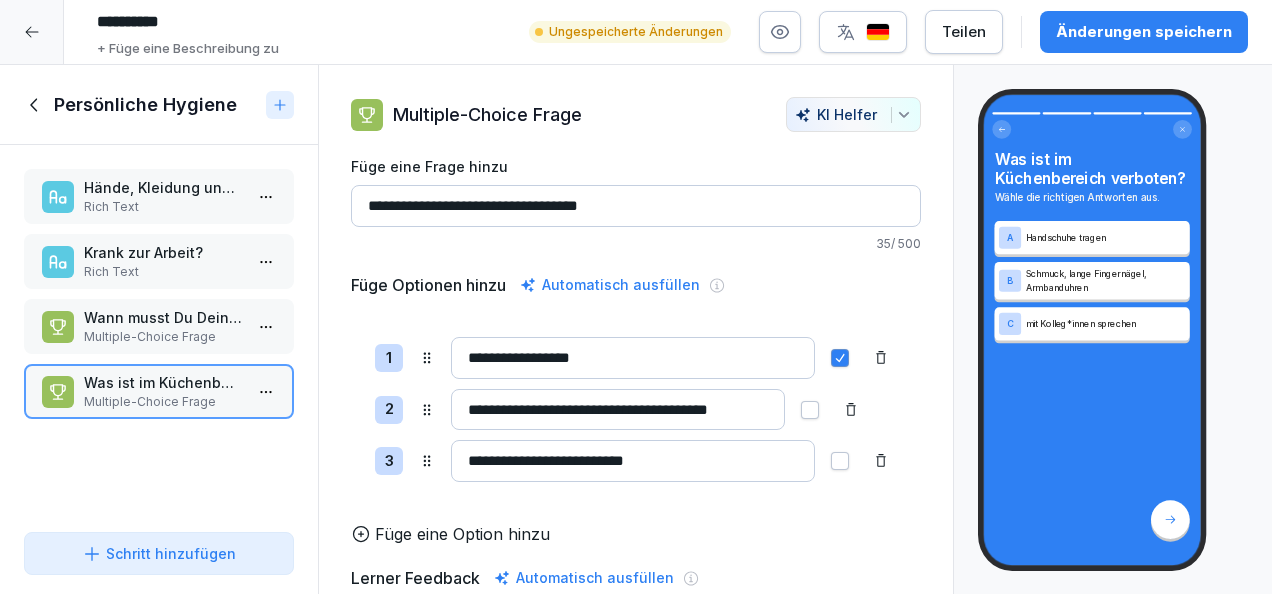 type on "**********" 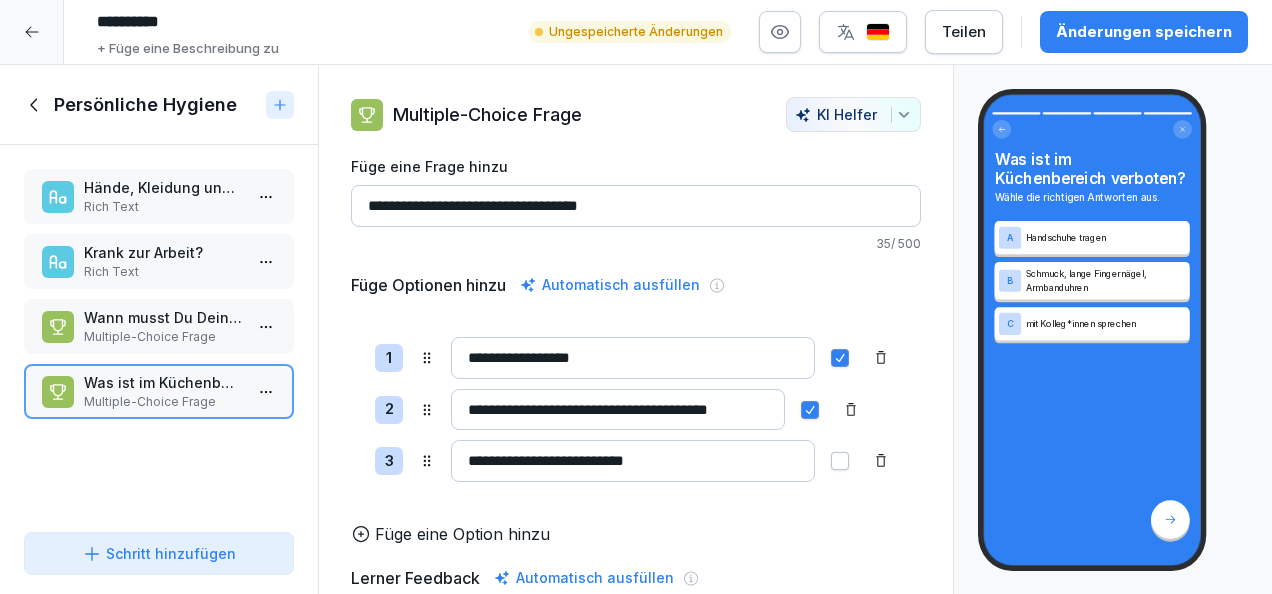 click at bounding box center [840, 358] 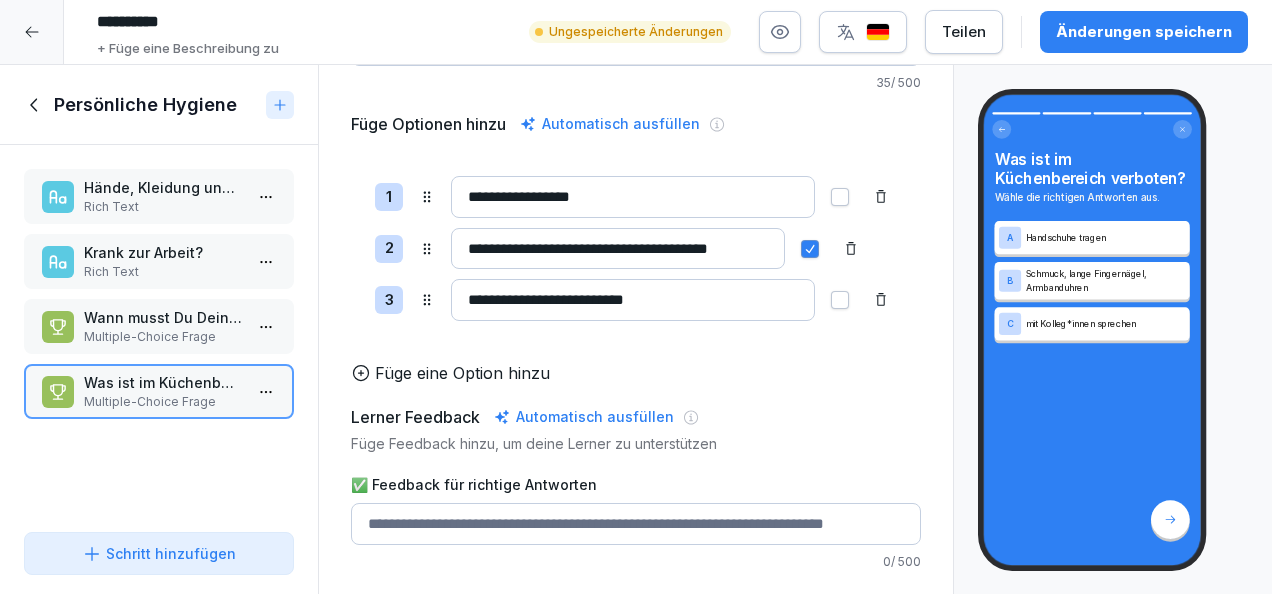 scroll, scrollTop: 0, scrollLeft: 0, axis: both 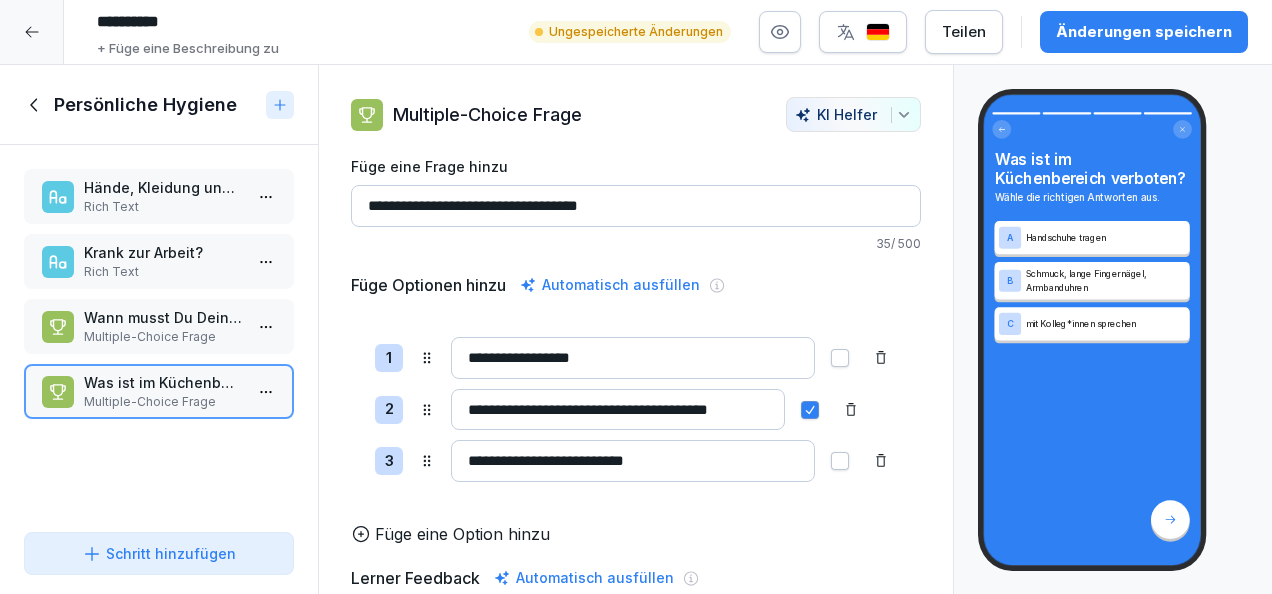 click on "Persönliche Hygiene" at bounding box center [141, 105] 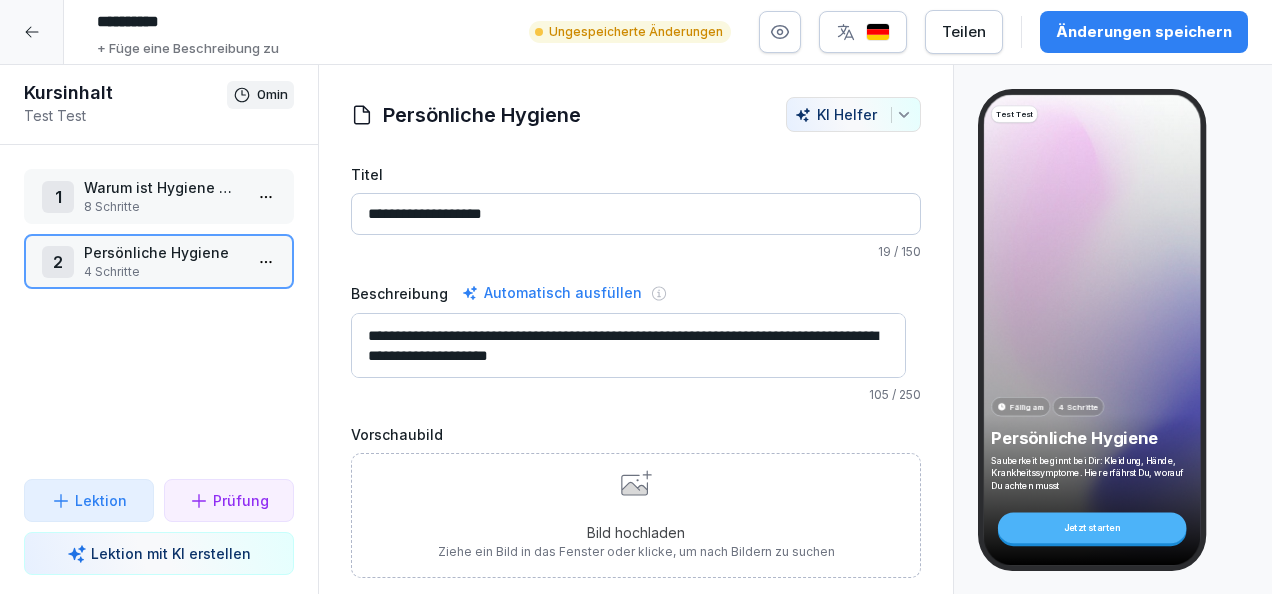 click on "Lektion" at bounding box center [101, 500] 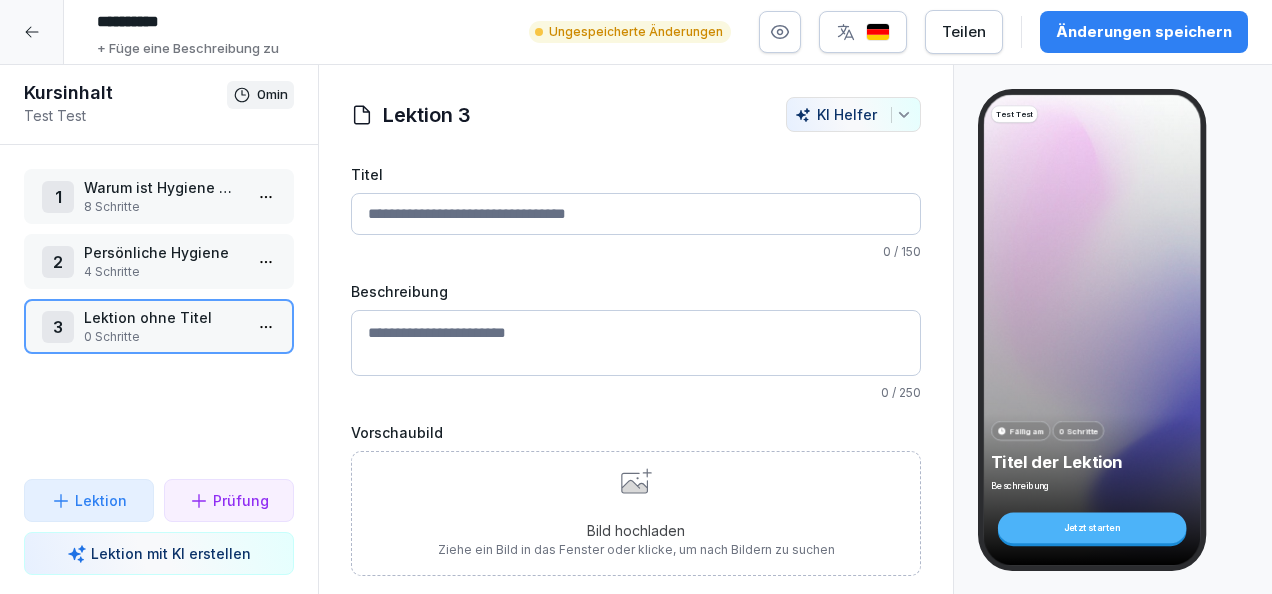 click on "Titel" at bounding box center [636, 214] 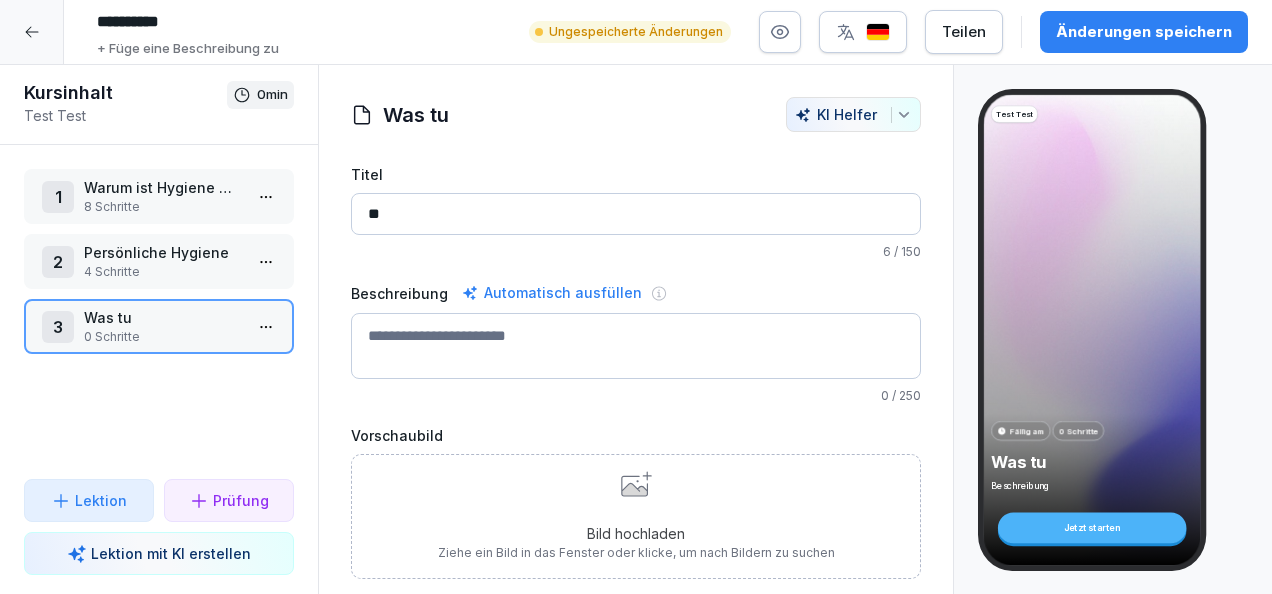 type on "*" 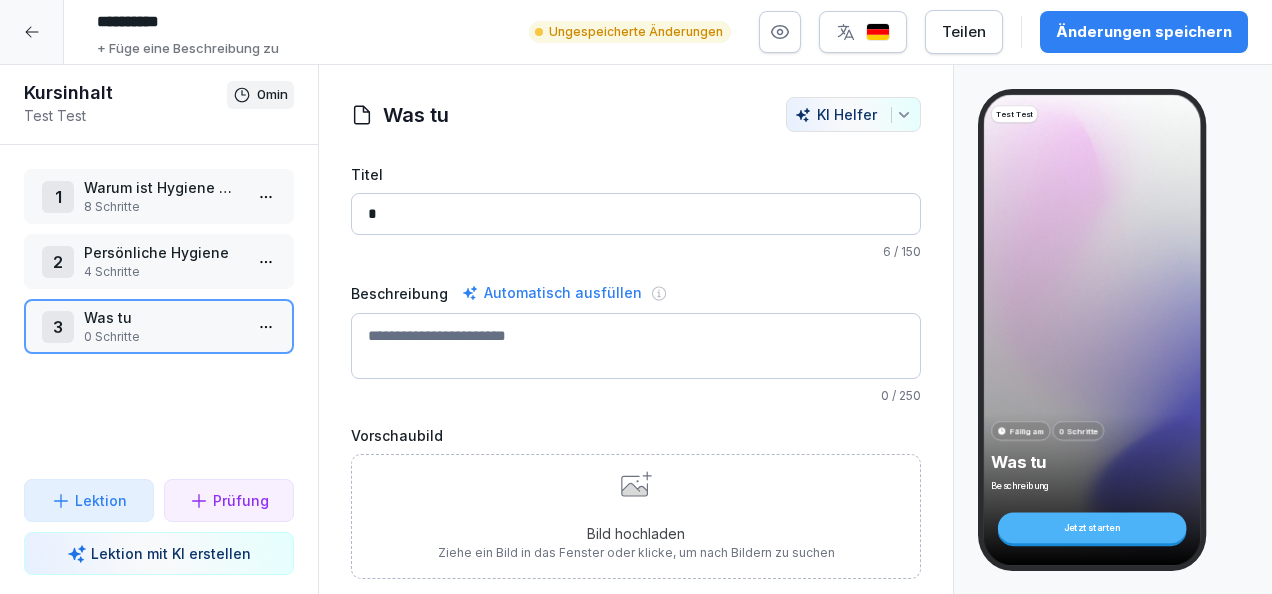 type 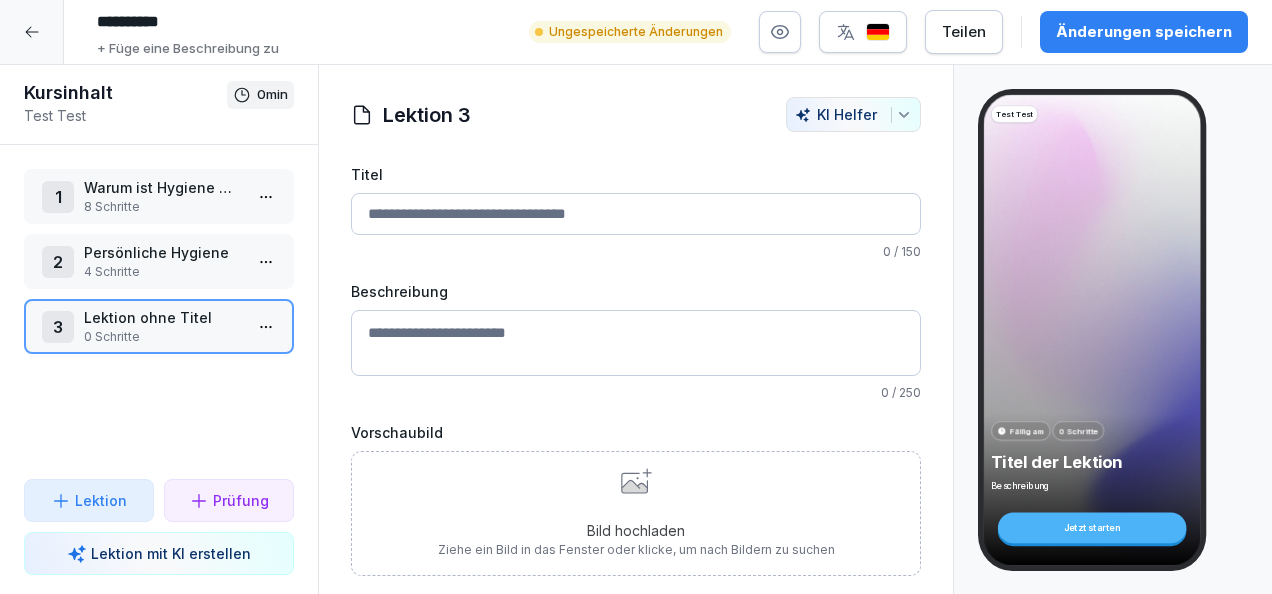 click on "Persönliche Hygiene" at bounding box center (163, 252) 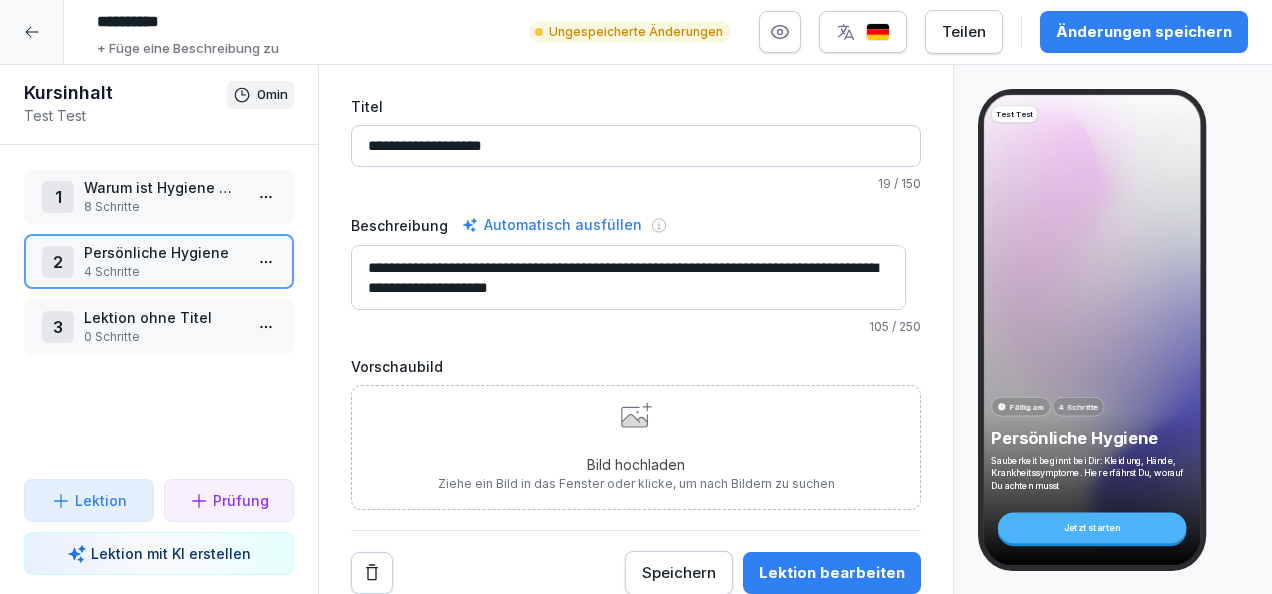scroll, scrollTop: 0, scrollLeft: 0, axis: both 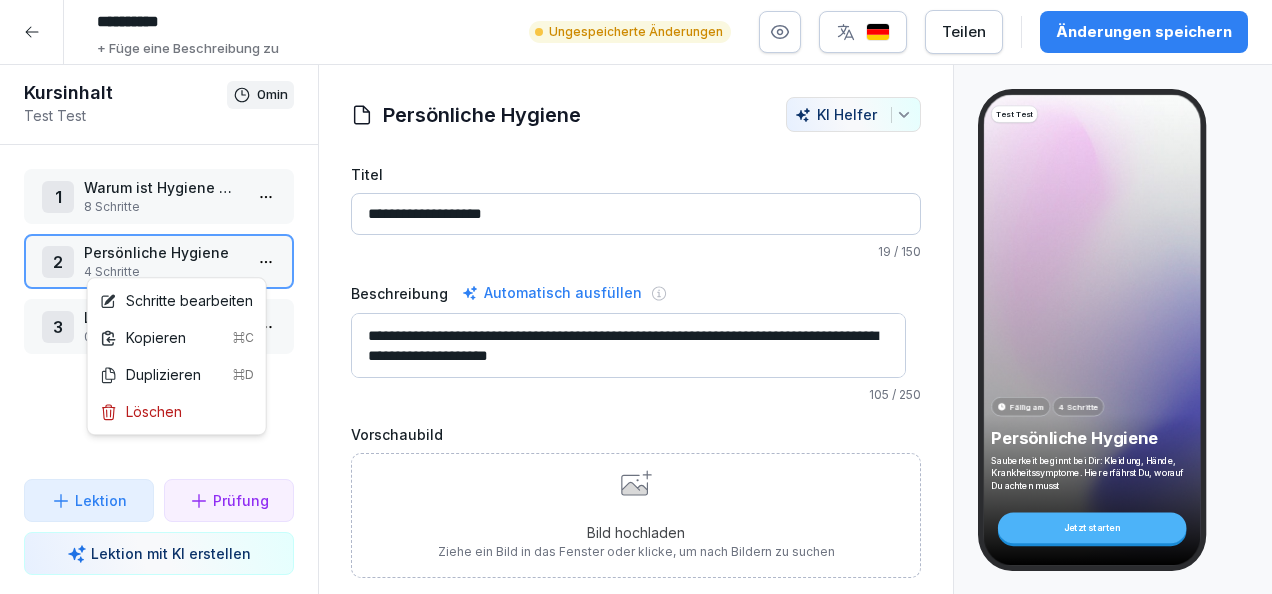 click on "********* + Füge eine Beschreibung zu Ungespeicherte Änderungen Teilen Änderungen speichern Kursinhalt Test Test  0  min 1 Warum ist Hygiene wichtig?  8 Schritte 2 Persönliche Hygiene 4 Schritte 3 Lektion ohne Titel 0 Schritte
To pick up a draggable item, press the space bar.
While dragging, use the arrow keys to move the item.
Press space again to drop the item in its new position, or press escape to cancel.
Draggable item b26ve0bpwbcfjusz98hio6cr was dropped over droppable area b26ve0bpwbcfjusz98hio6cr Lektion Prüfung Lektion mit KI erstellen Persönliche Hygiene Hände, Kleidung und Schmuck Rich Text Krank zur Arbeit? Rich Text Wann musst Du Deine Hände waschen?  Multiple-Choice Frage Was ist im Küchenbereich verboten?  Multiple-Choice Frage
To pick up a draggable item, press the space bar.
While dragging, use the arrow keys to move the item.
Press space again to drop the item in its new position, or press escape to cancel.
Schritt hinzufügen Persönliche Hygiene 19" at bounding box center (636, 297) 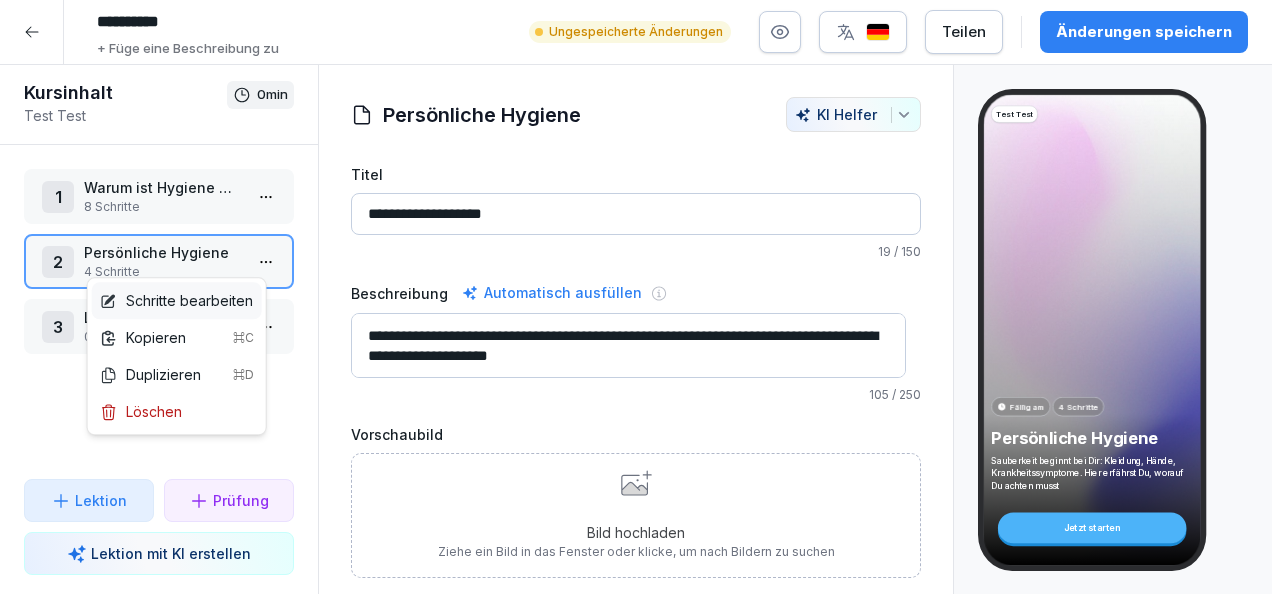 click on "Schritte bearbeiten" at bounding box center (176, 300) 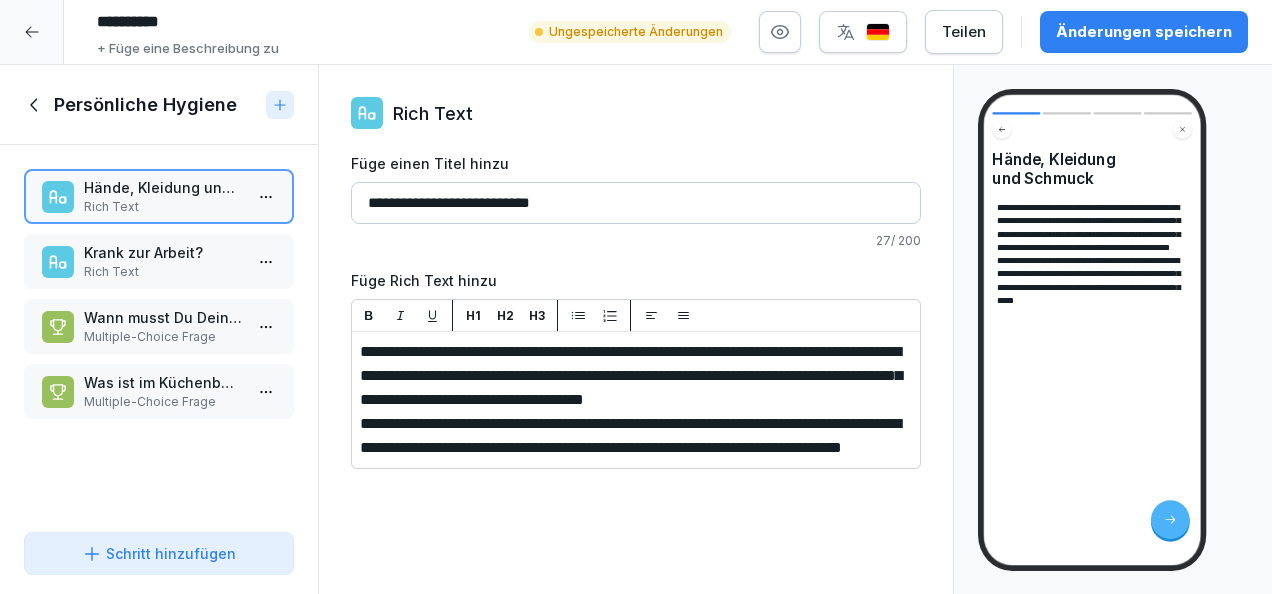 click on "Schritt hinzufügen" at bounding box center (159, 553) 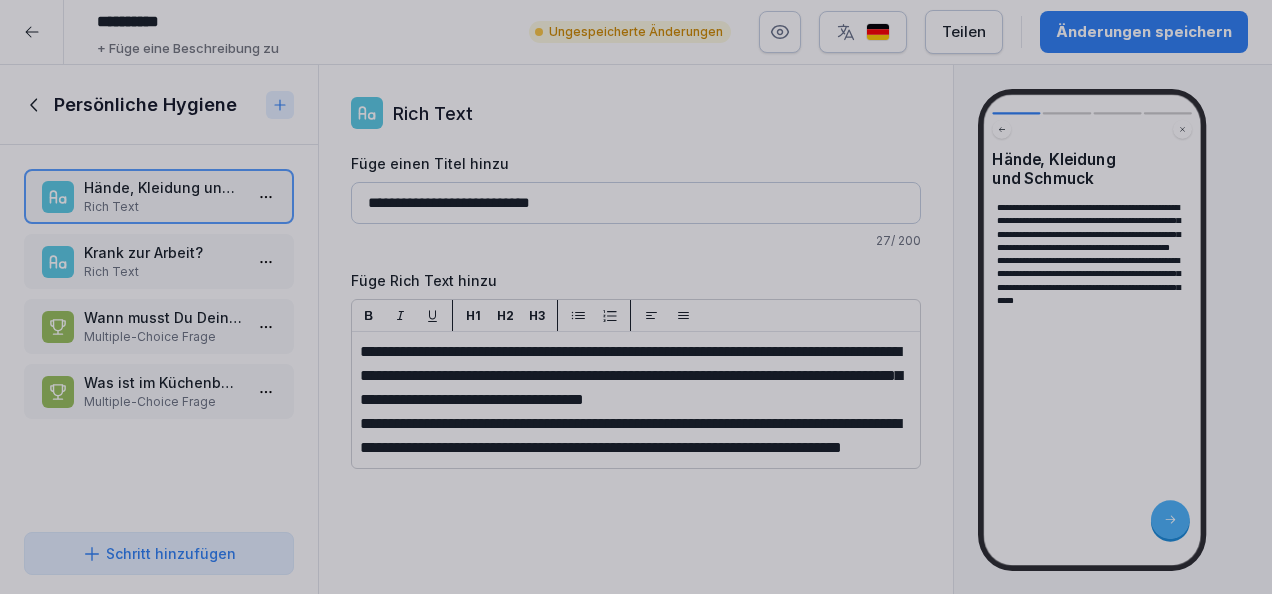 scroll, scrollTop: 42, scrollLeft: 0, axis: vertical 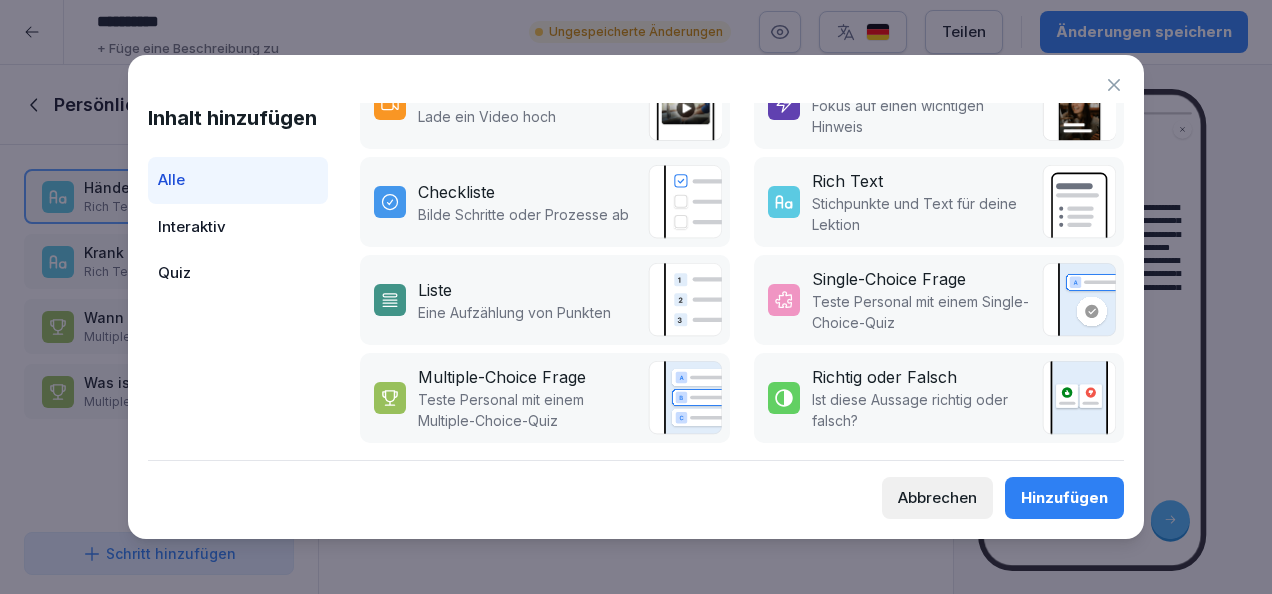 click on "Multiple-Choice Frage" at bounding box center (502, 377) 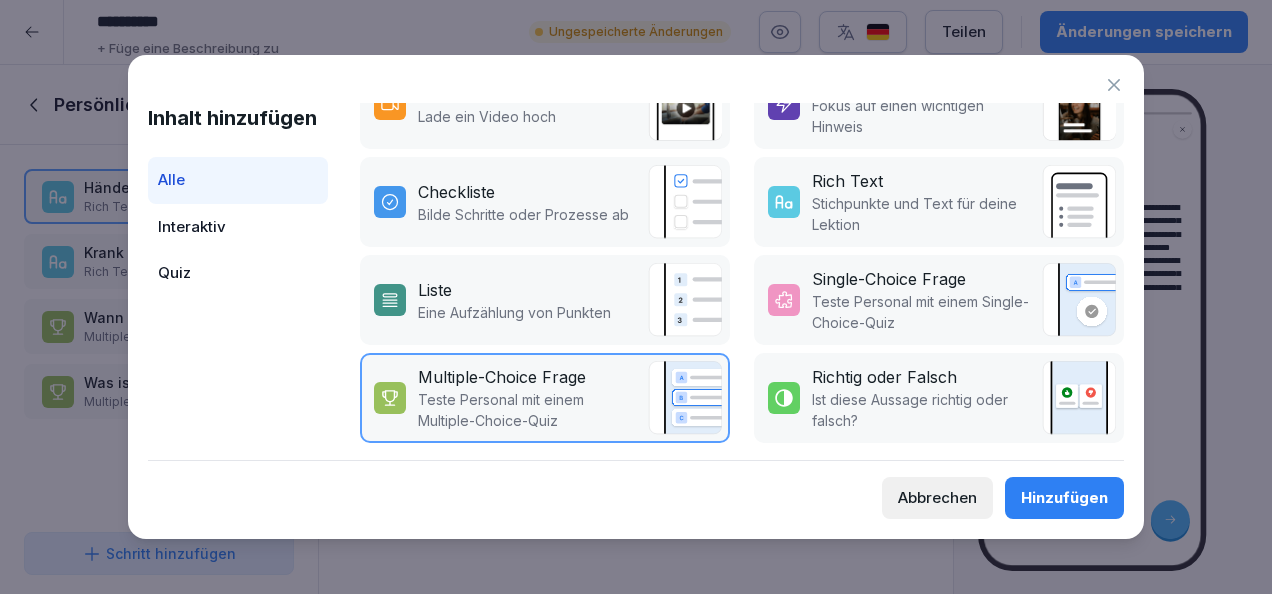 click on "Hinzufügen" at bounding box center (1064, 498) 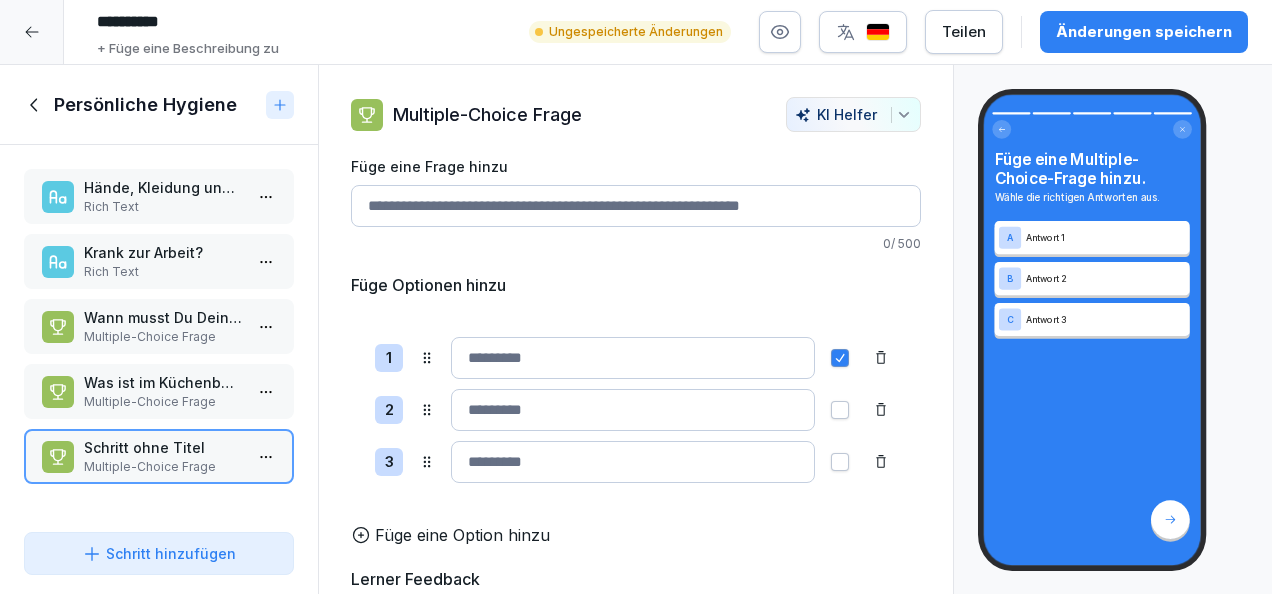 click on "Füge eine Frage hinzu" at bounding box center [636, 206] 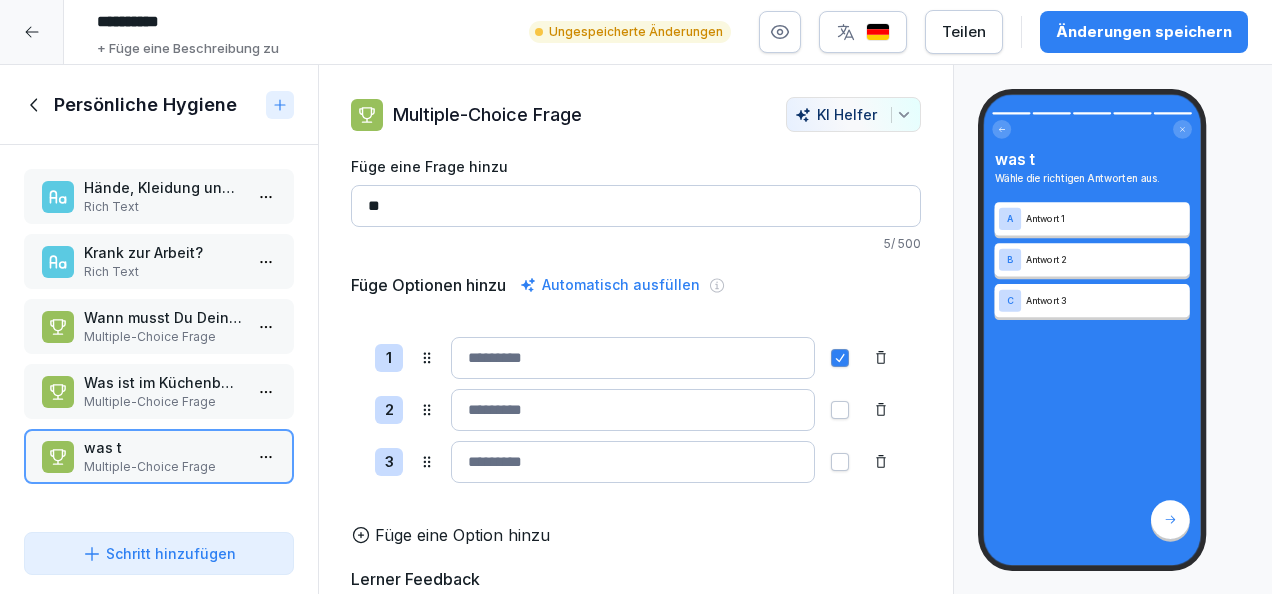 type on "*" 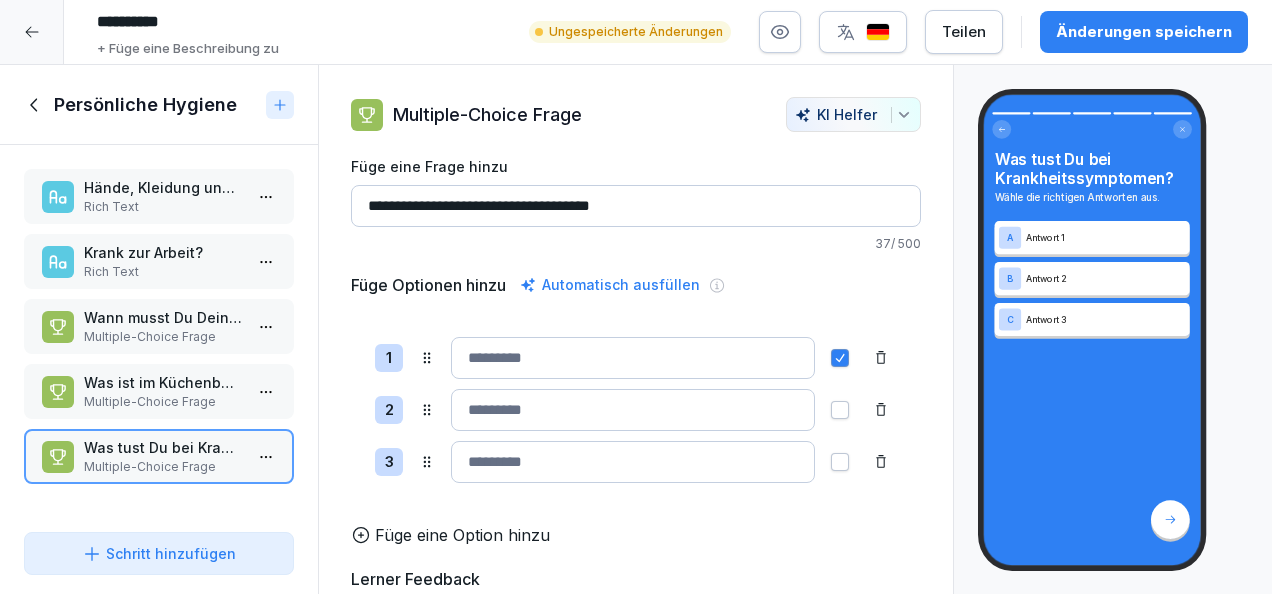 click at bounding box center [633, 358] 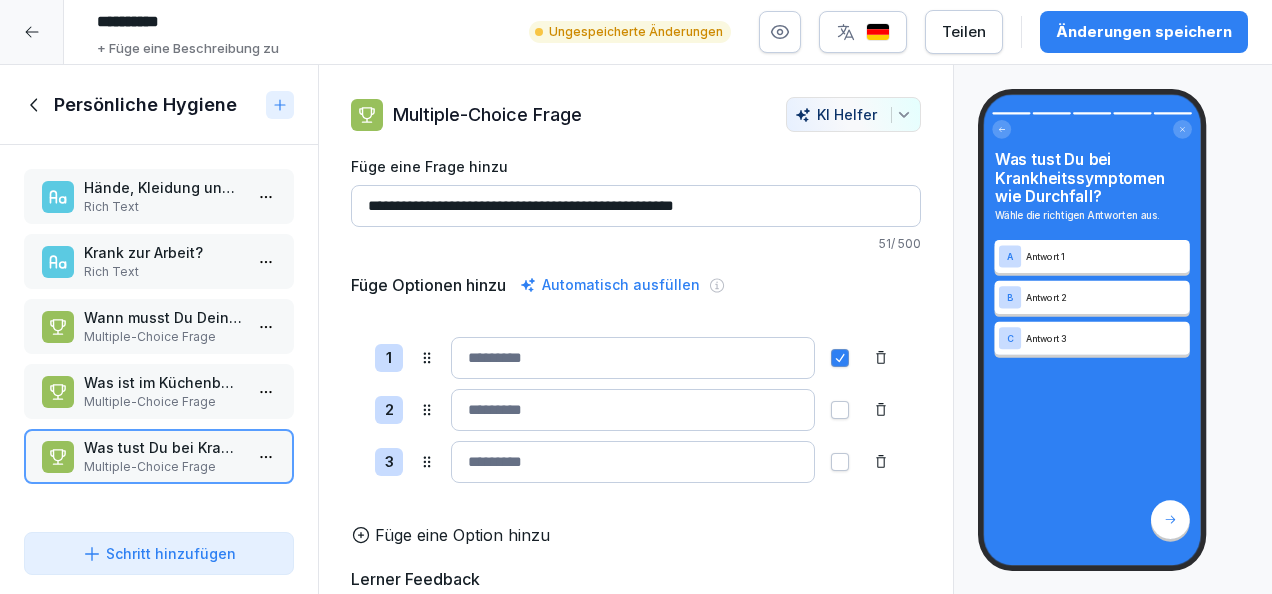 type on "**********" 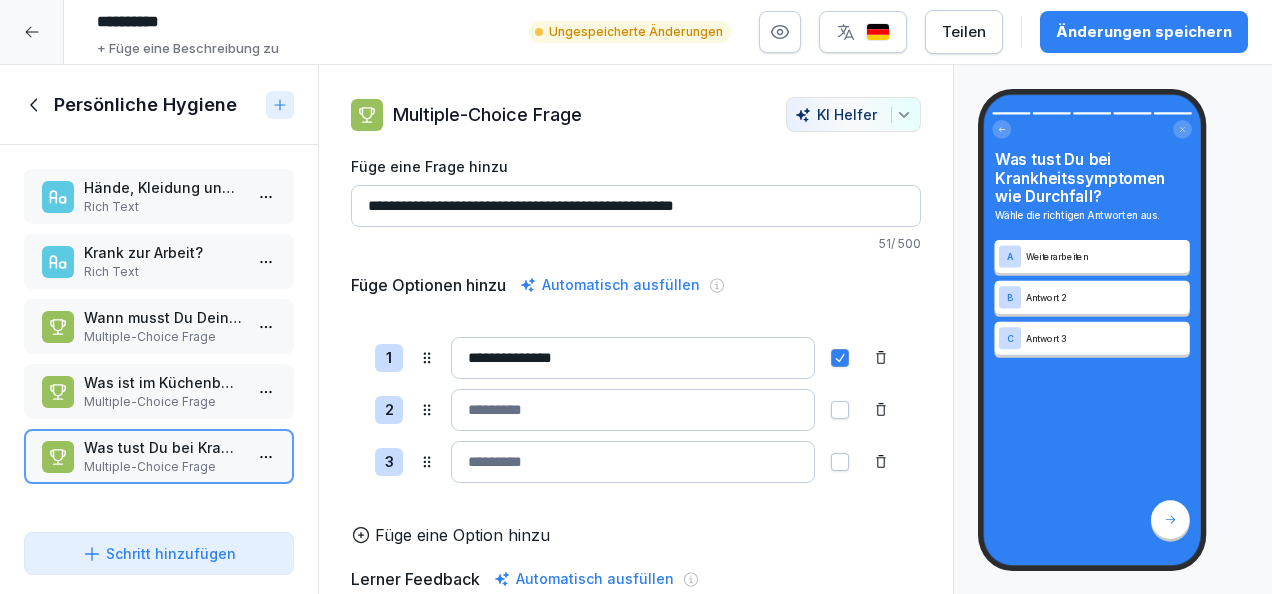 type on "**********" 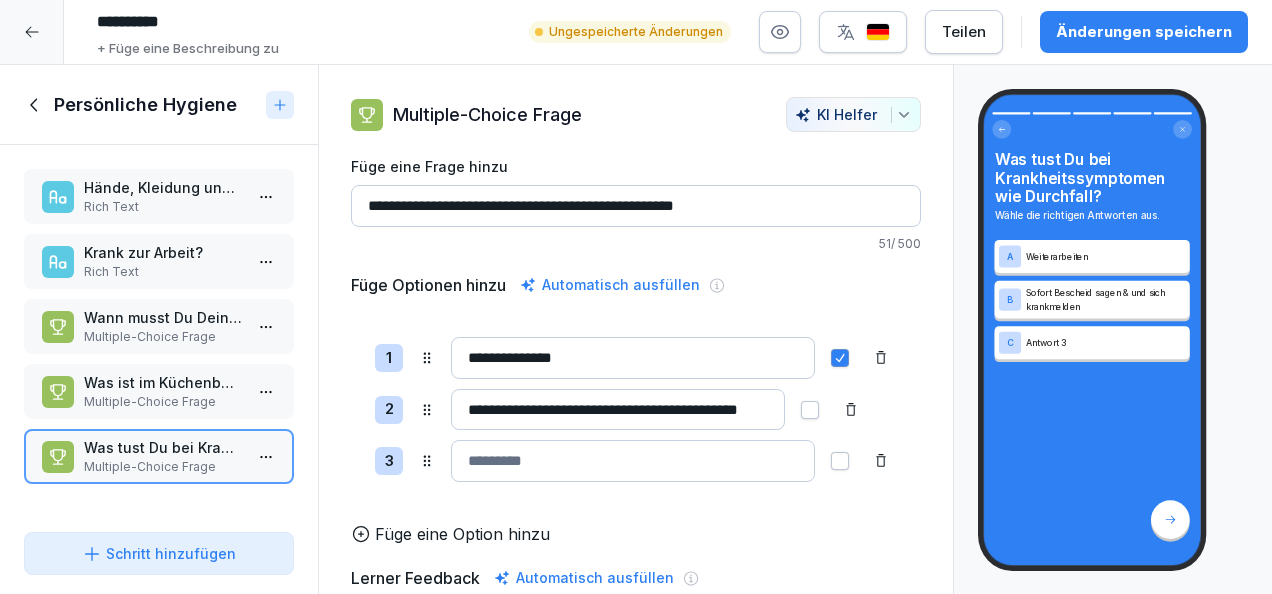 scroll, scrollTop: 0, scrollLeft: 38, axis: horizontal 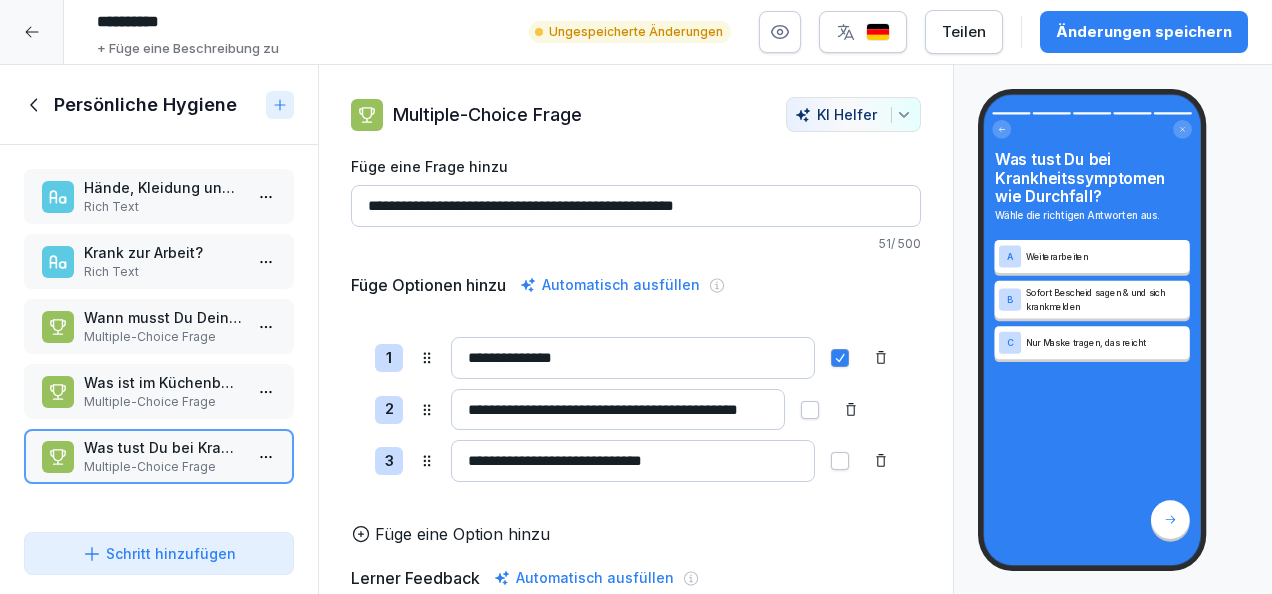 type on "**********" 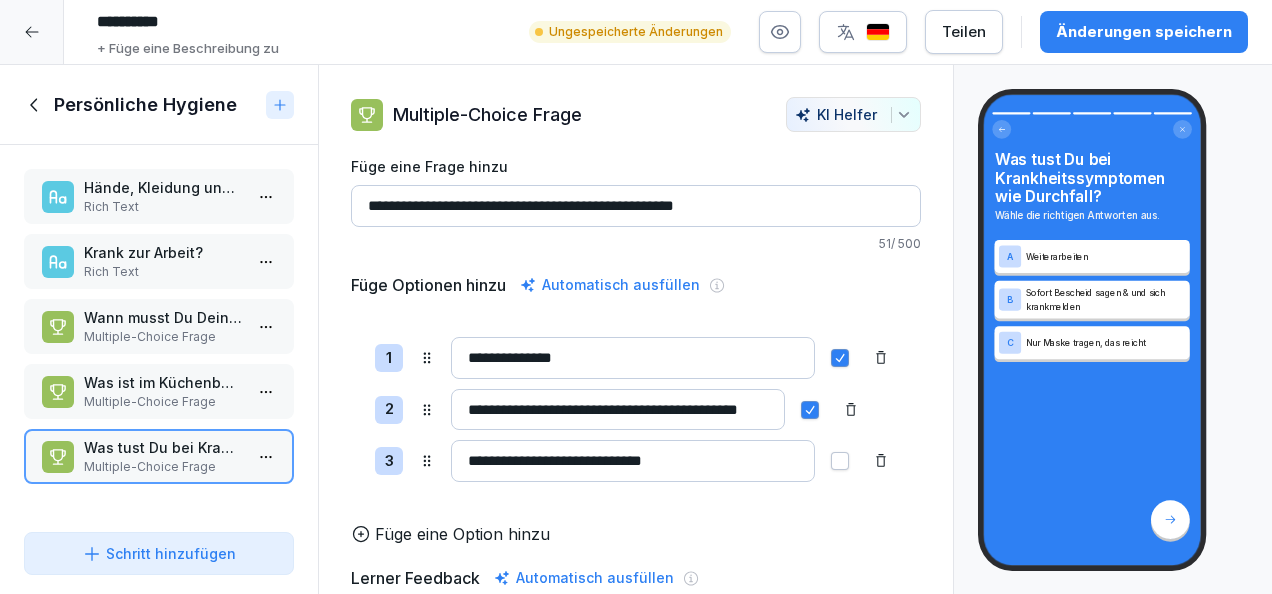 click on "**********" at bounding box center (636, 358) 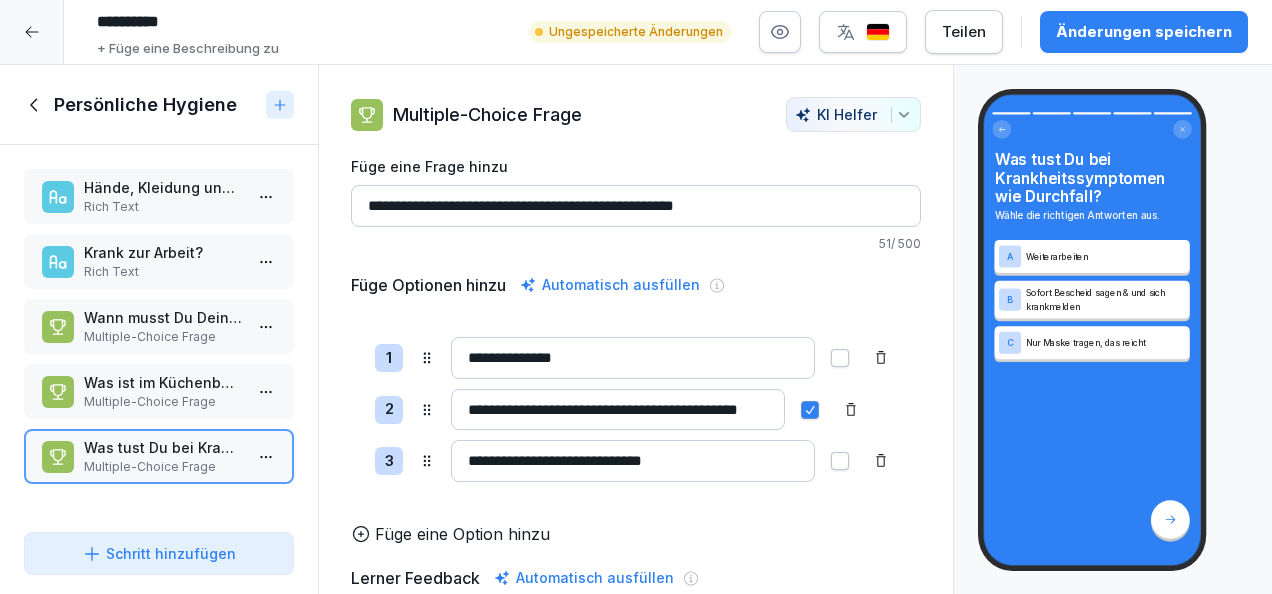 scroll, scrollTop: 281, scrollLeft: 0, axis: vertical 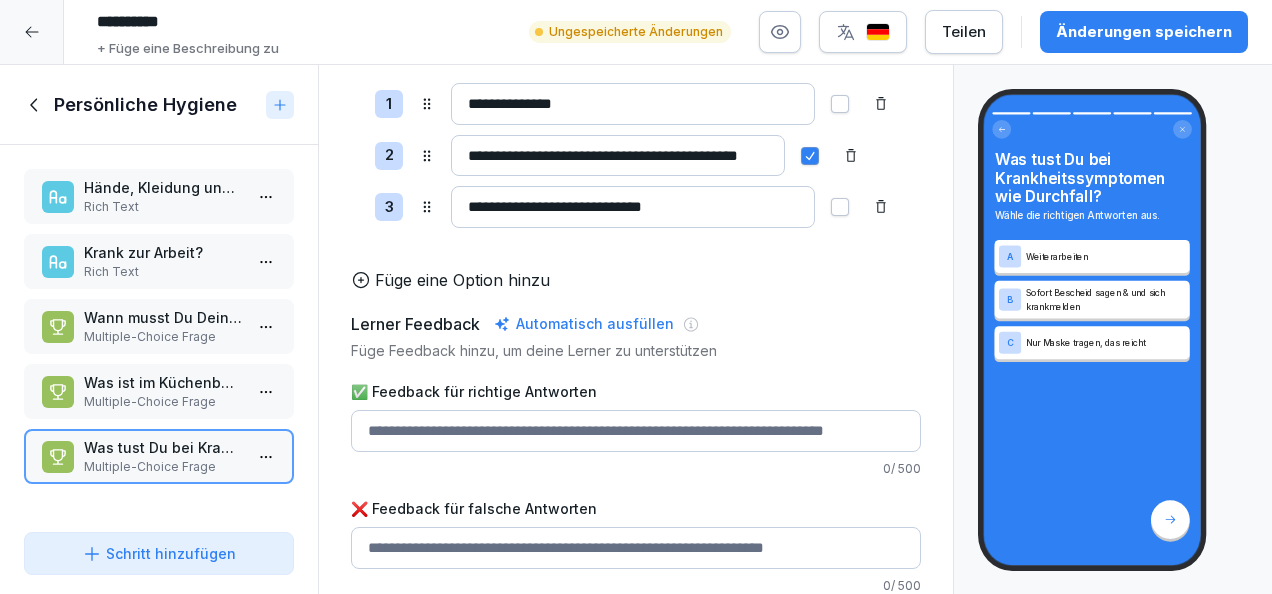 click on "✅ Feedback für richtige Antworten" at bounding box center [636, 431] 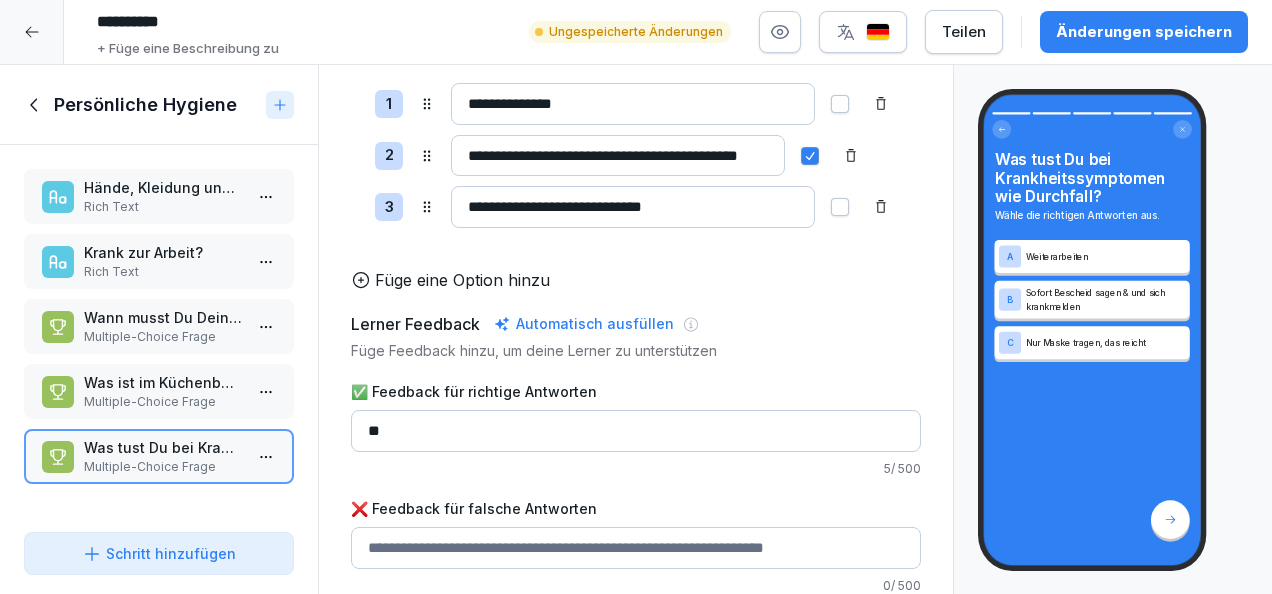 type on "*" 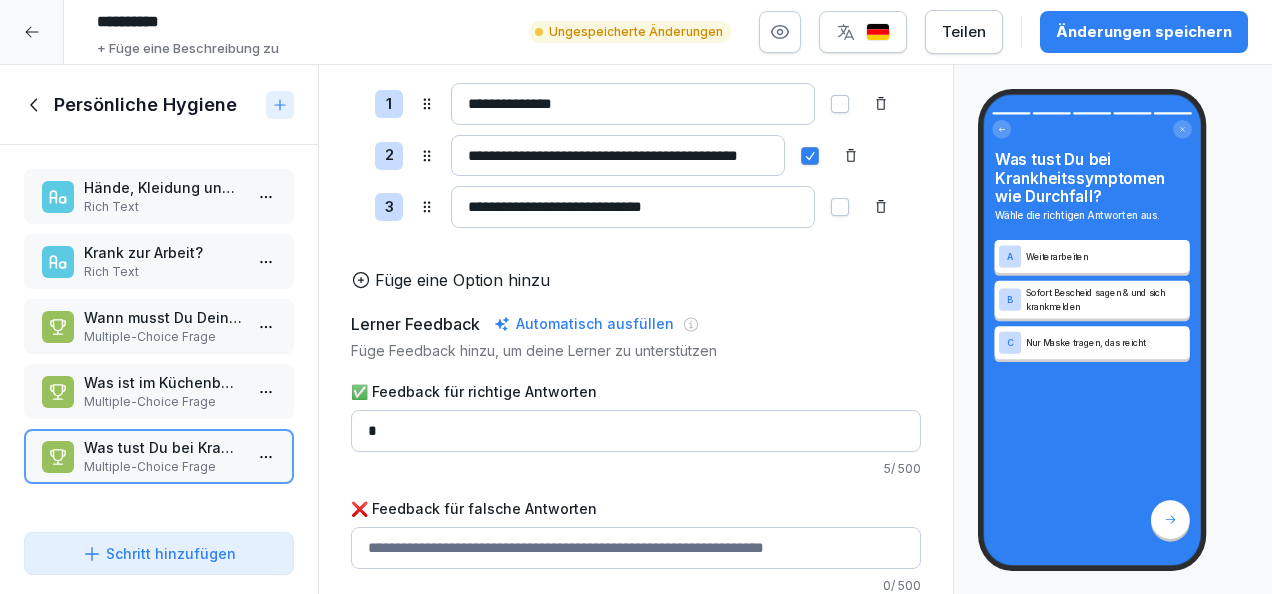 type 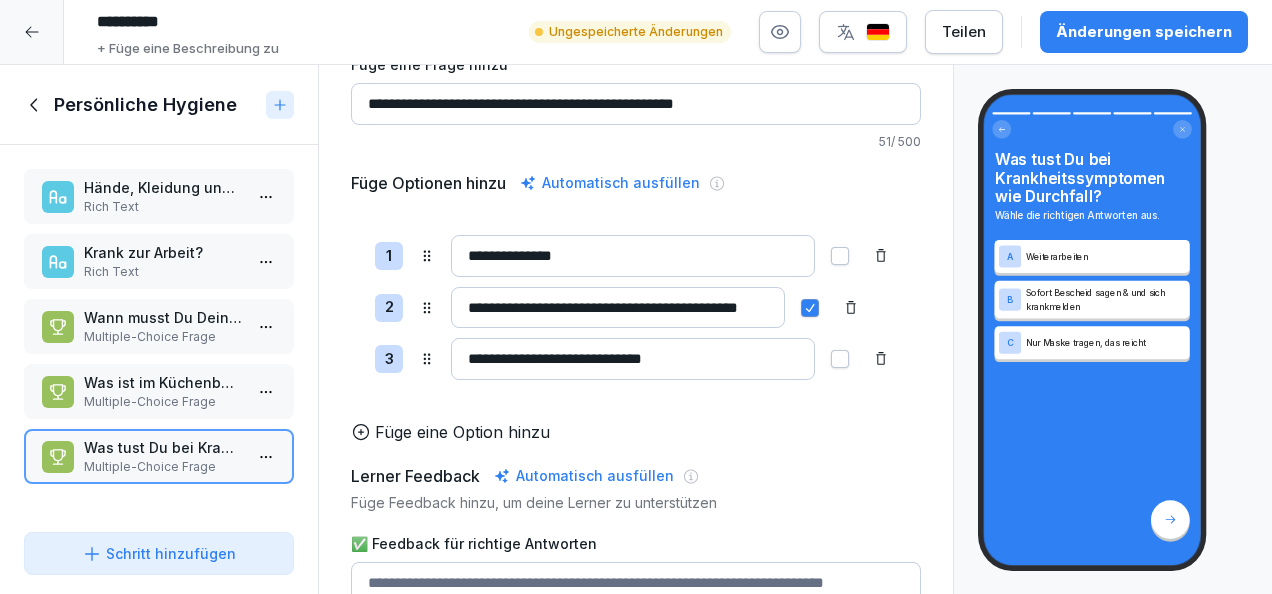 scroll, scrollTop: 100, scrollLeft: 0, axis: vertical 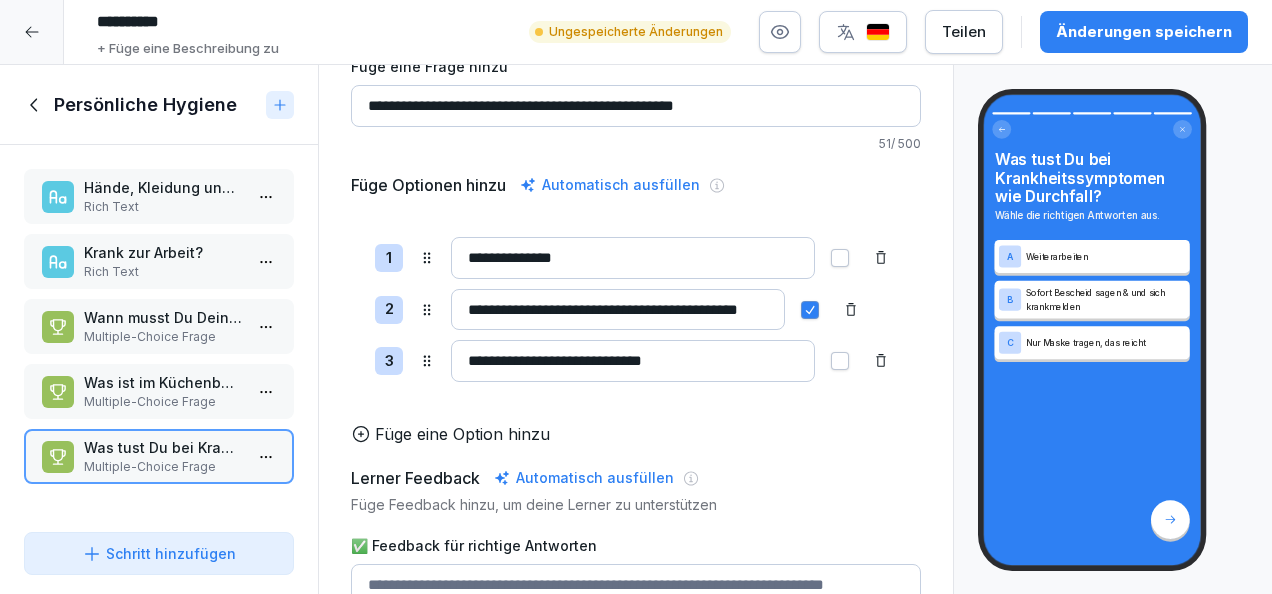 click on "Persönliche Hygiene" at bounding box center (141, 105) 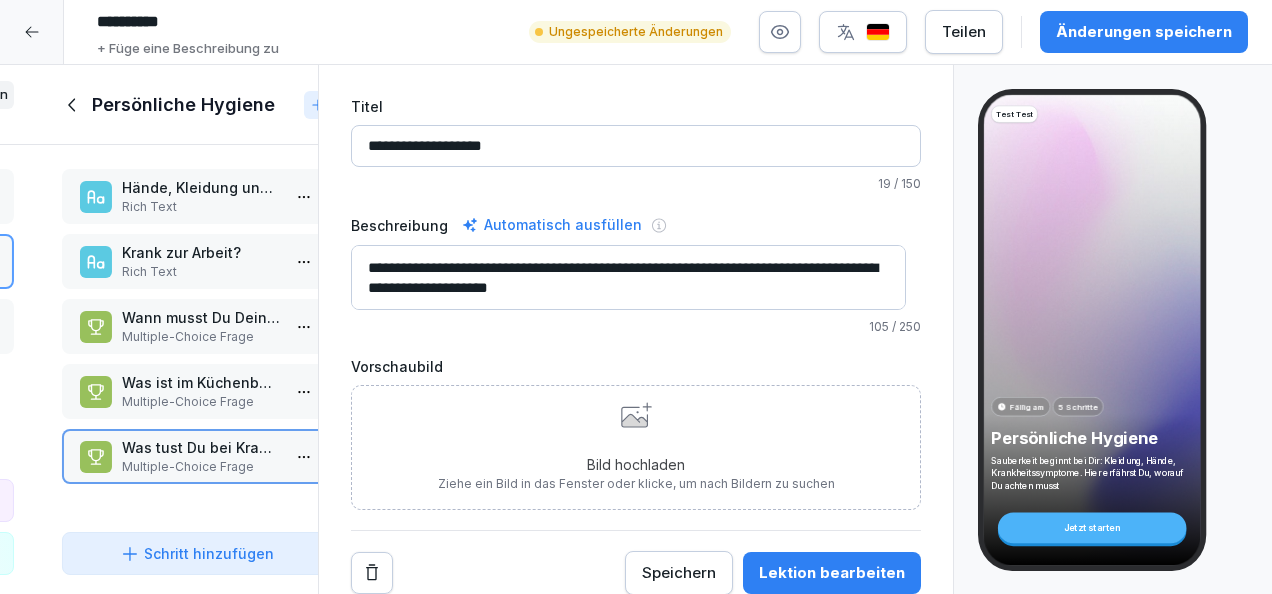 scroll, scrollTop: 80, scrollLeft: 0, axis: vertical 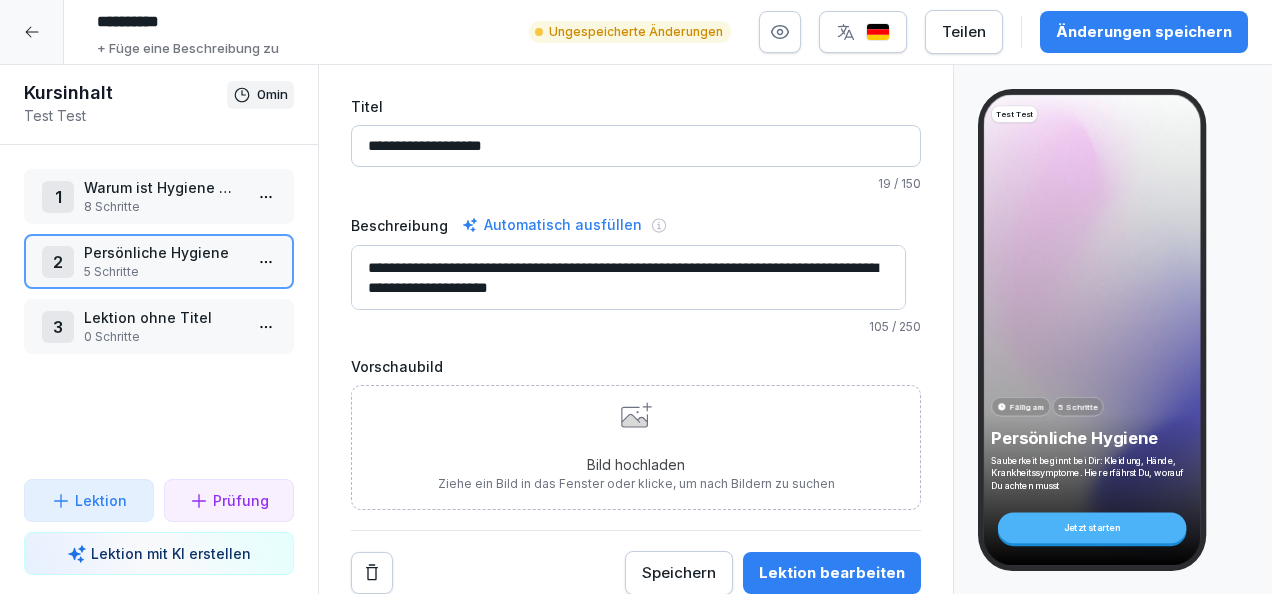 click on "3 Lektion ohne Titel 0 Schritte" at bounding box center (159, 326) 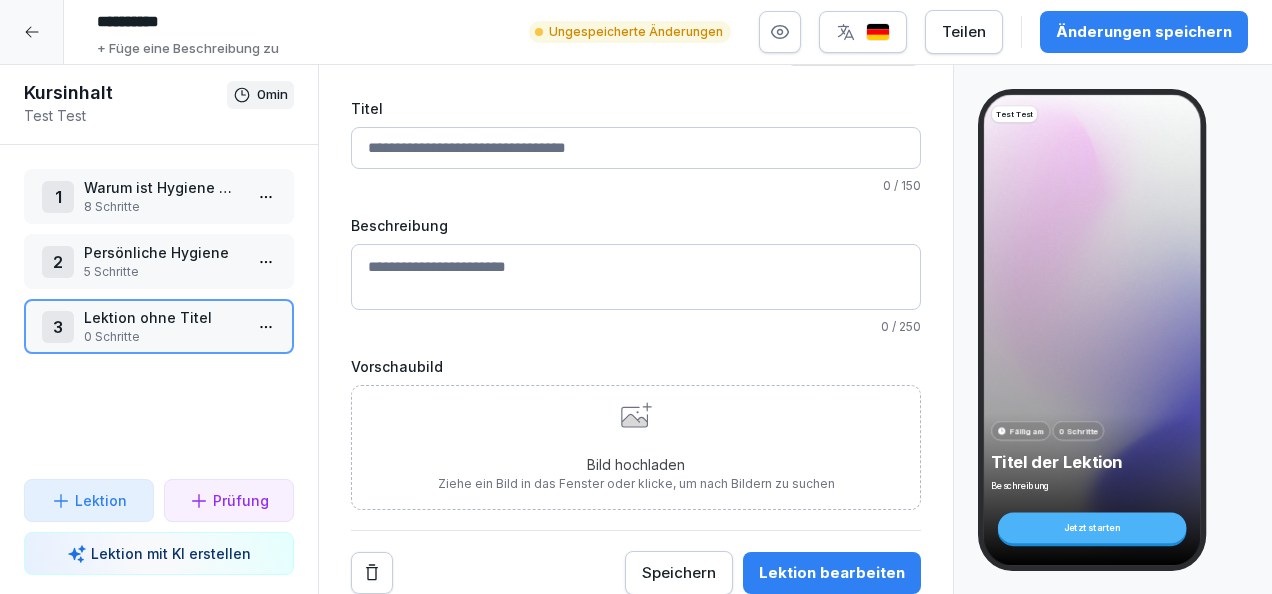 click on "Titel" at bounding box center [636, 148] 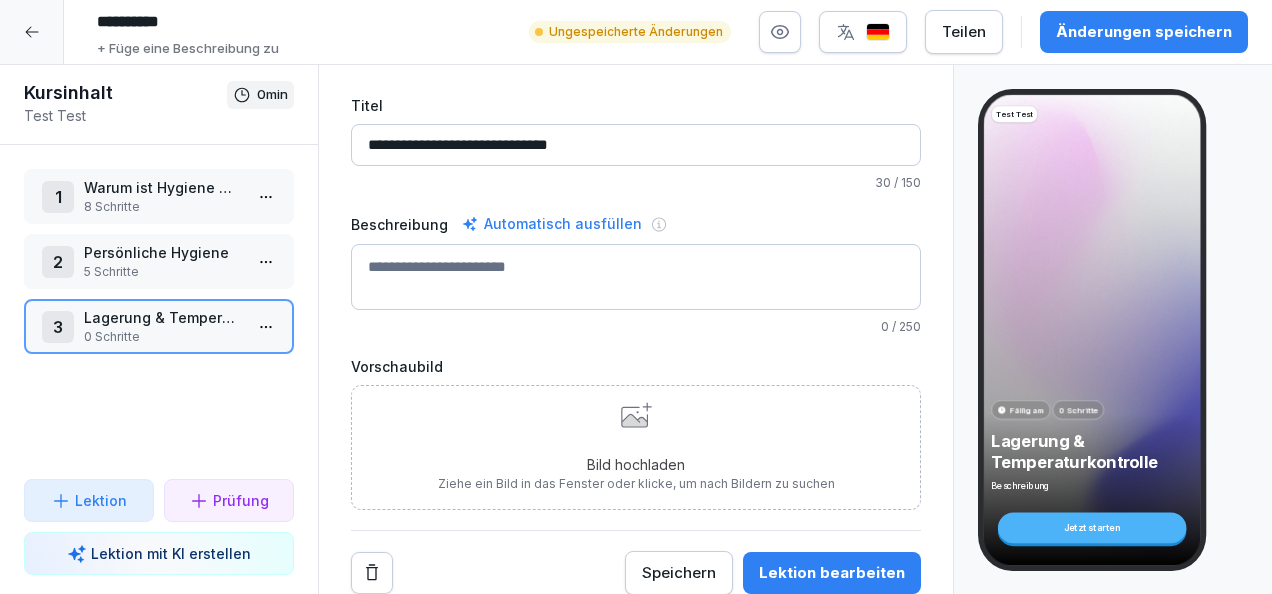 type on "**********" 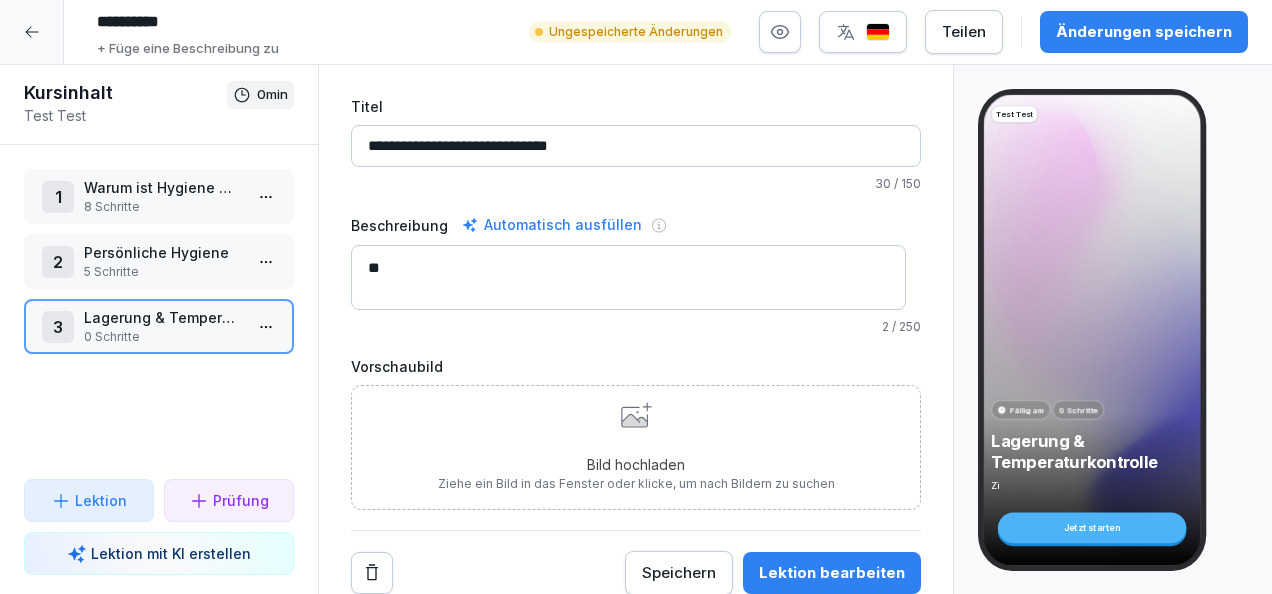 type on "*" 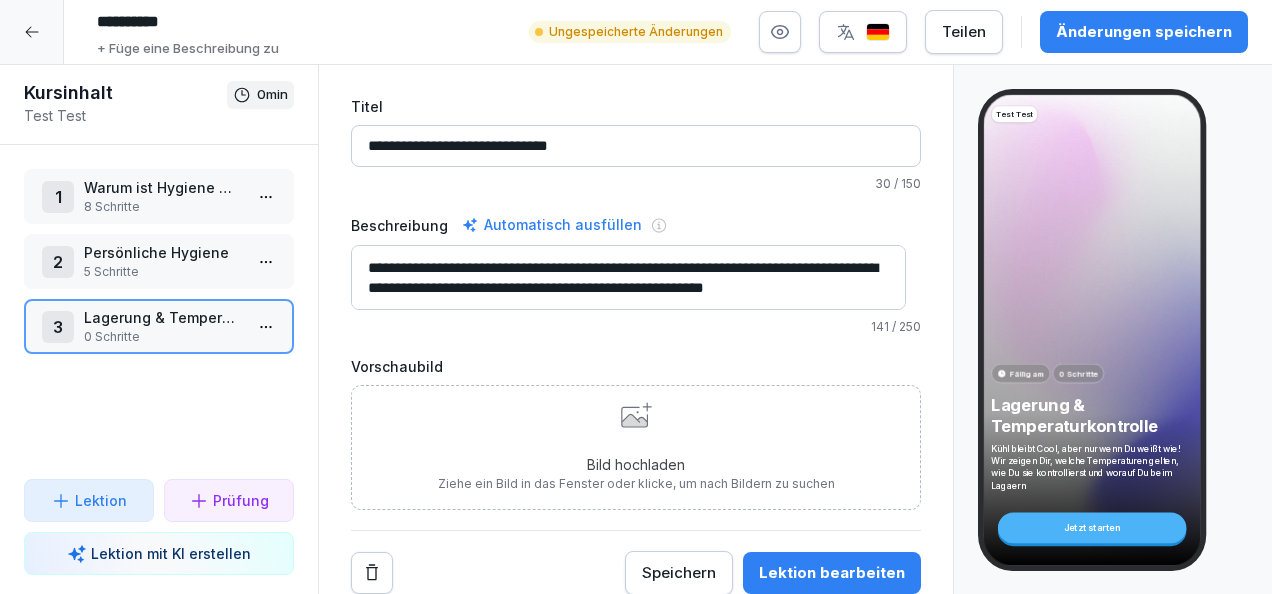 scroll, scrollTop: 6, scrollLeft: 0, axis: vertical 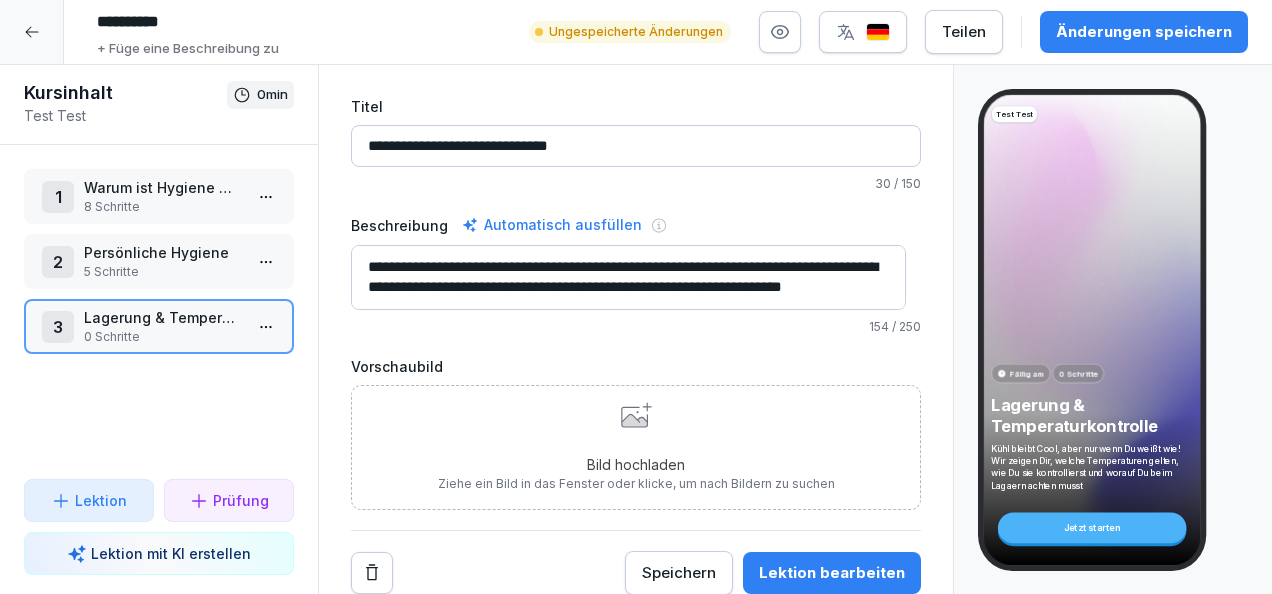 click on "**********" at bounding box center (628, 277) 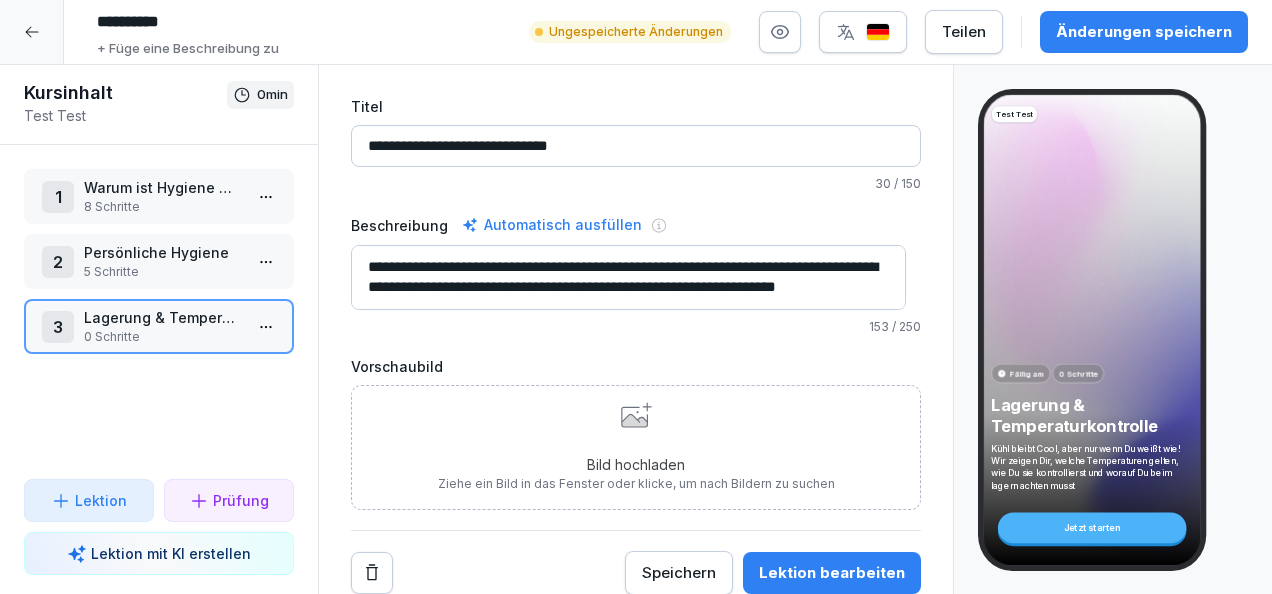 click on "**********" at bounding box center [628, 277] 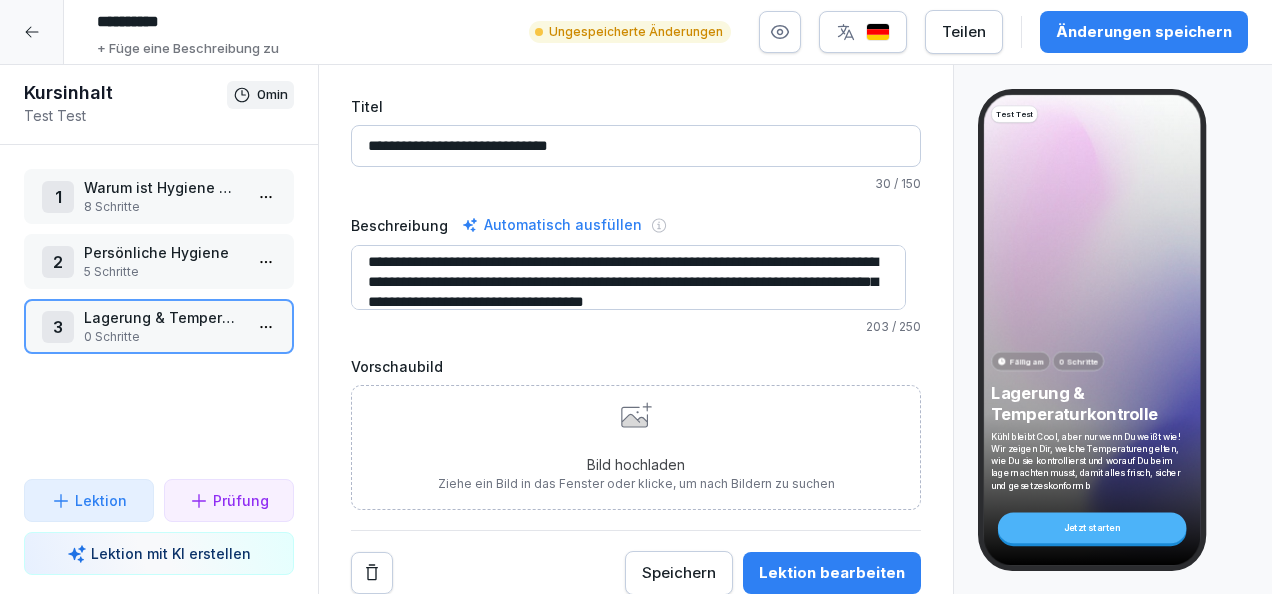 scroll, scrollTop: 26, scrollLeft: 0, axis: vertical 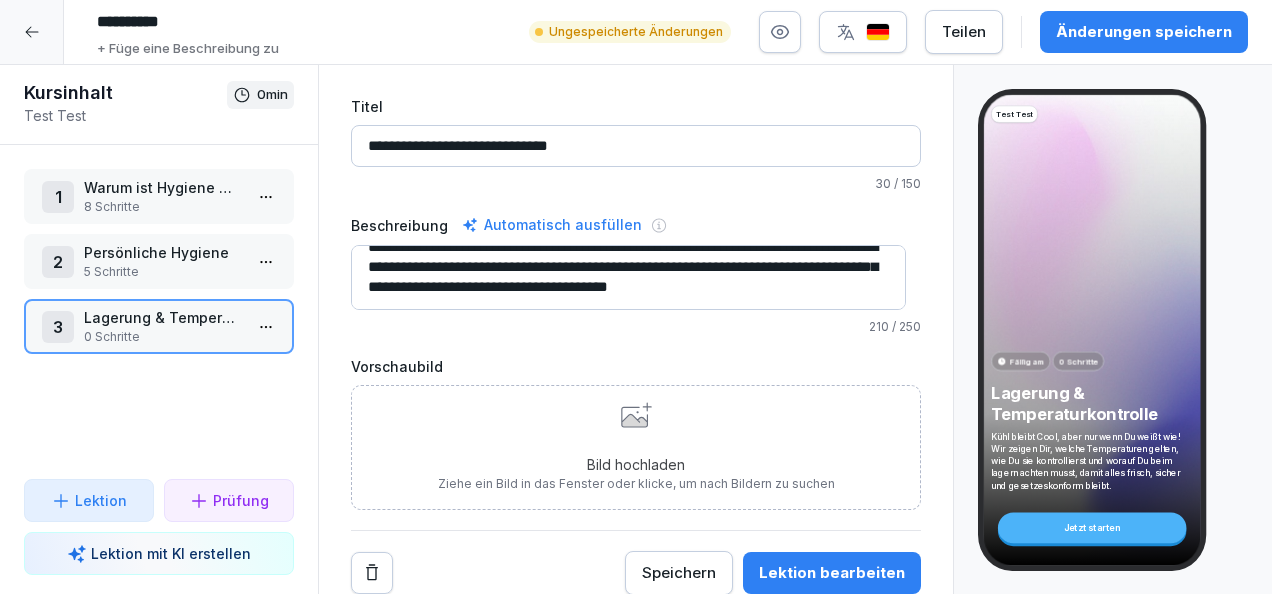 type on "**********" 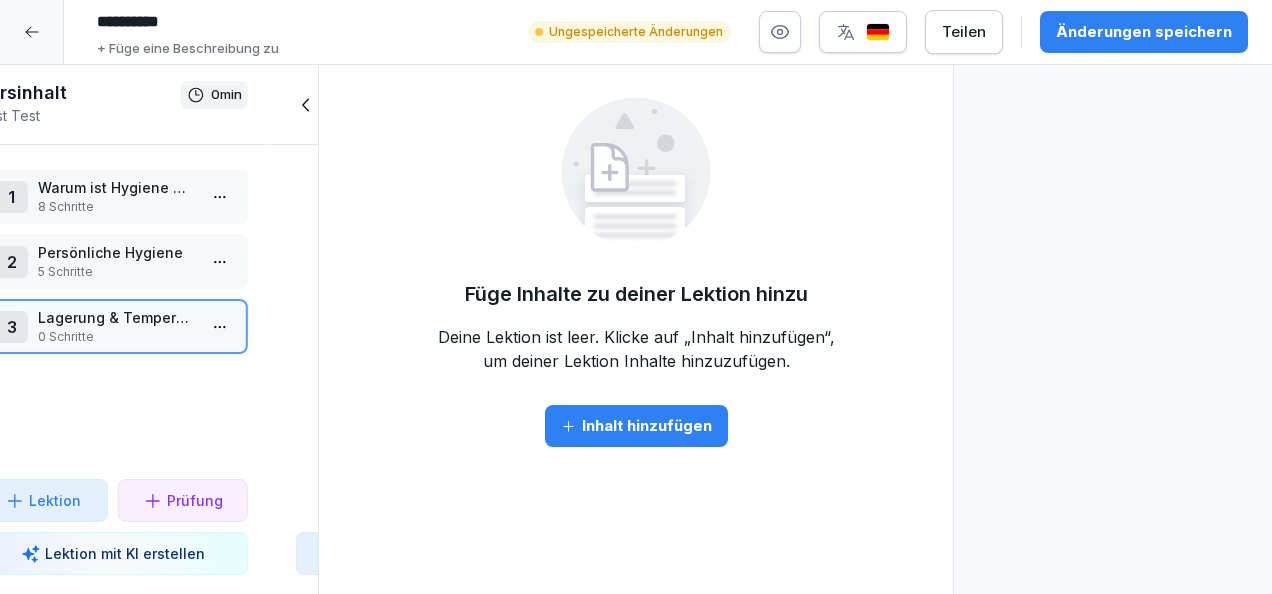 scroll, scrollTop: 0, scrollLeft: 0, axis: both 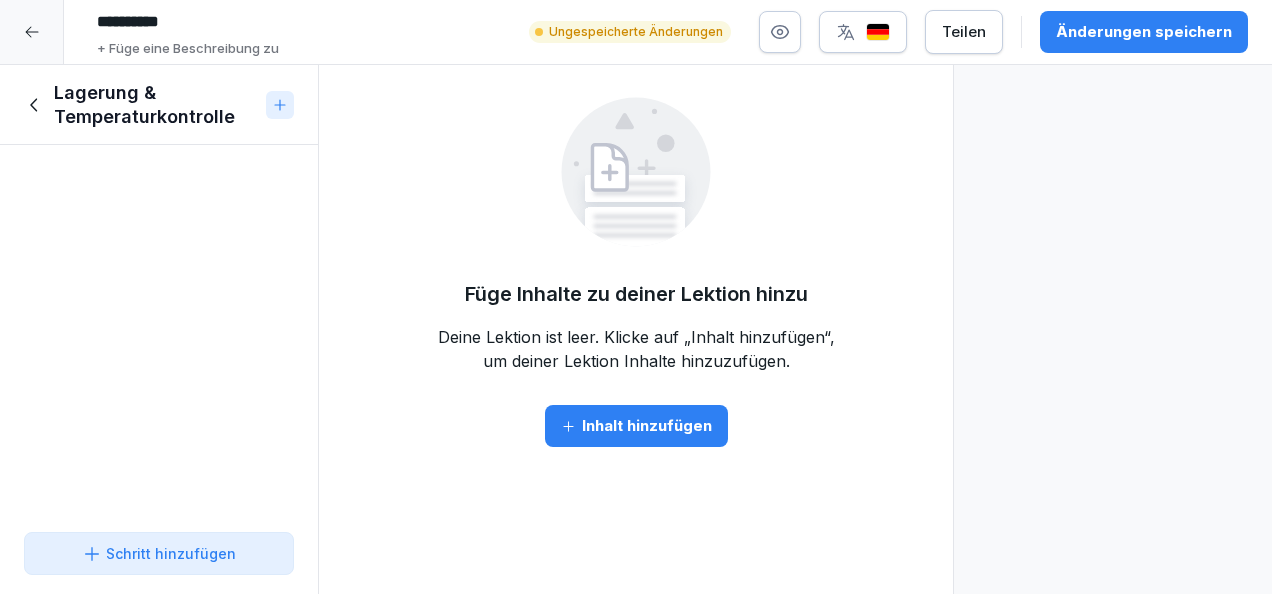 click on "Schritt hinzufügen" at bounding box center (159, 553) 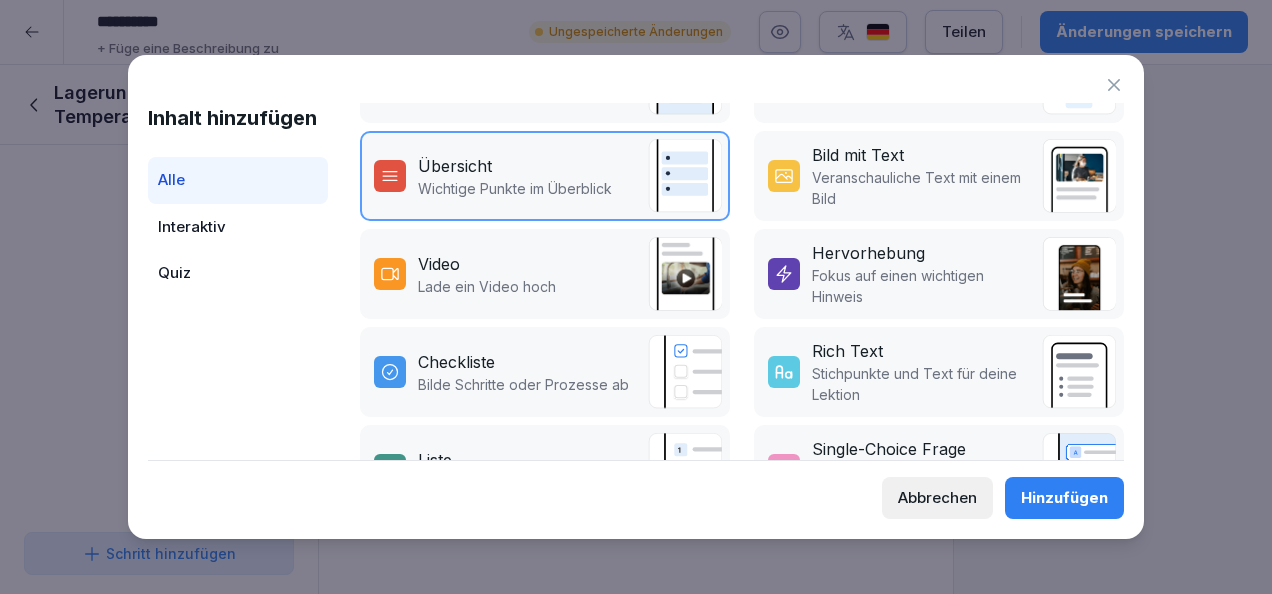 scroll, scrollTop: 326, scrollLeft: 0, axis: vertical 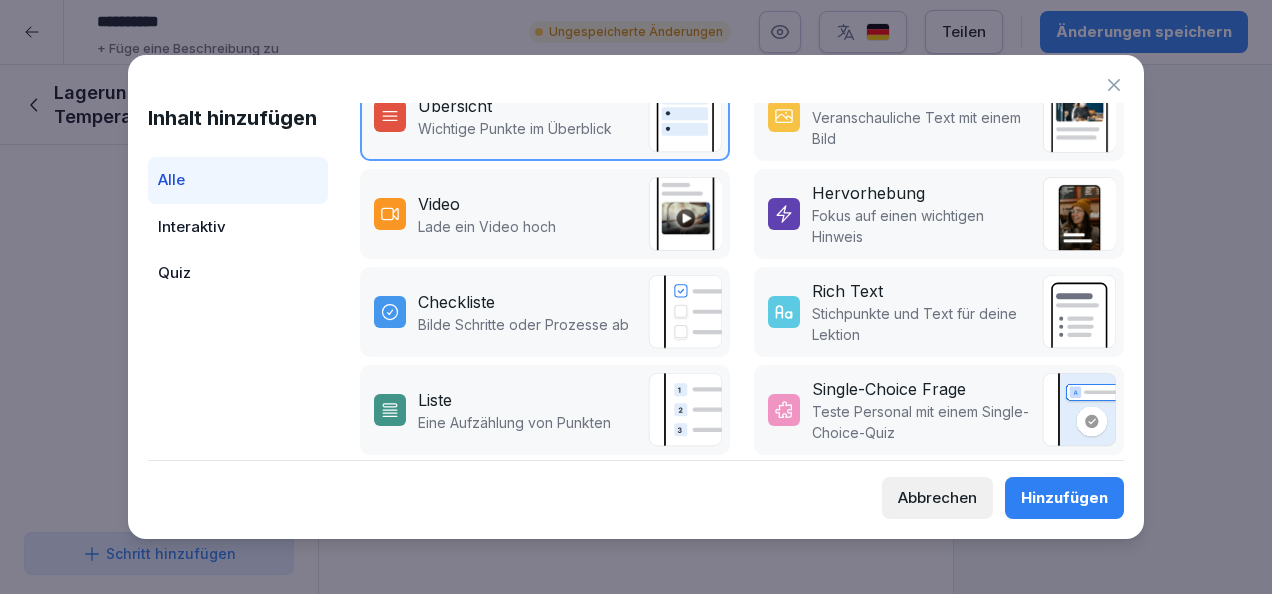 click on "Stichpunkte und Text für deine Lektion" at bounding box center [922, 324] 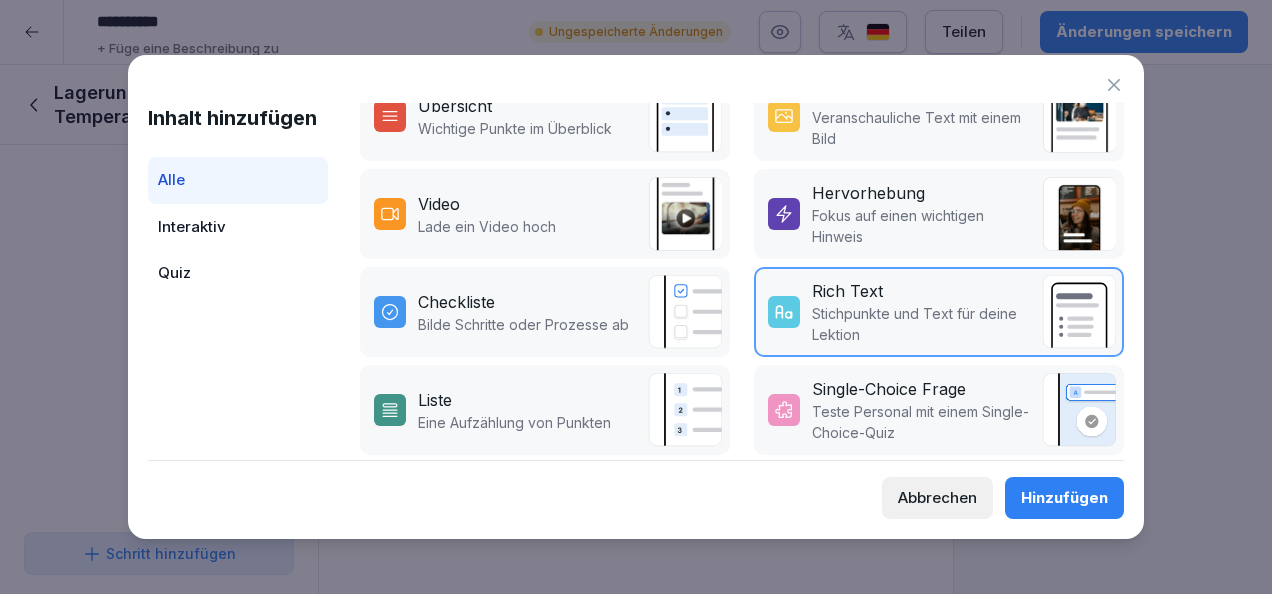click on "Hinzufügen" at bounding box center (1064, 498) 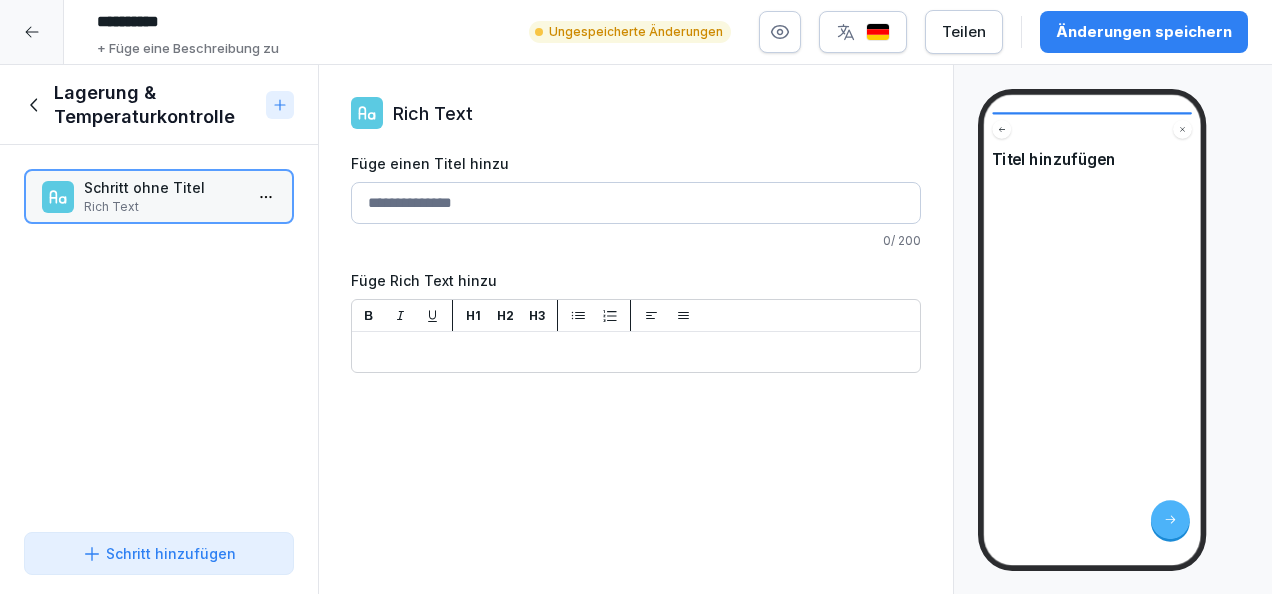 click on "Füge einen Titel hinzu" at bounding box center (636, 203) 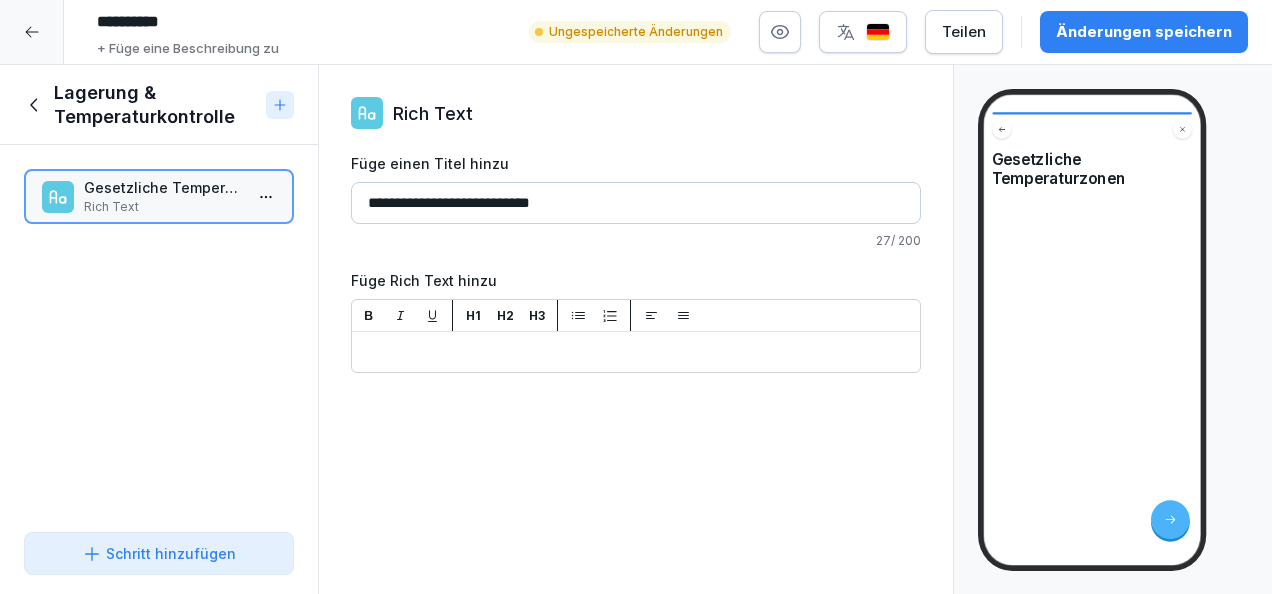 type on "**********" 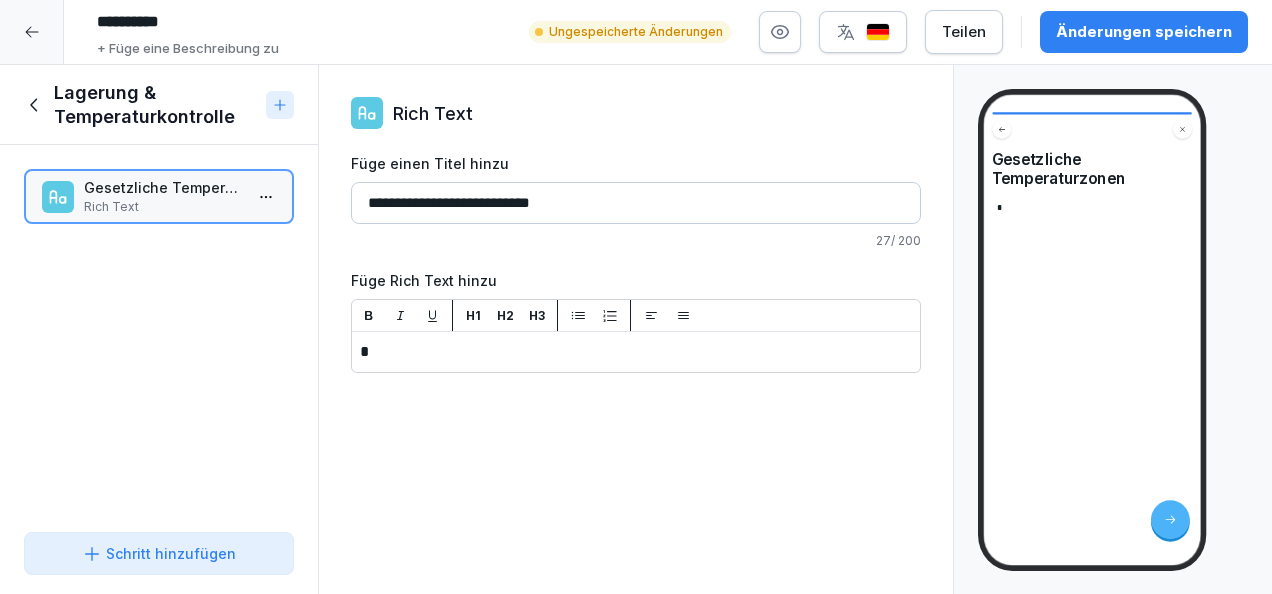 type 